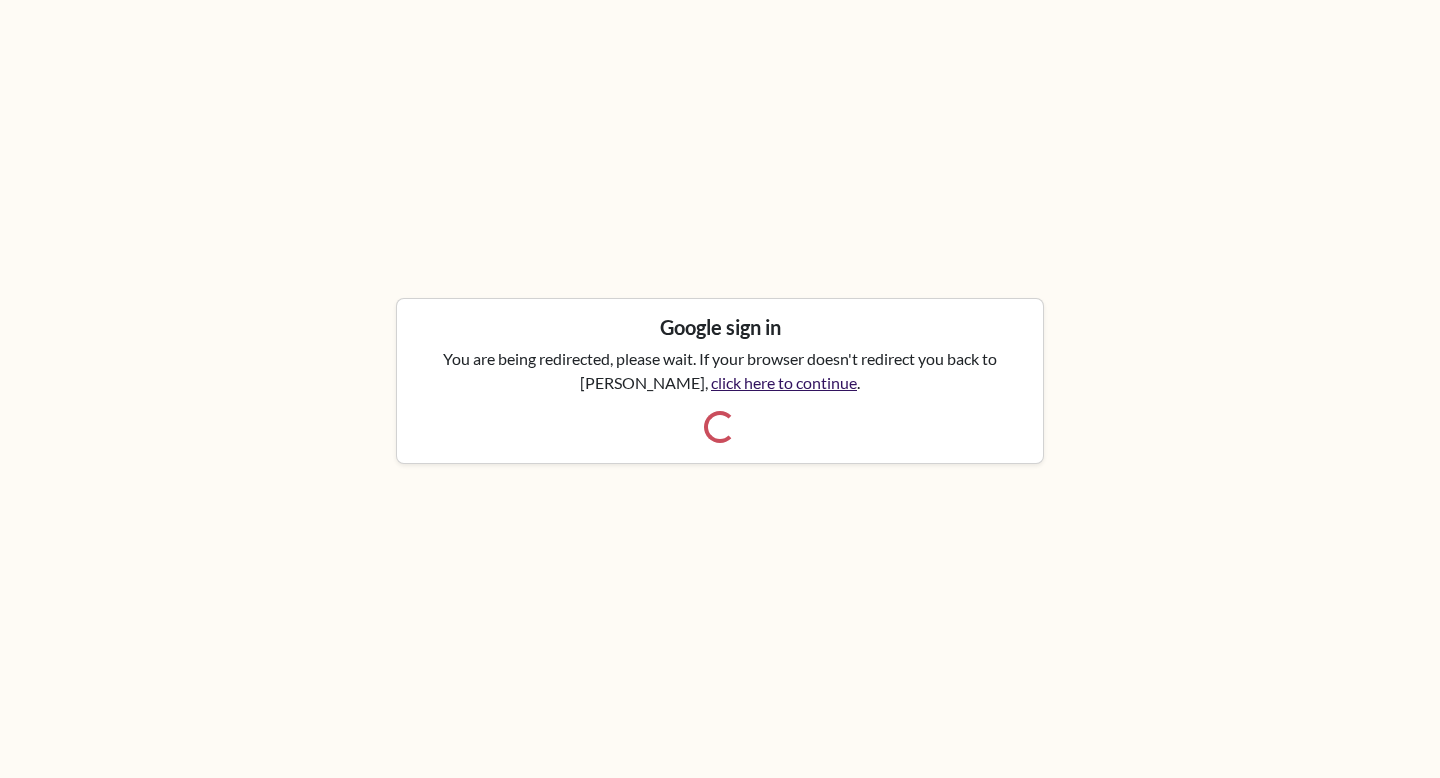 scroll, scrollTop: 0, scrollLeft: 0, axis: both 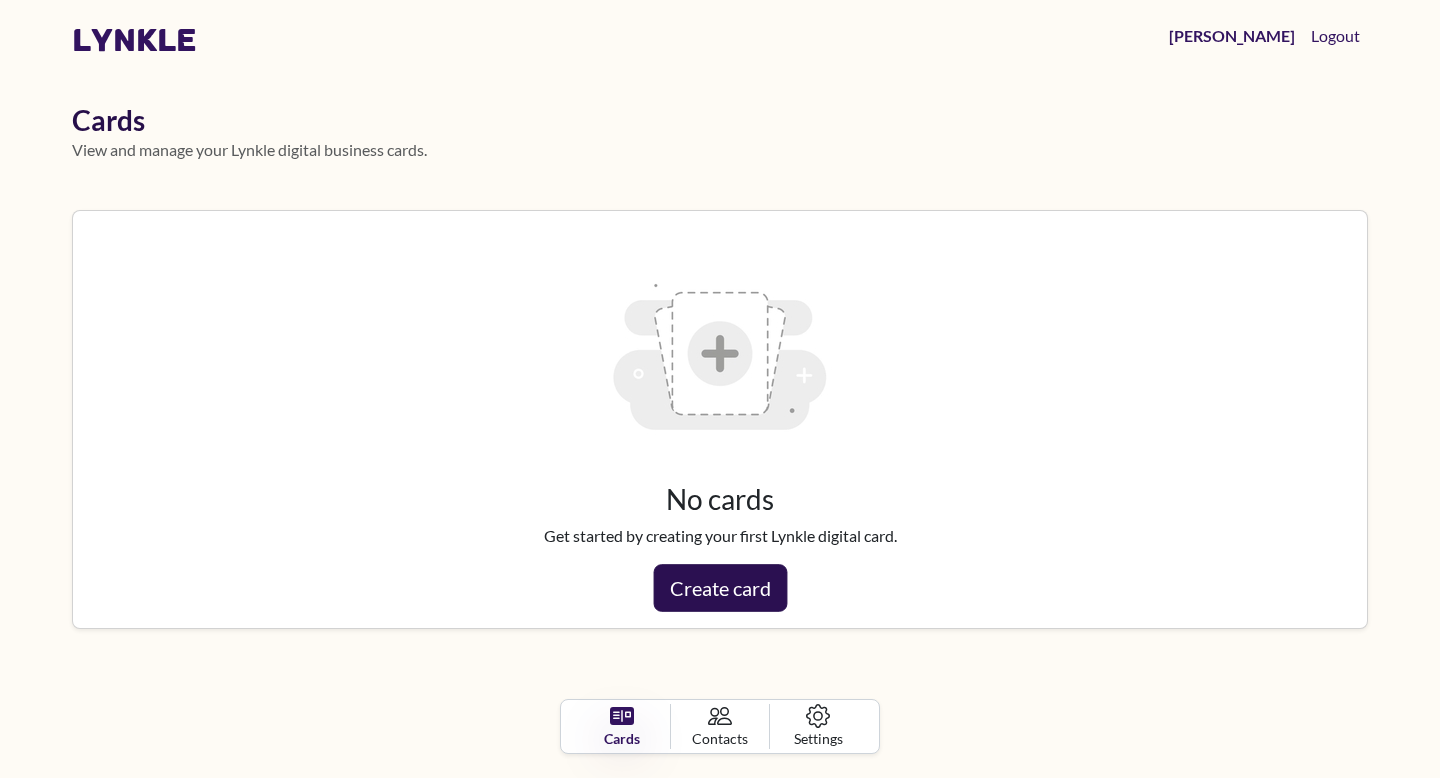 click on "Create card" at bounding box center (720, 588) 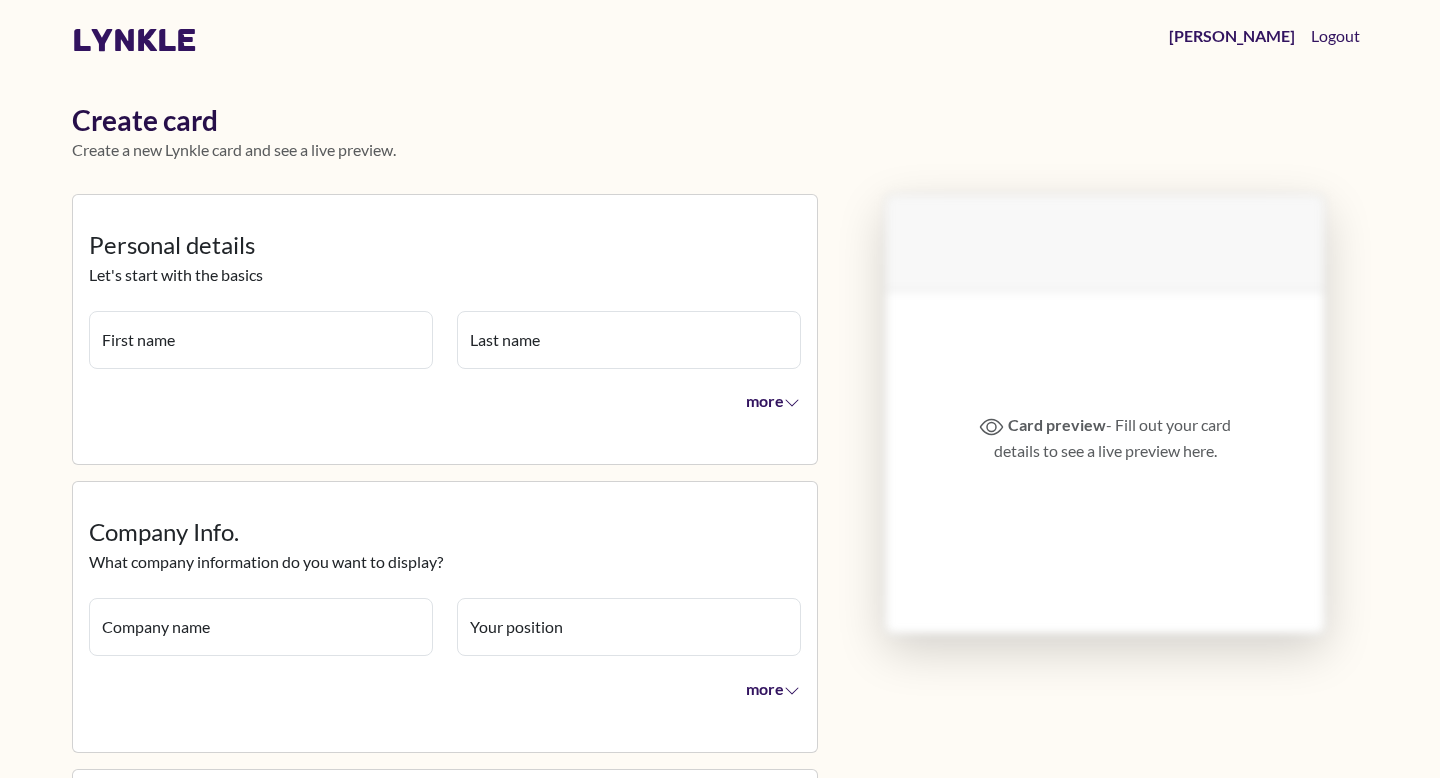 click on "First name" at bounding box center [261, 340] 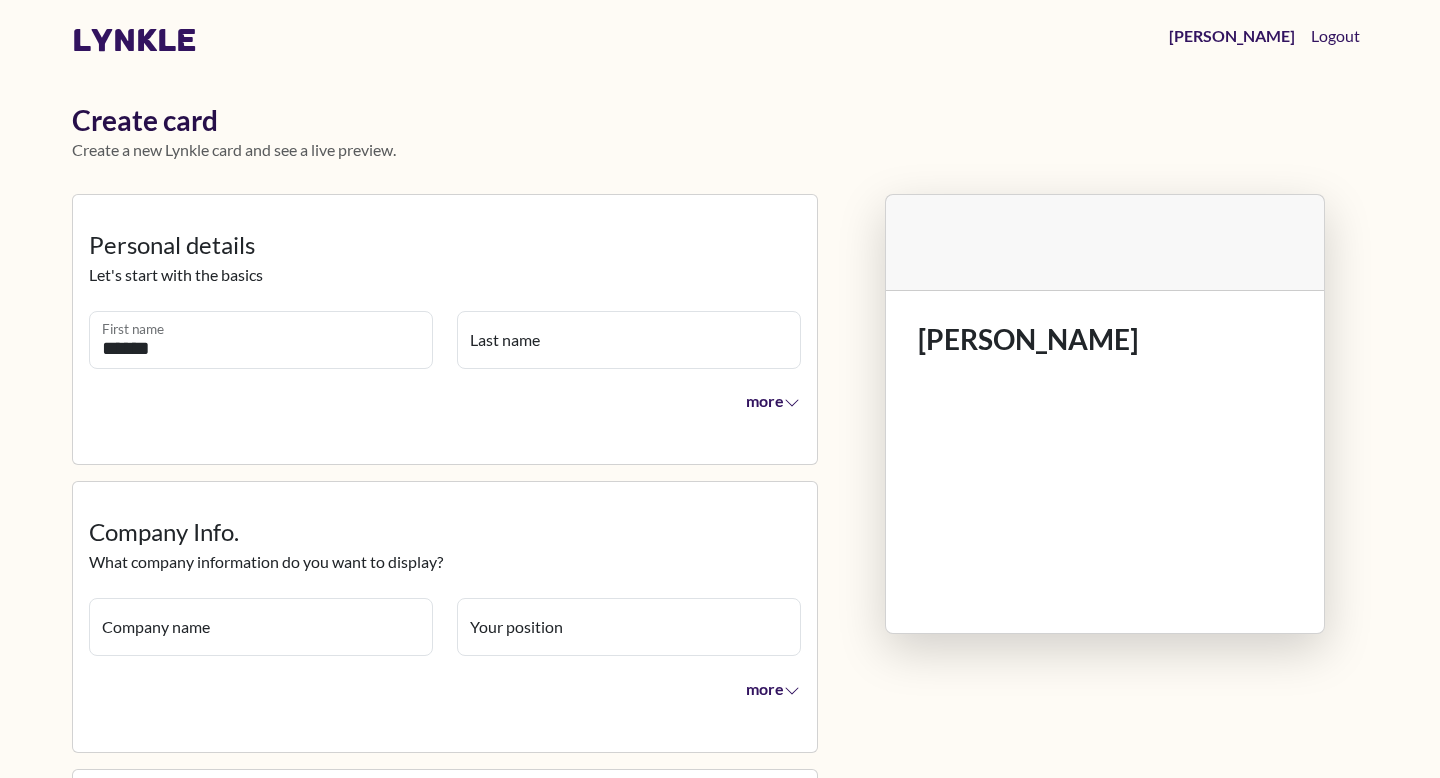 type on "******" 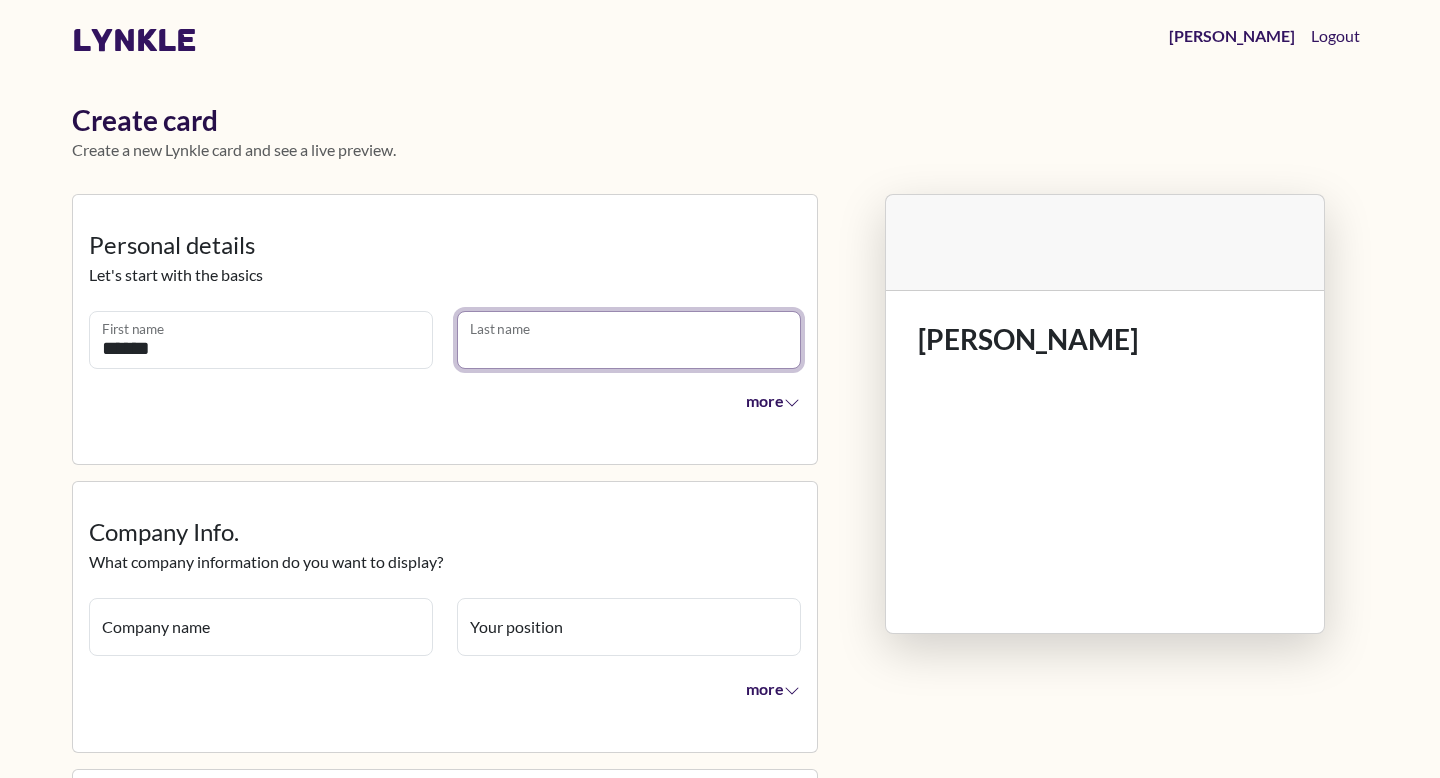click on "Last name" at bounding box center (629, 340) 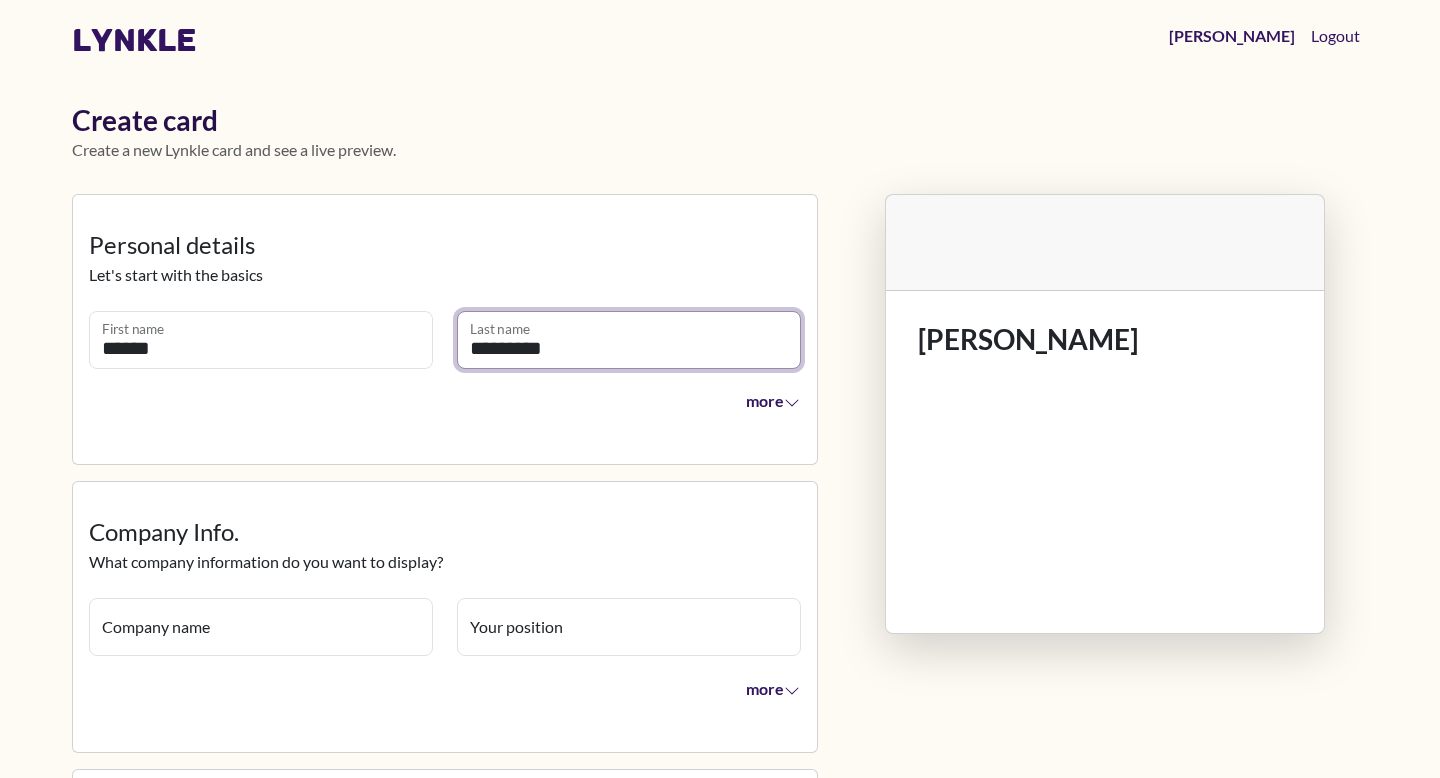 type on "*********" 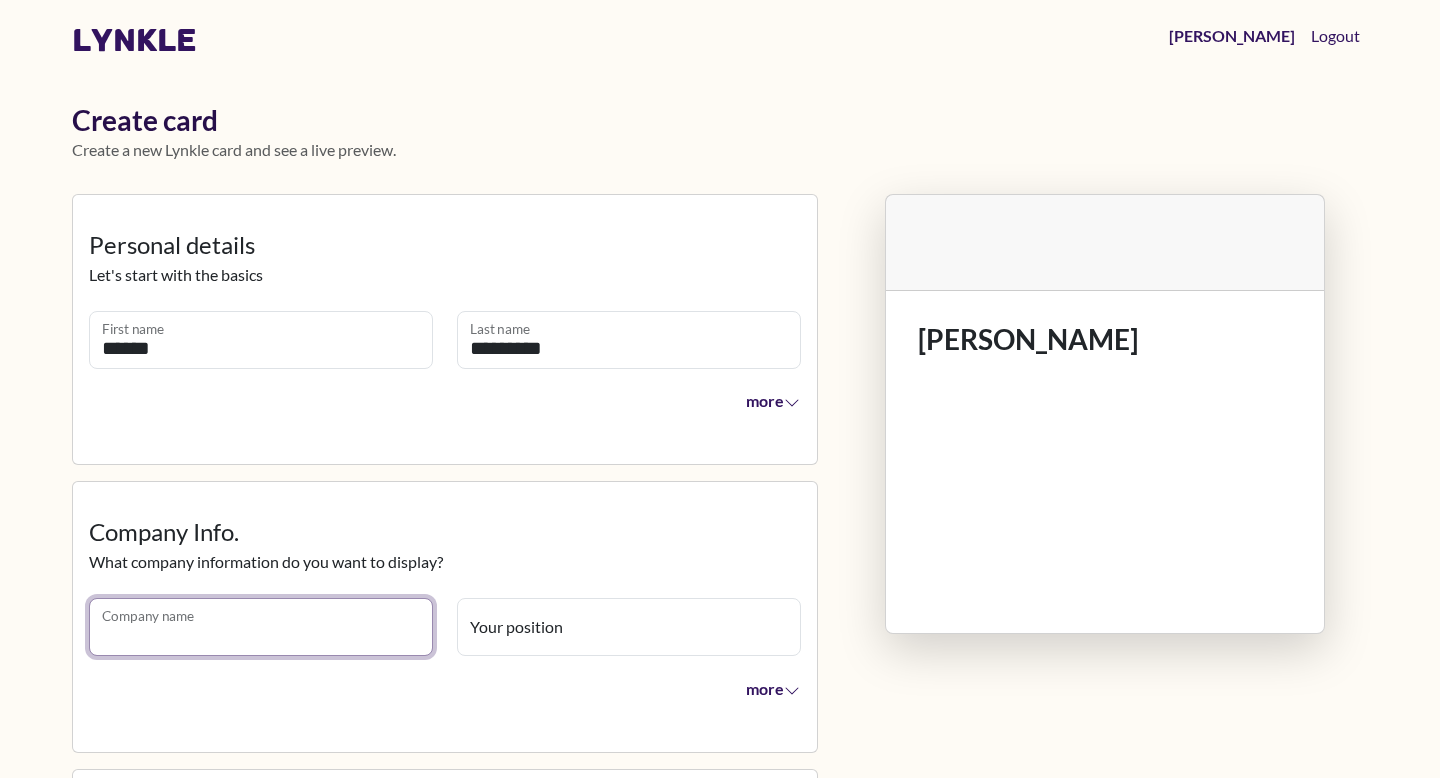 click on "Company name" at bounding box center [261, 627] 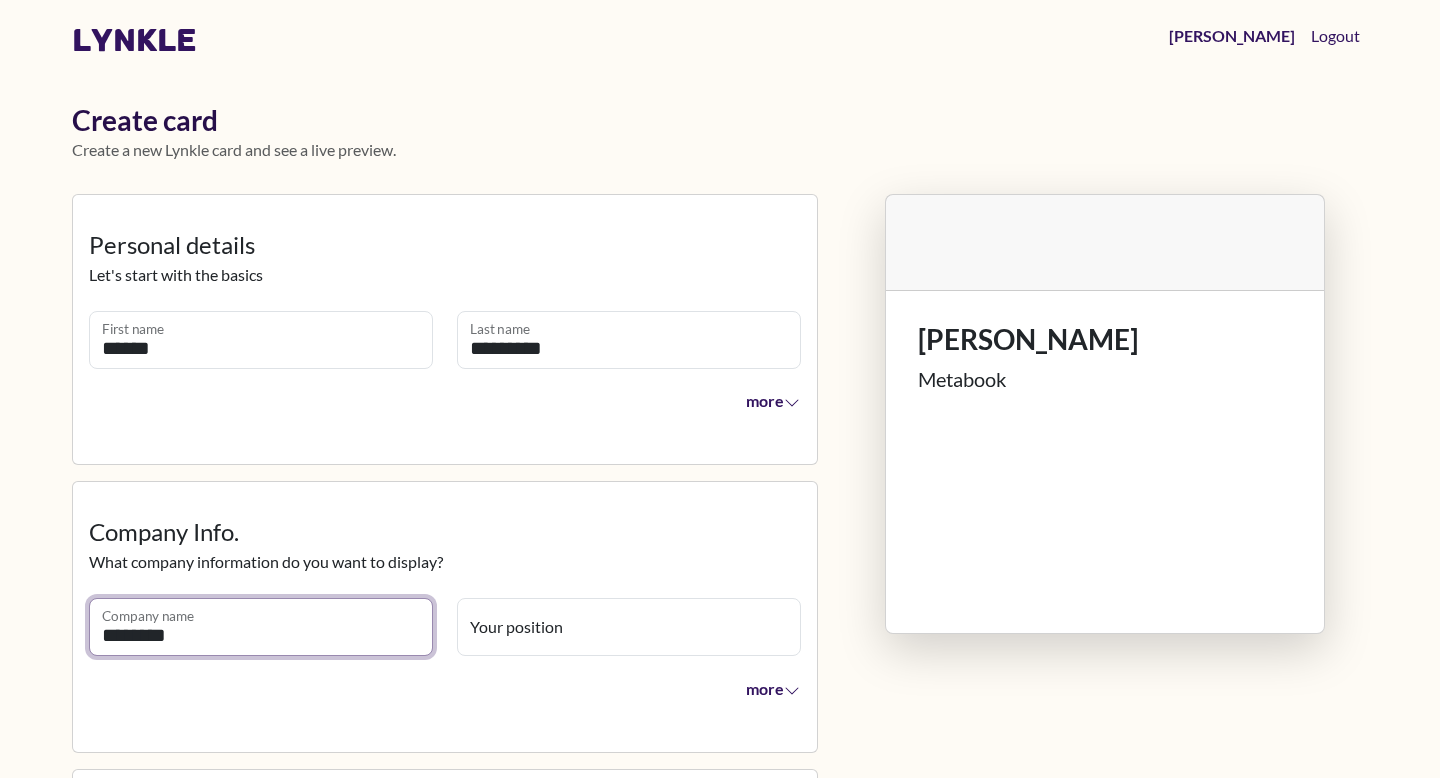 type on "********" 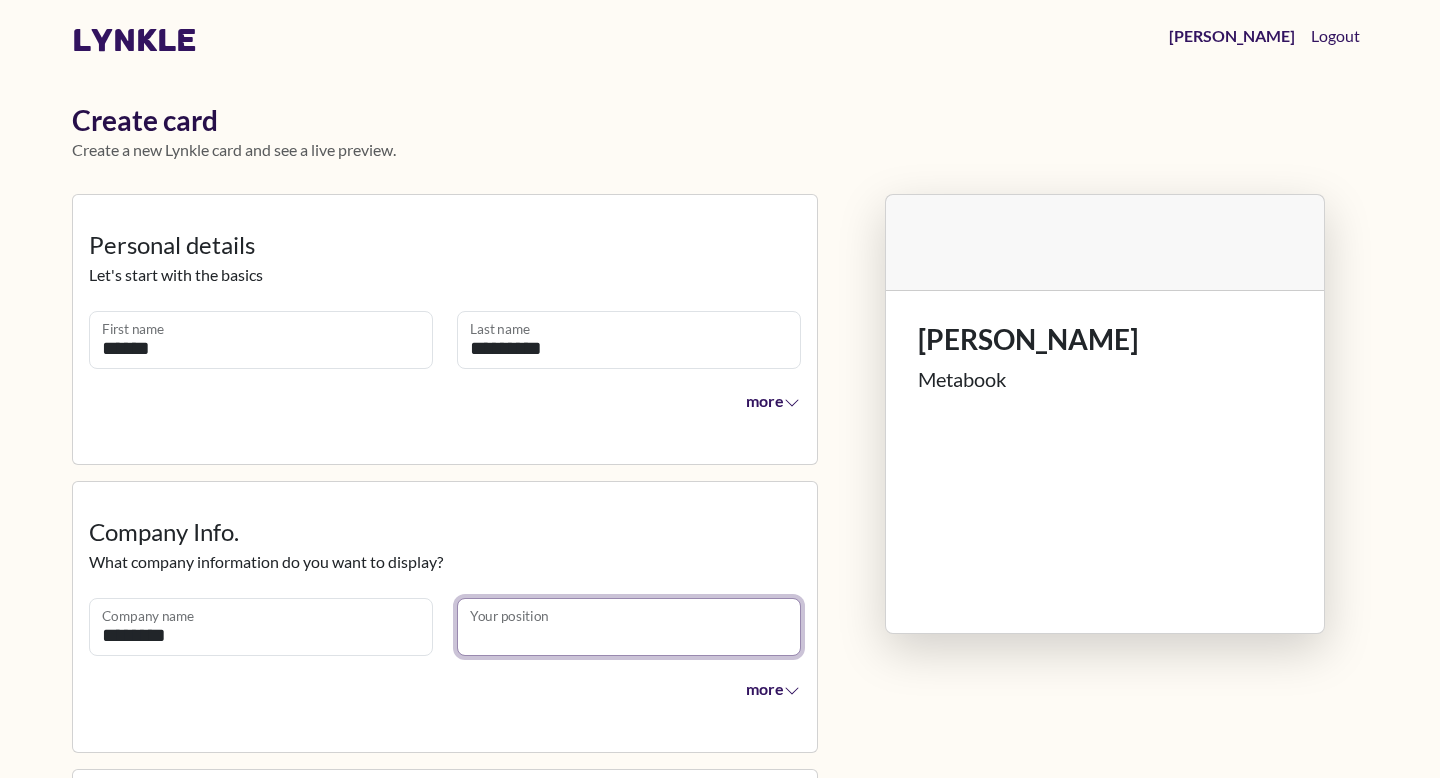 click on "Your position" at bounding box center [629, 627] 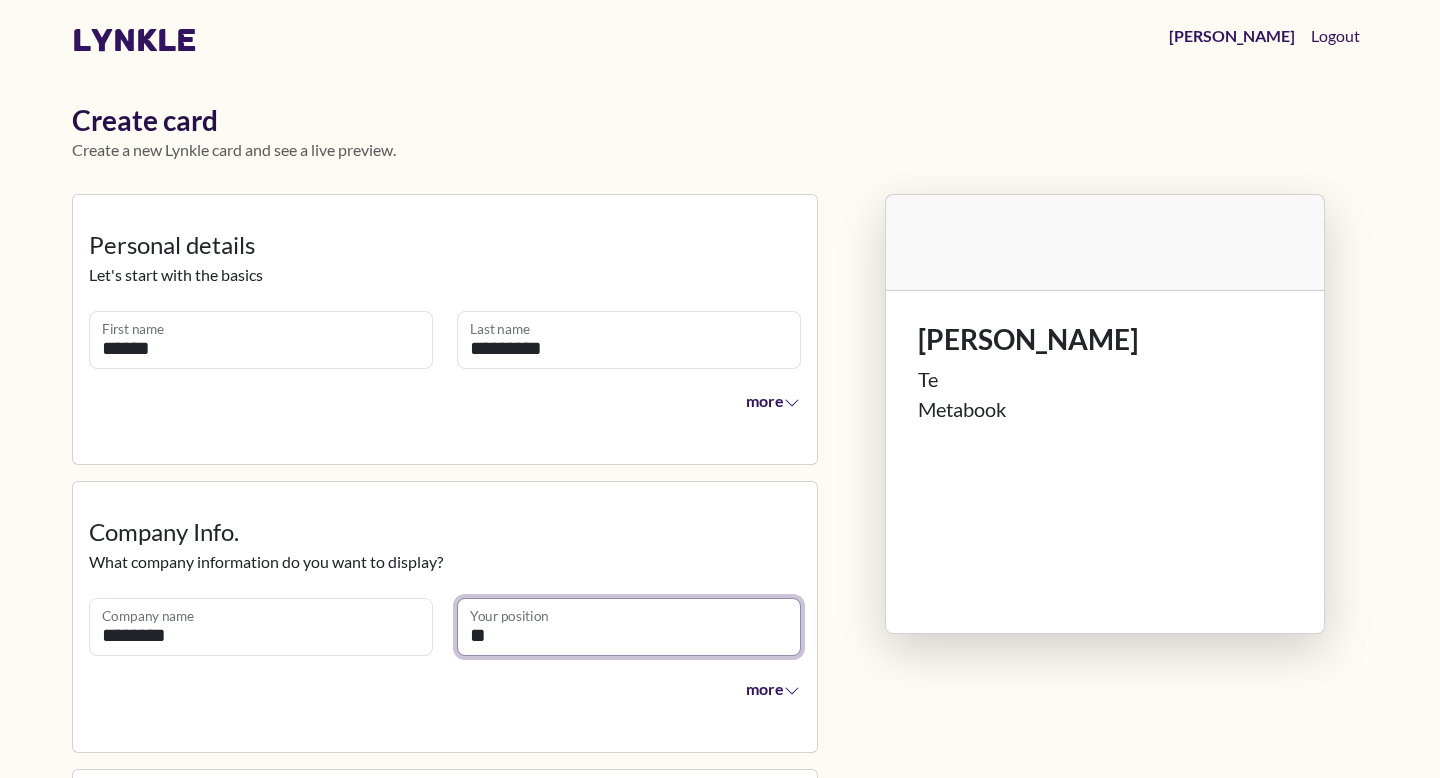 type on "*" 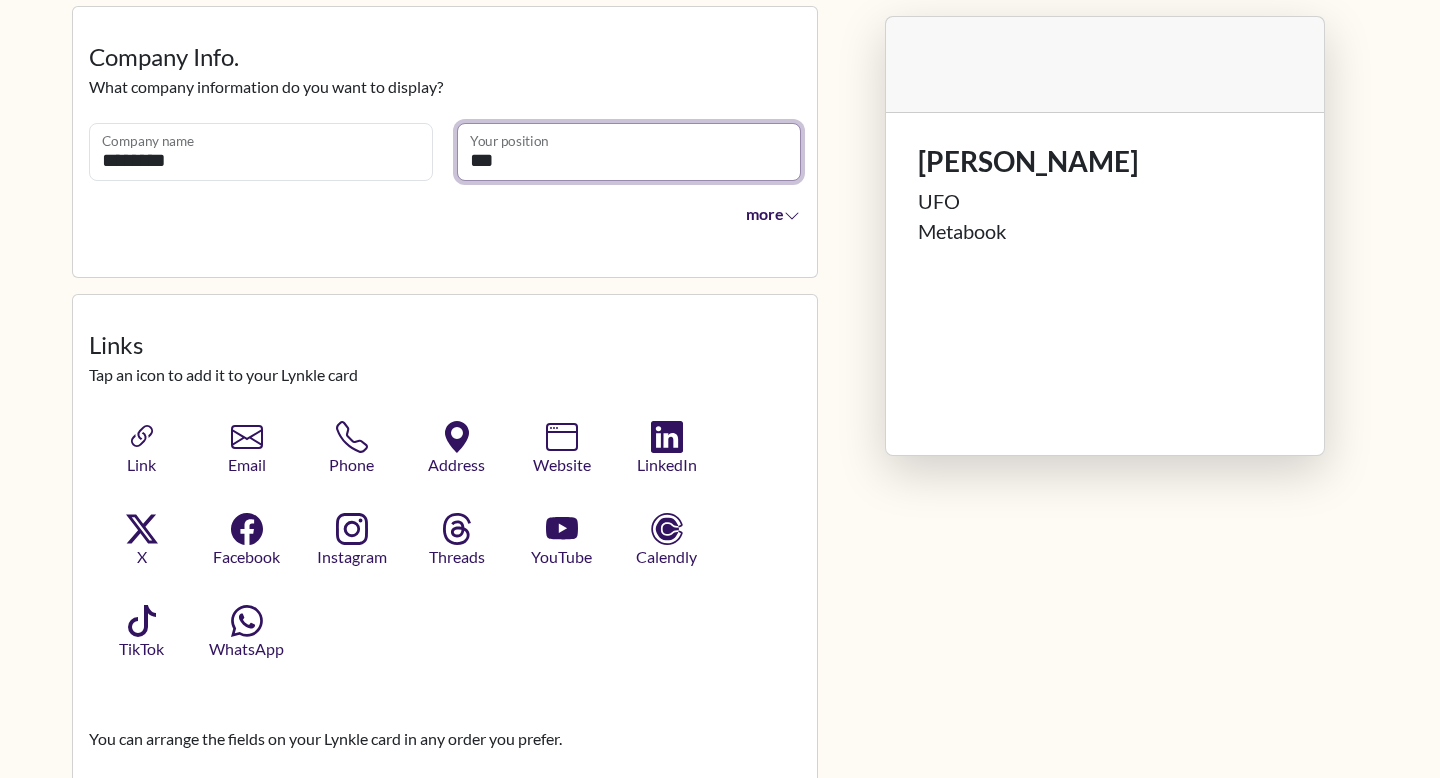 scroll, scrollTop: 480, scrollLeft: 0, axis: vertical 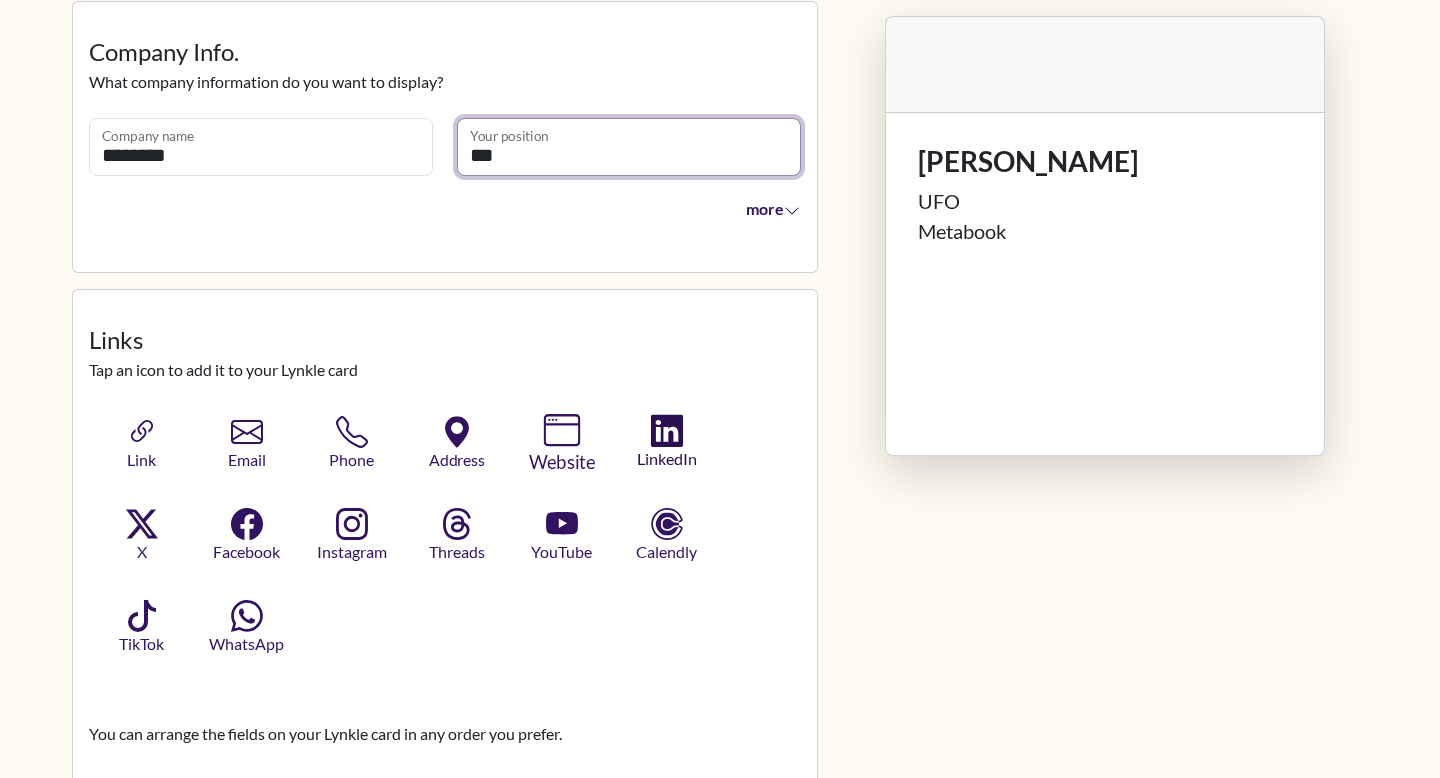 type on "***" 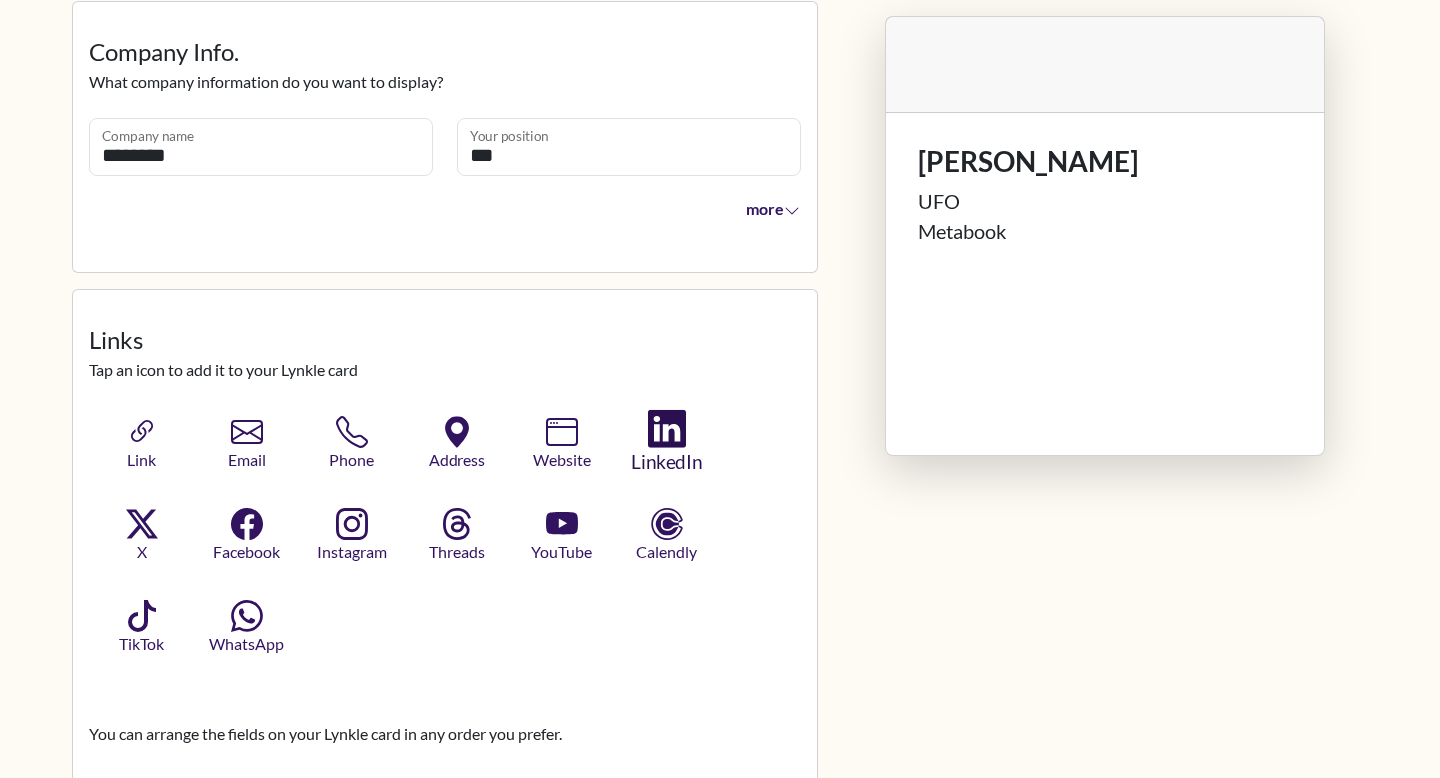 click 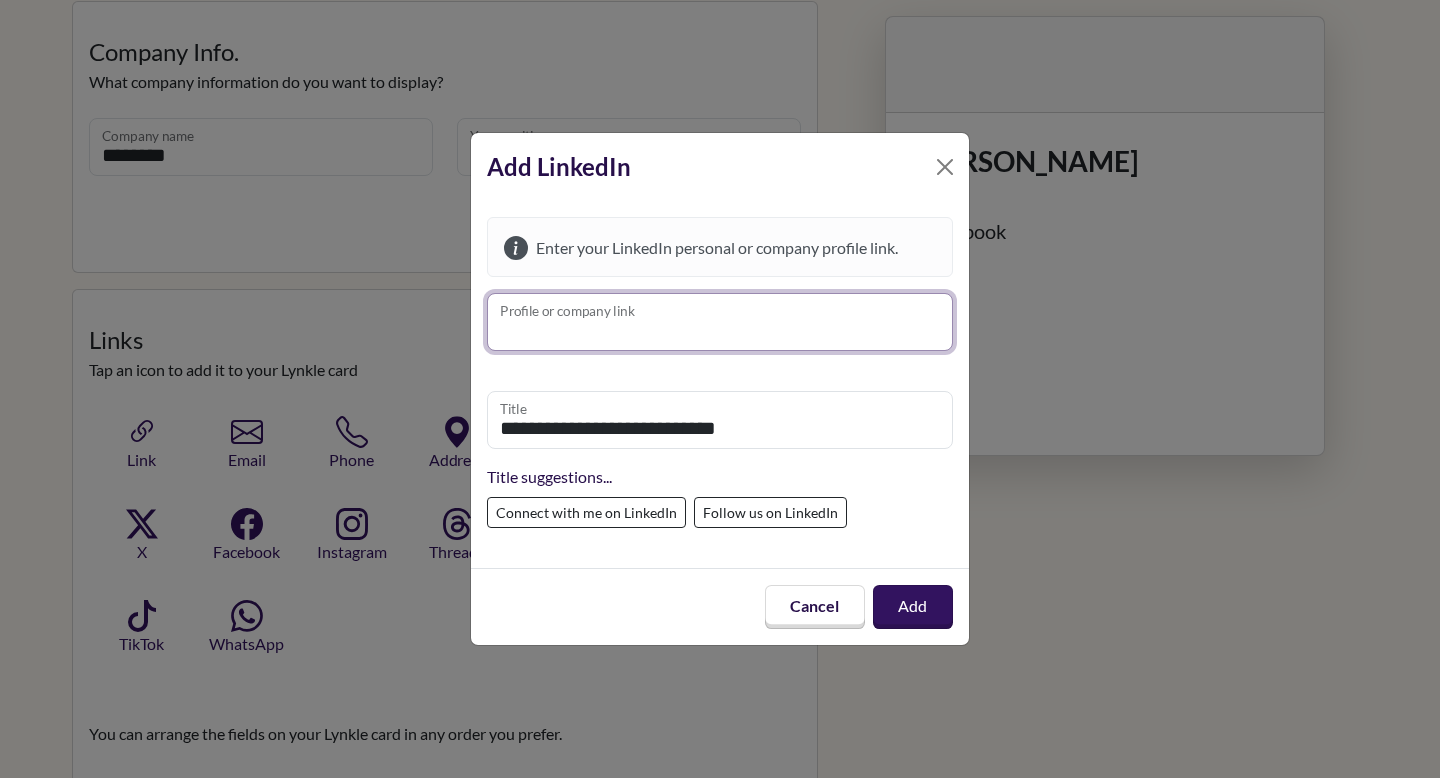 paste on "**********" 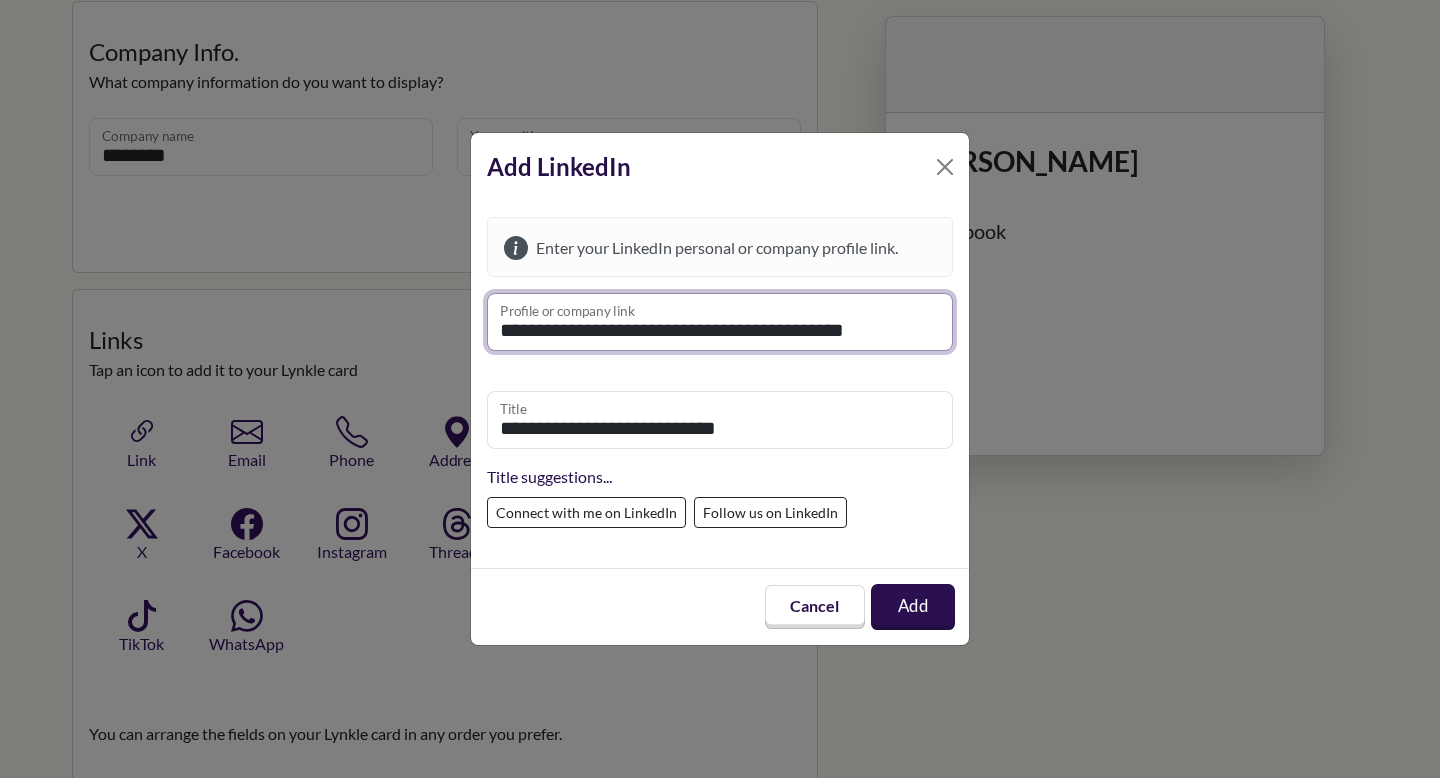 type on "**********" 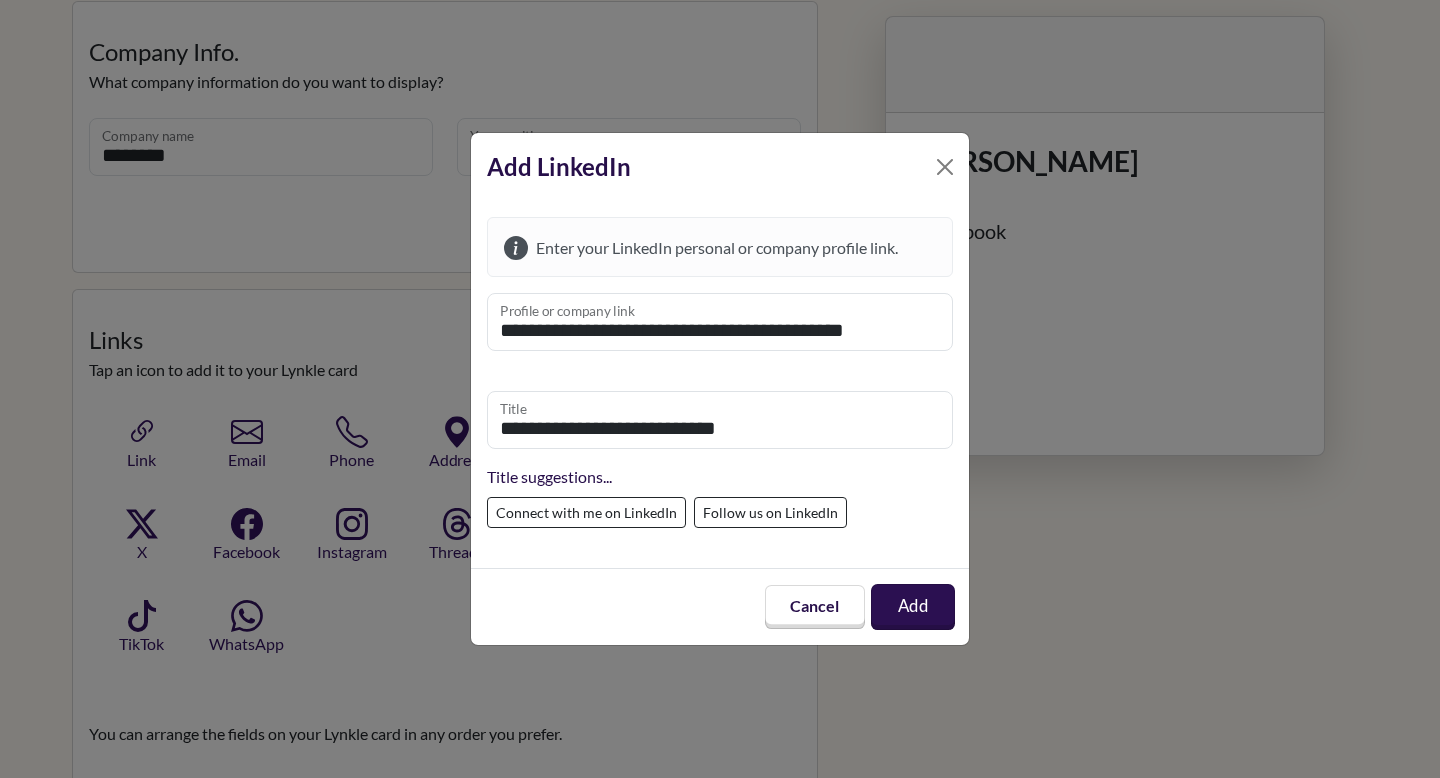 click on "Add" at bounding box center (913, 607) 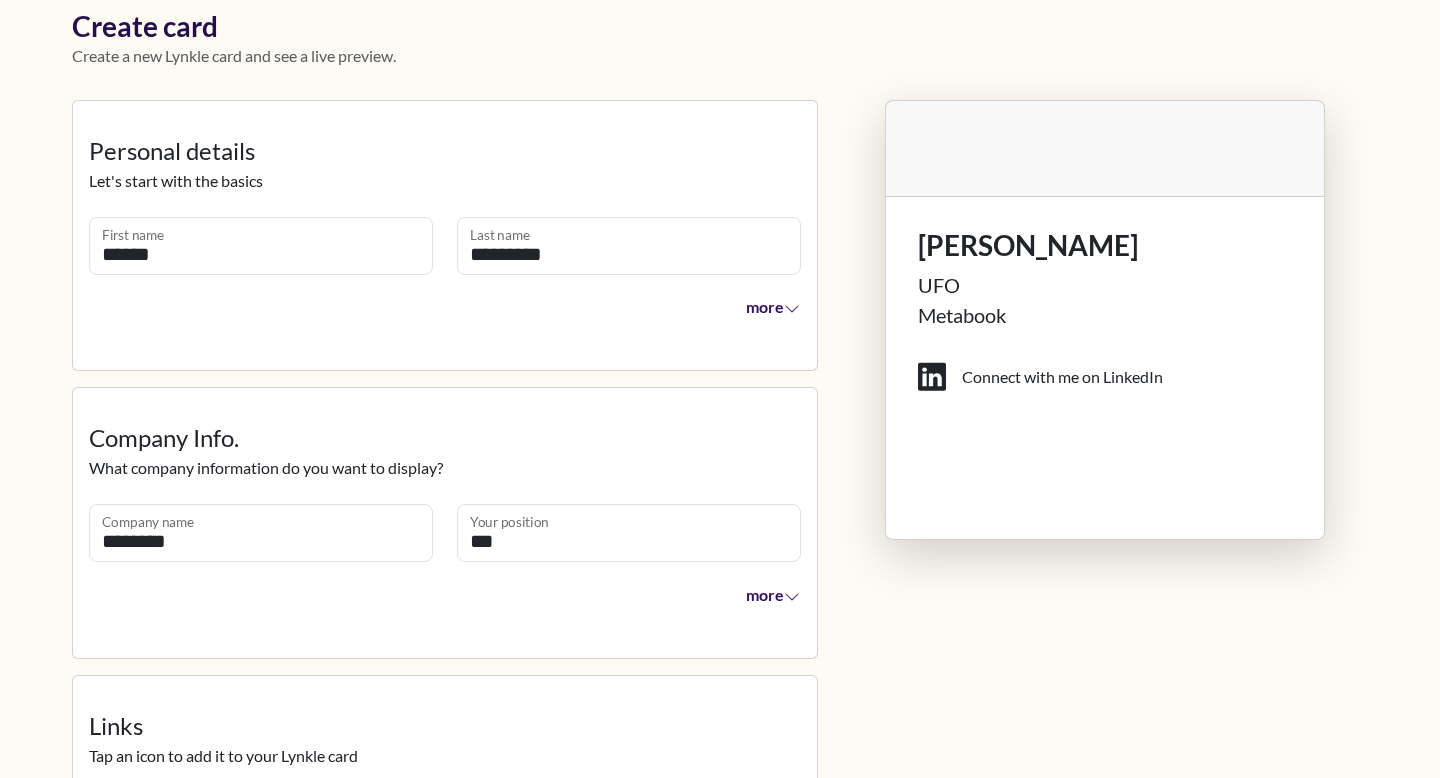 scroll, scrollTop: 0, scrollLeft: 0, axis: both 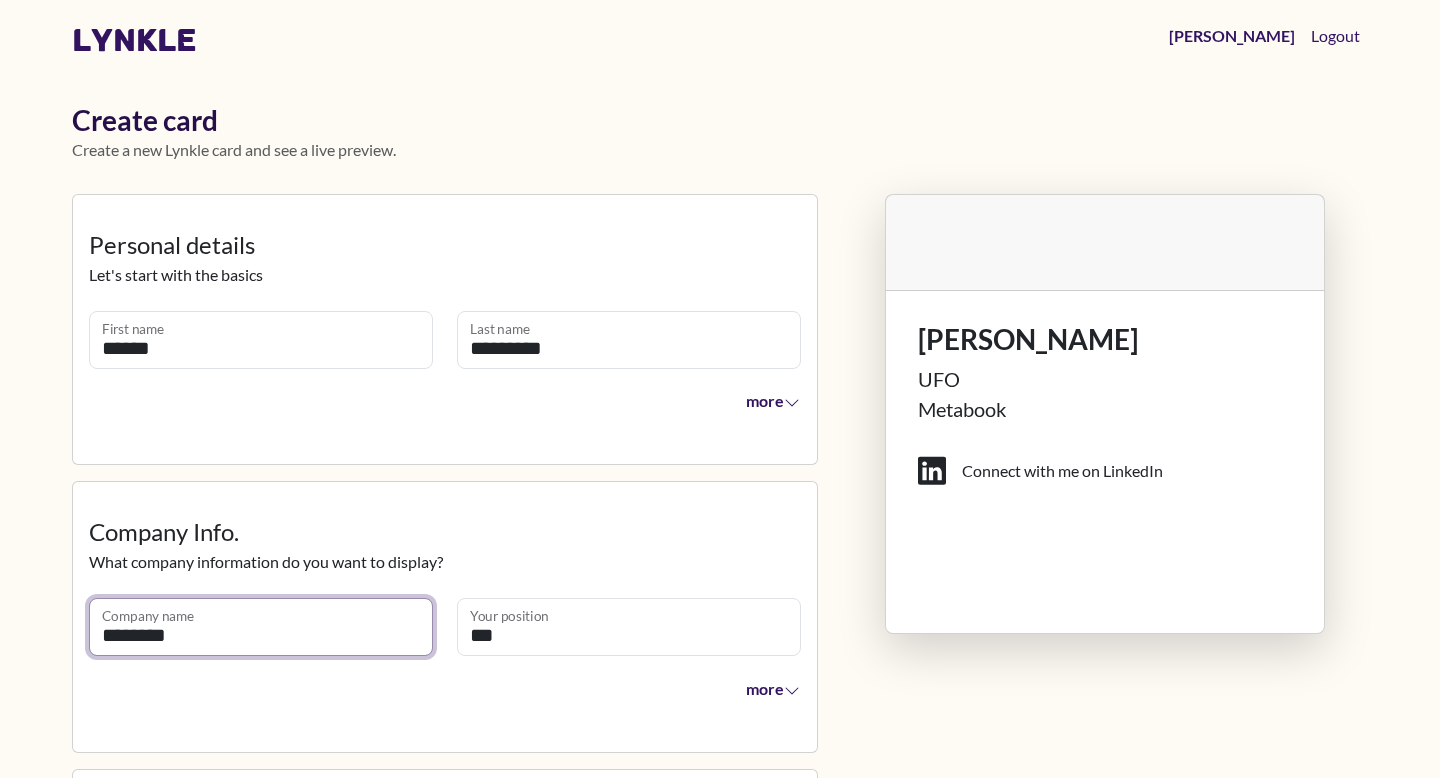 click on "********" at bounding box center (261, 627) 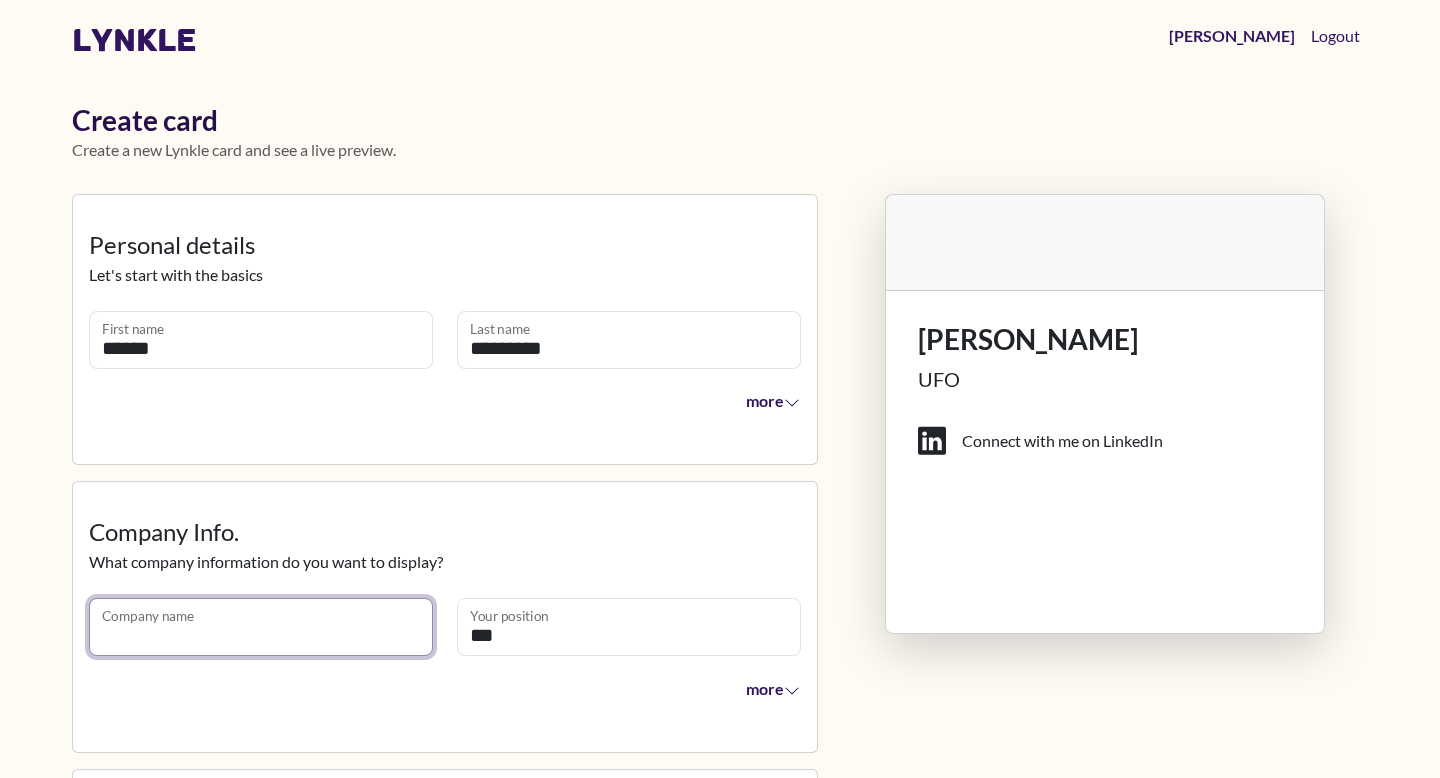 type 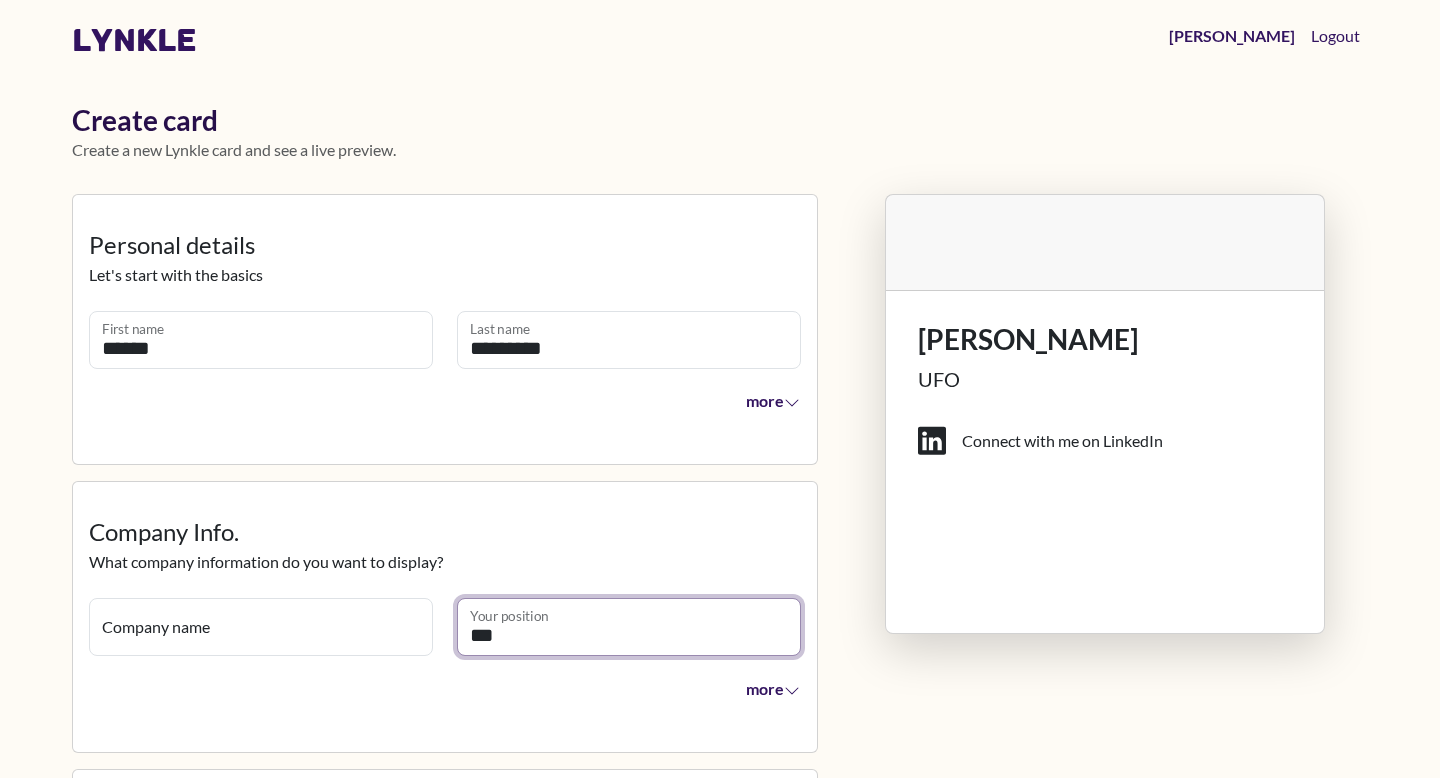 click on "***" at bounding box center [629, 627] 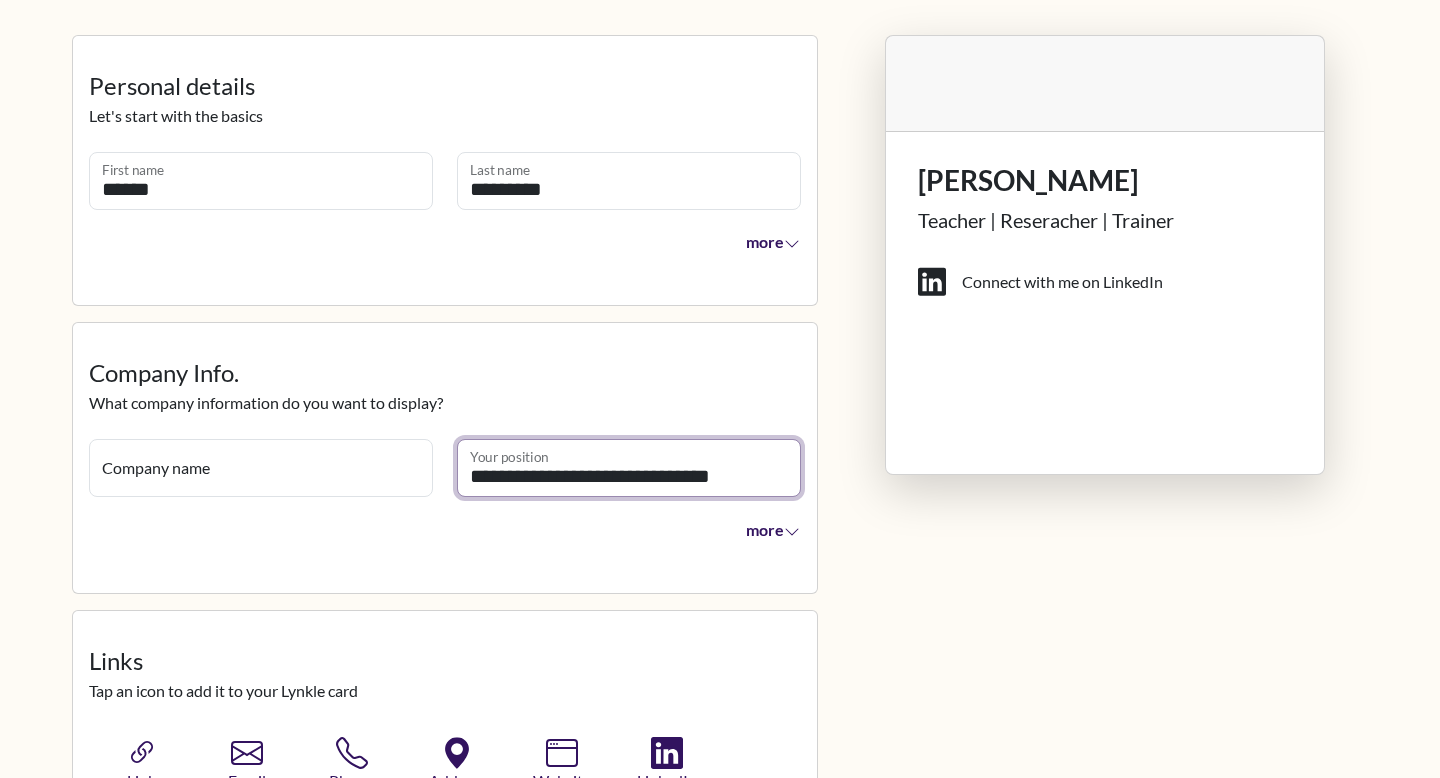 scroll, scrollTop: 171, scrollLeft: 0, axis: vertical 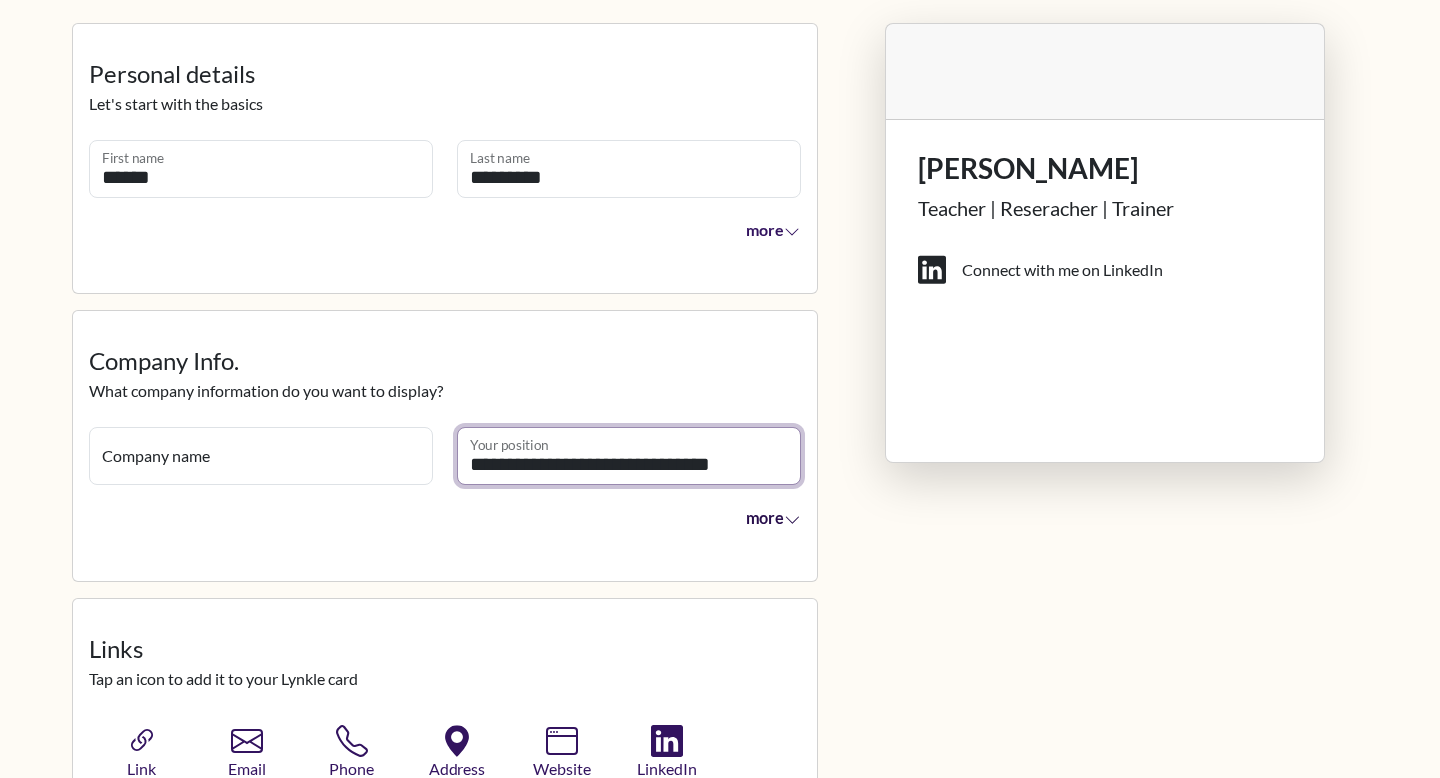 type on "**********" 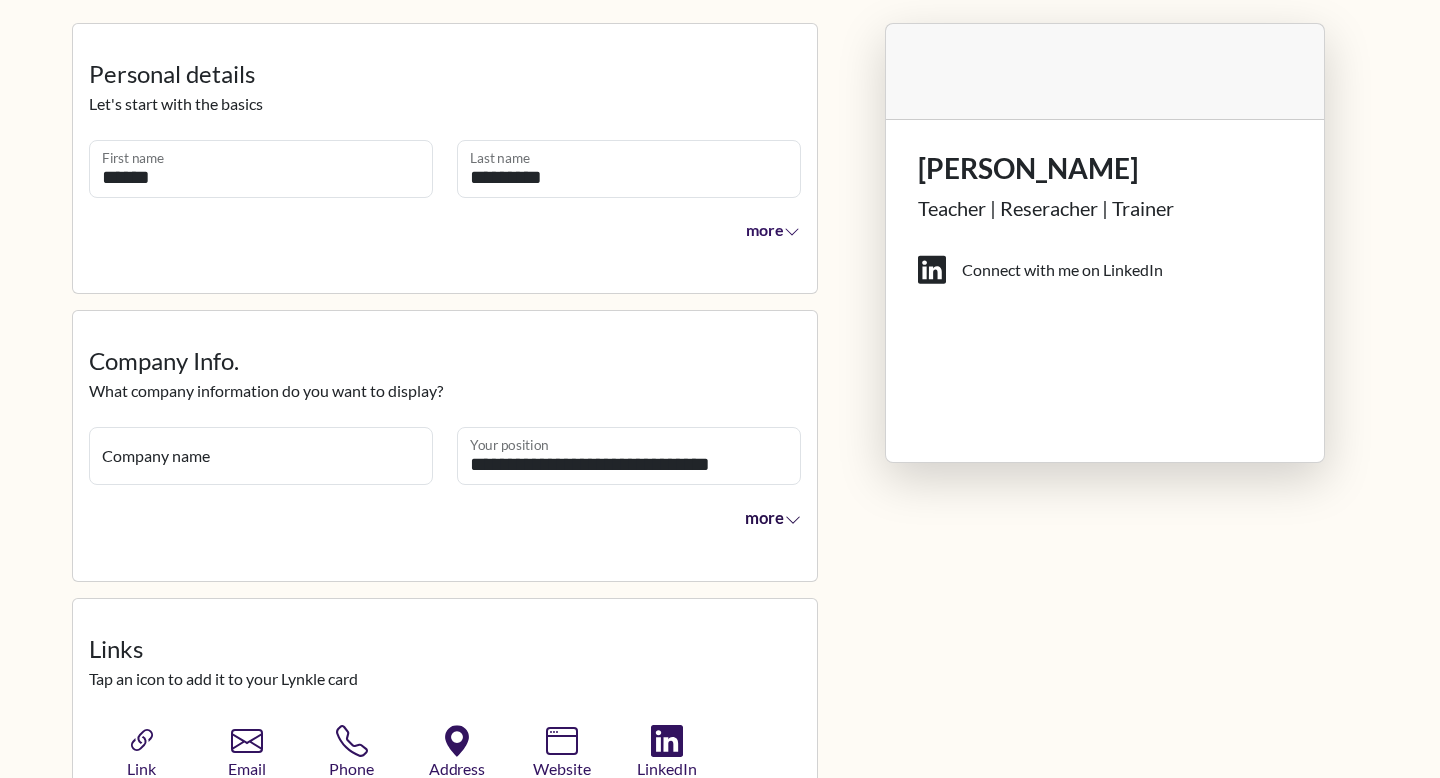 click on "more" at bounding box center (773, 518) 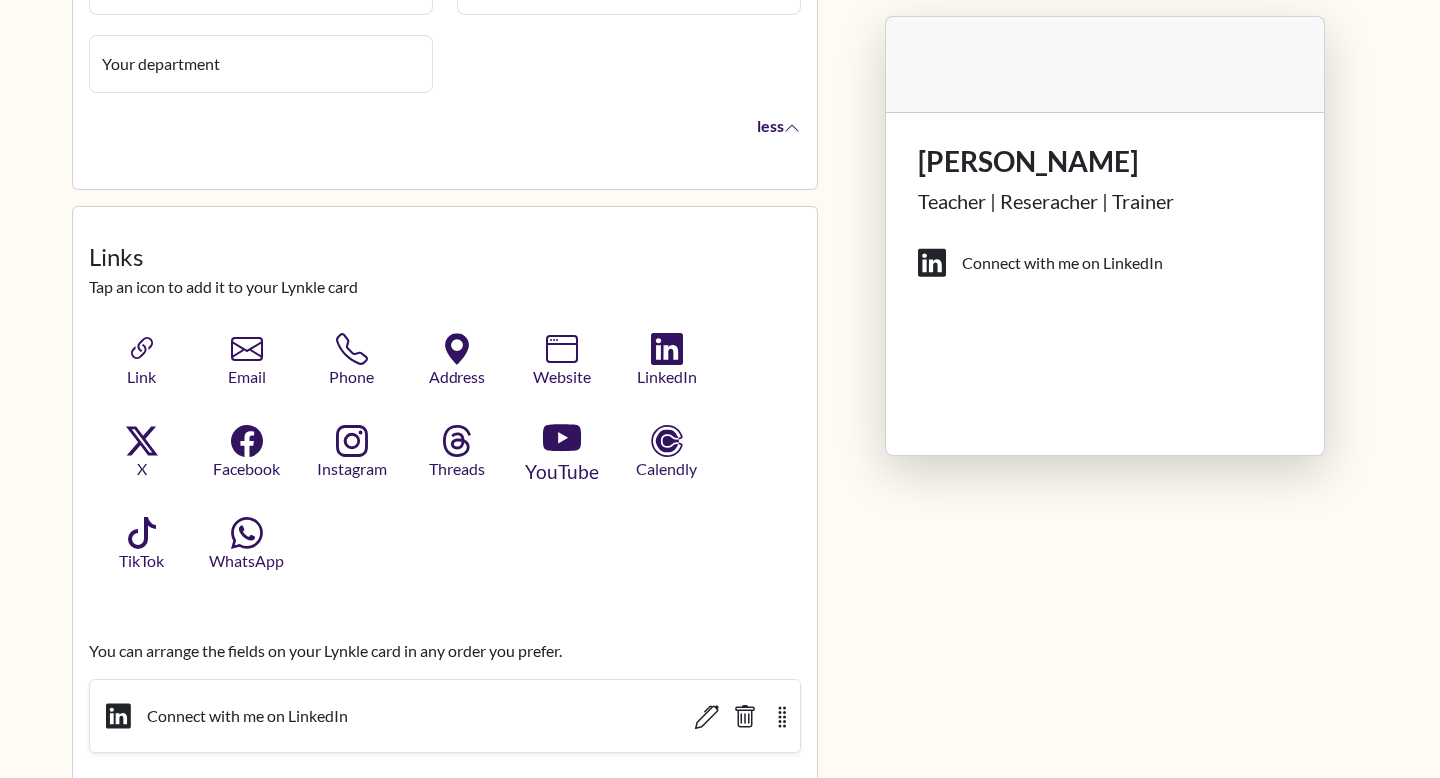 scroll, scrollTop: 853, scrollLeft: 0, axis: vertical 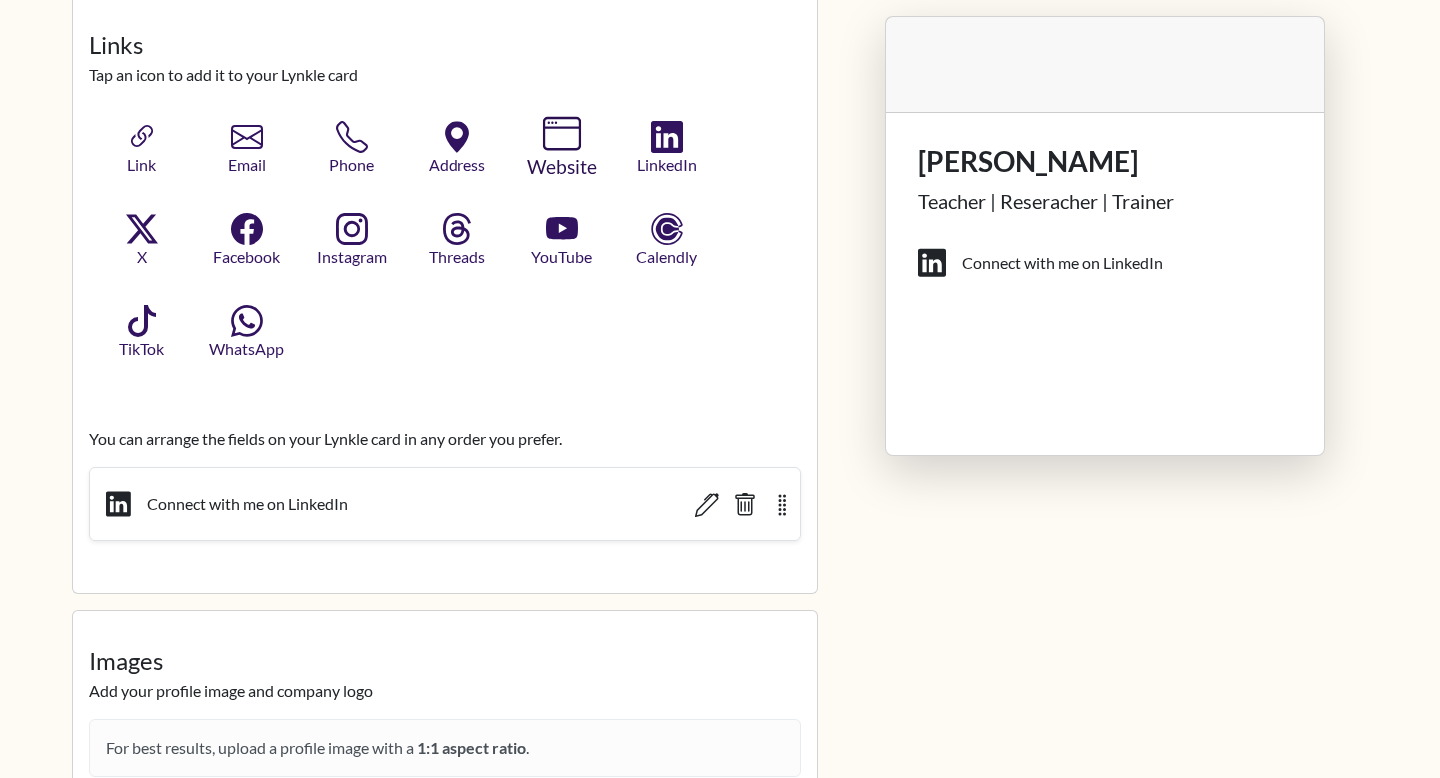 click on "Website" at bounding box center [561, 167] 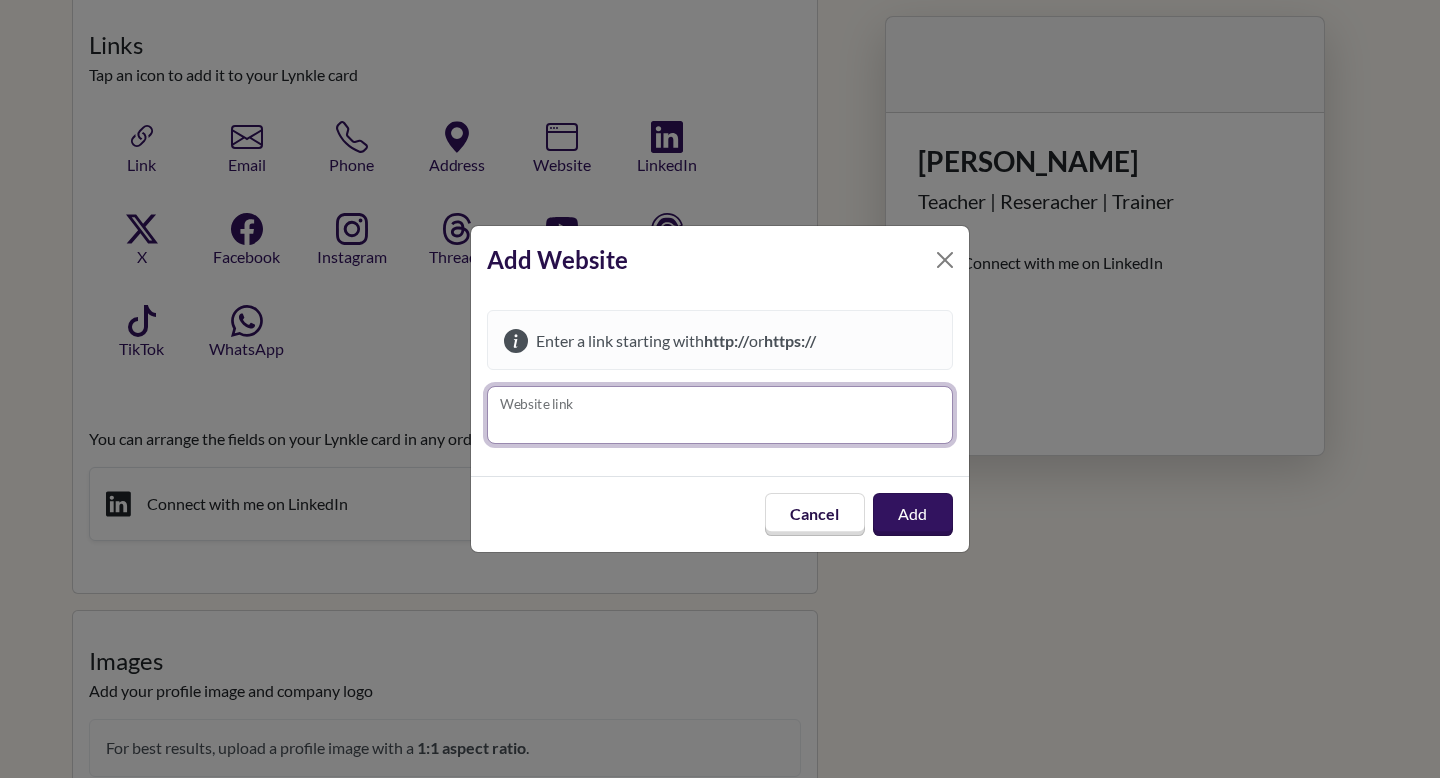 paste on "**********" 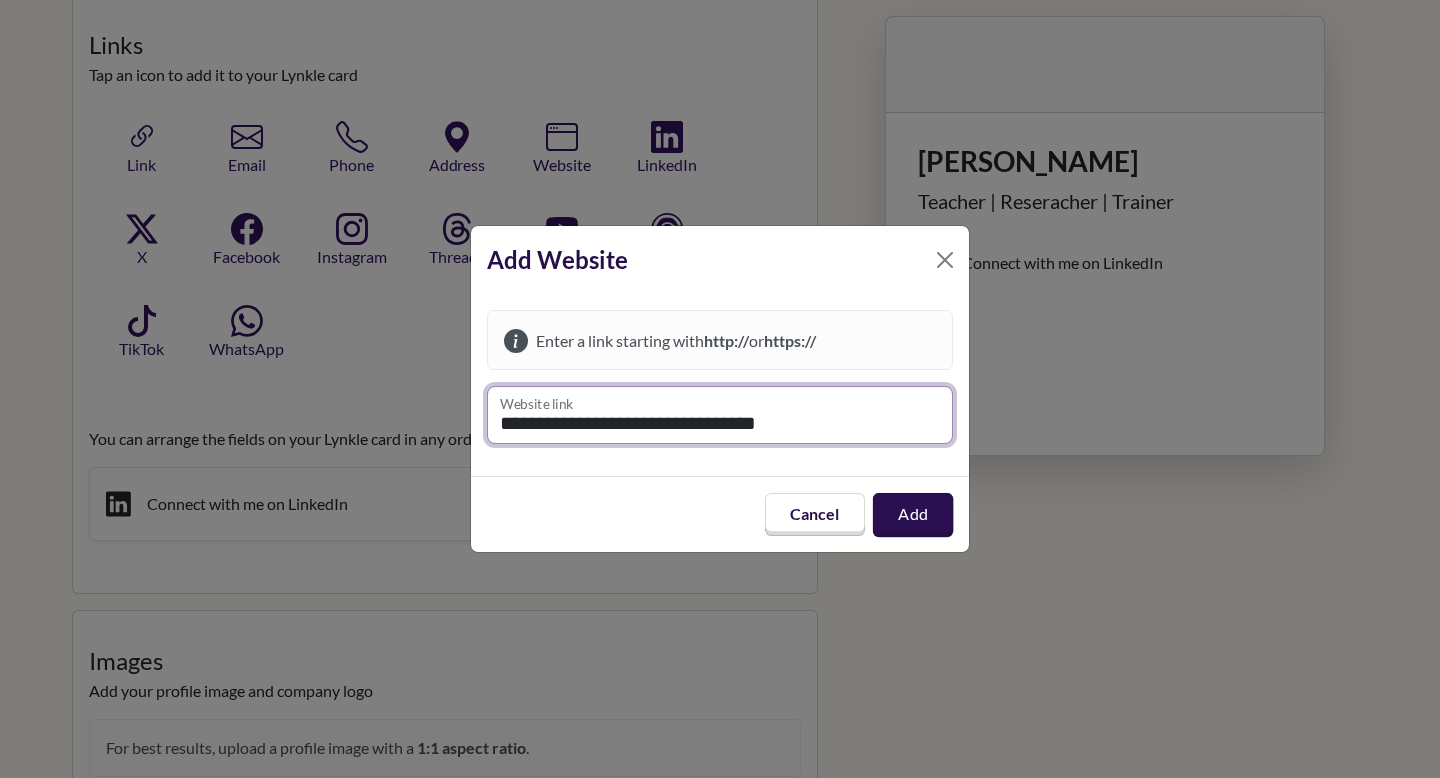type on "**********" 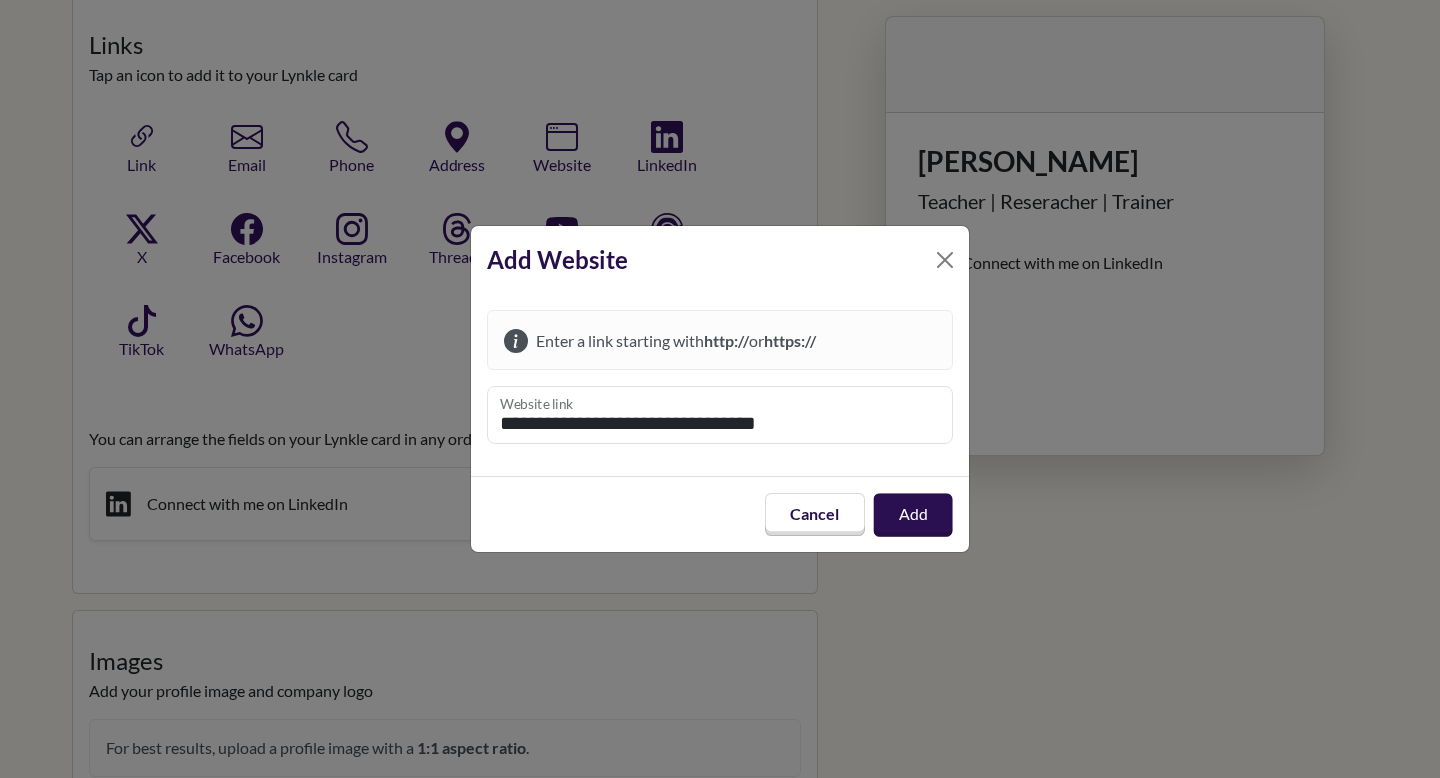 click on "Add" at bounding box center (912, 514) 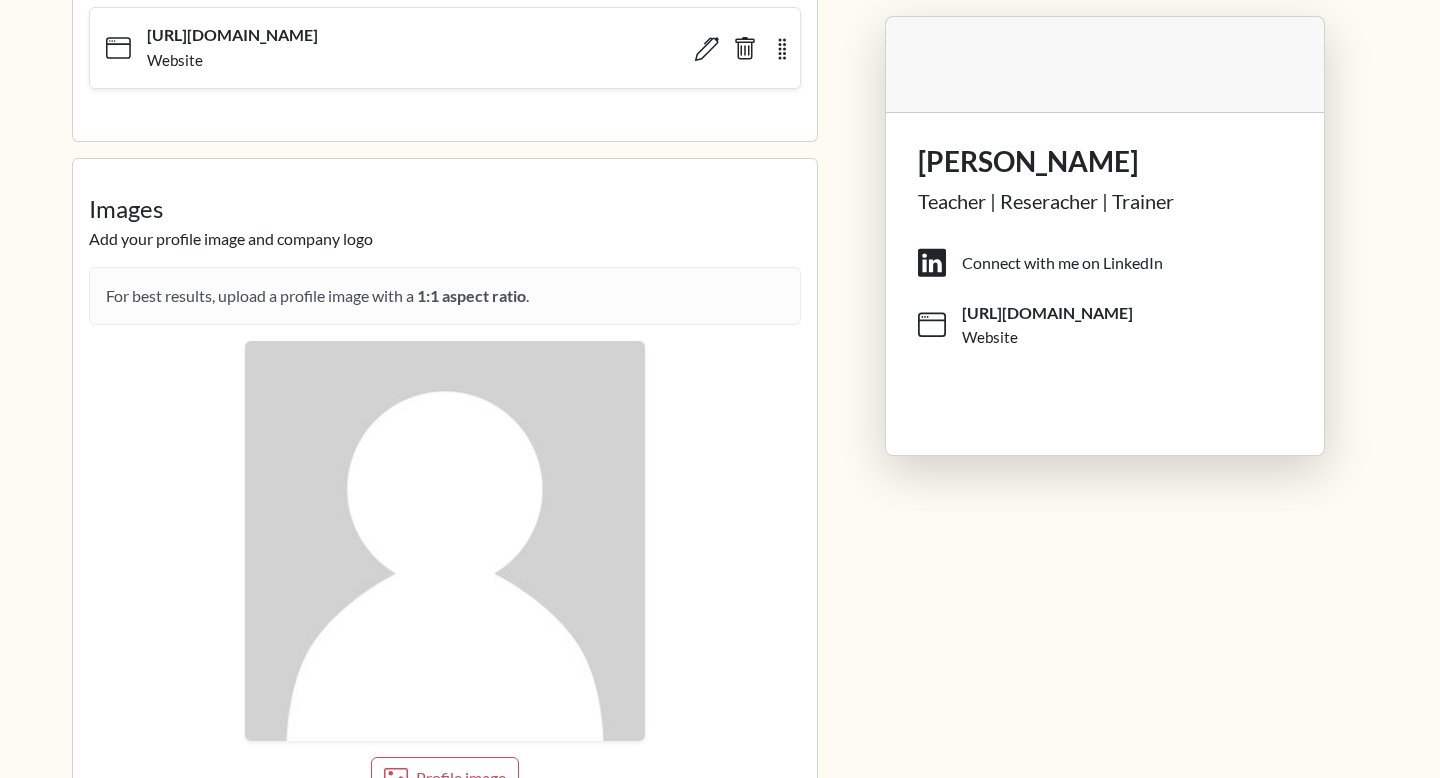 scroll, scrollTop: 1695, scrollLeft: 0, axis: vertical 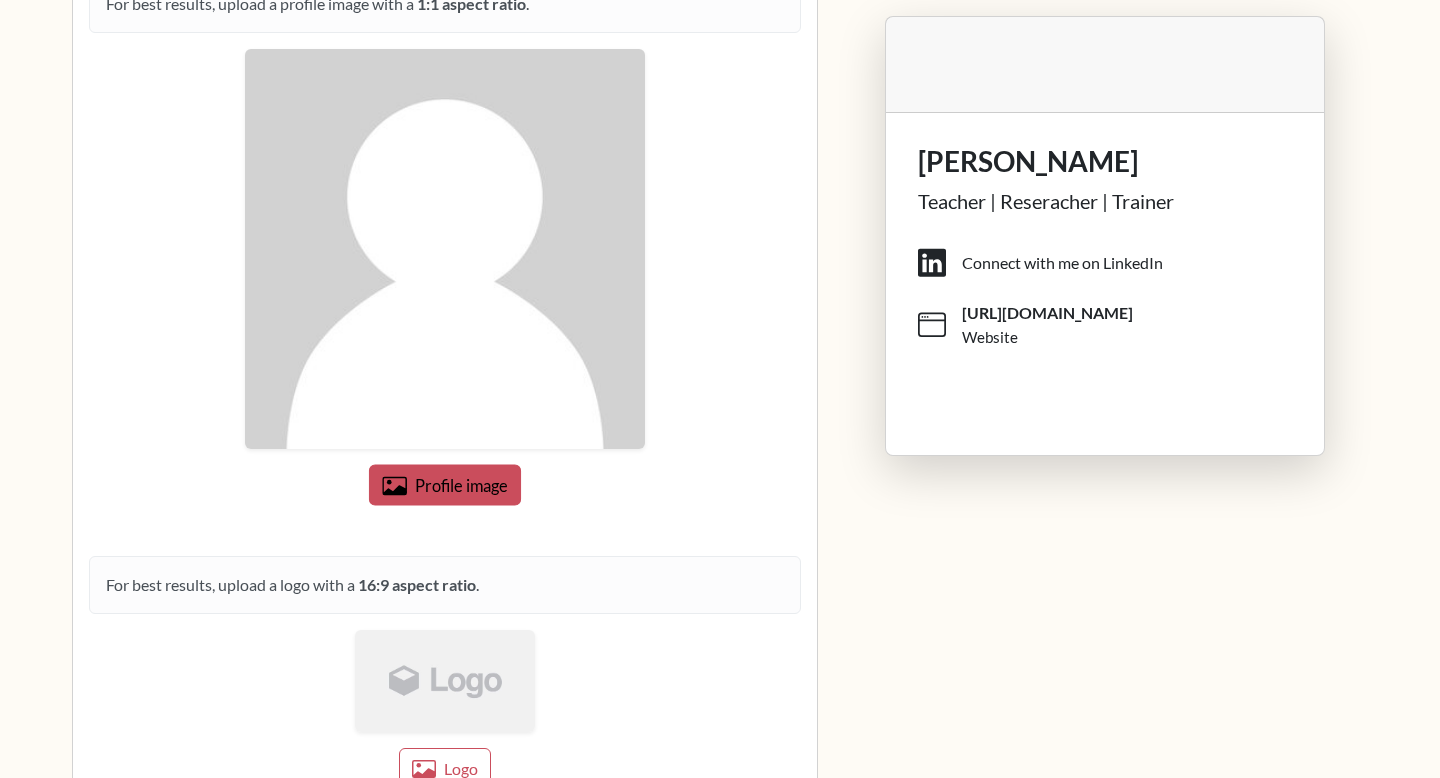 click on "Profile image" at bounding box center [461, 485] 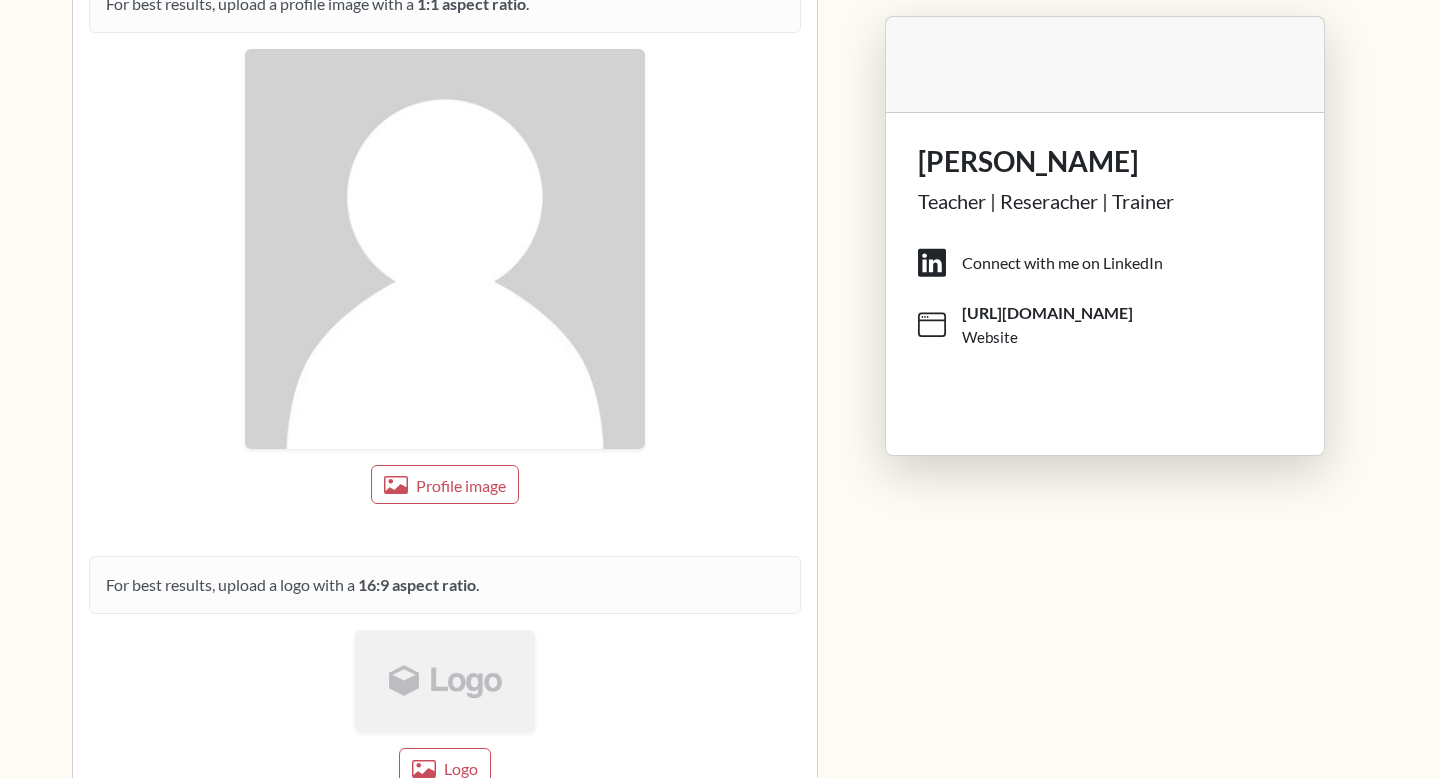 click at bounding box center (445, 680) 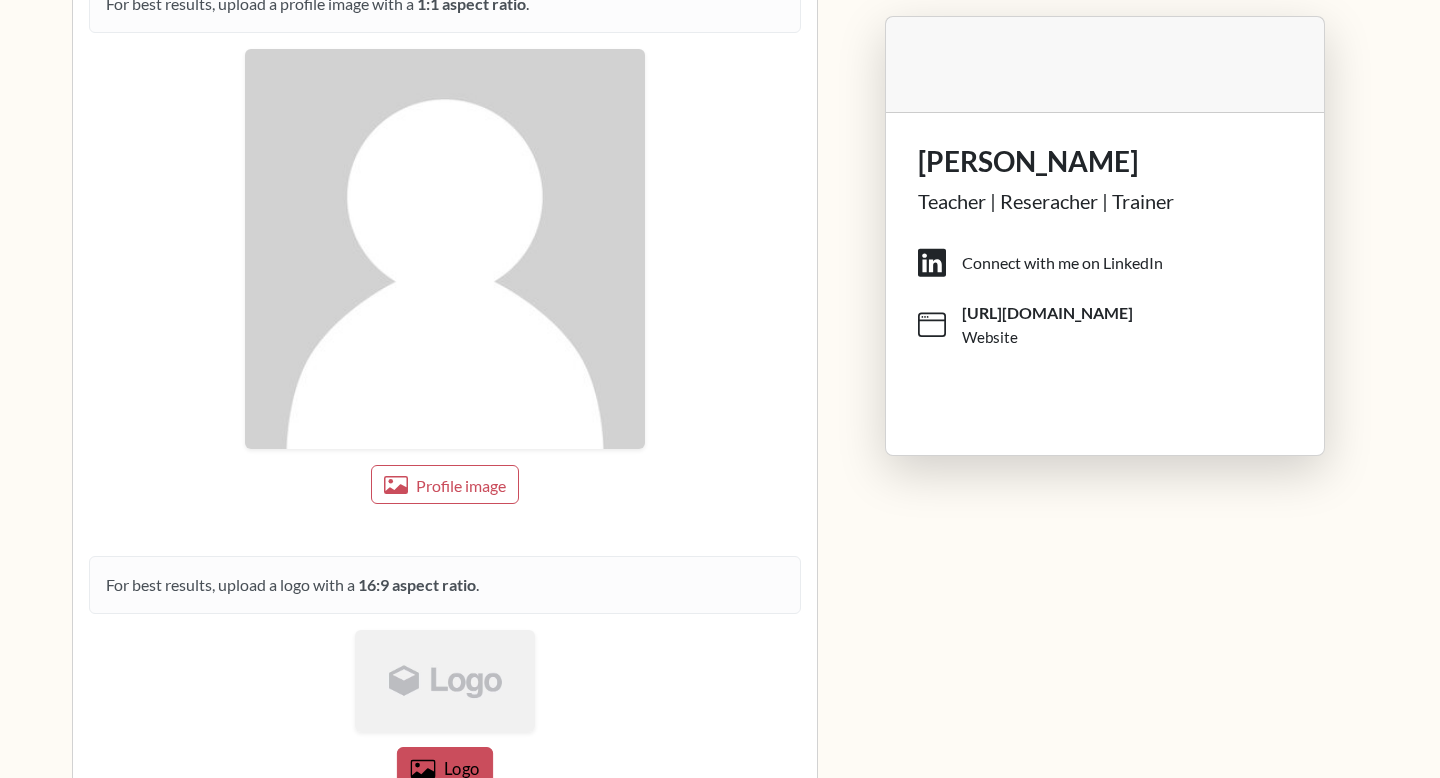 click on "Logo" at bounding box center (445, 768) 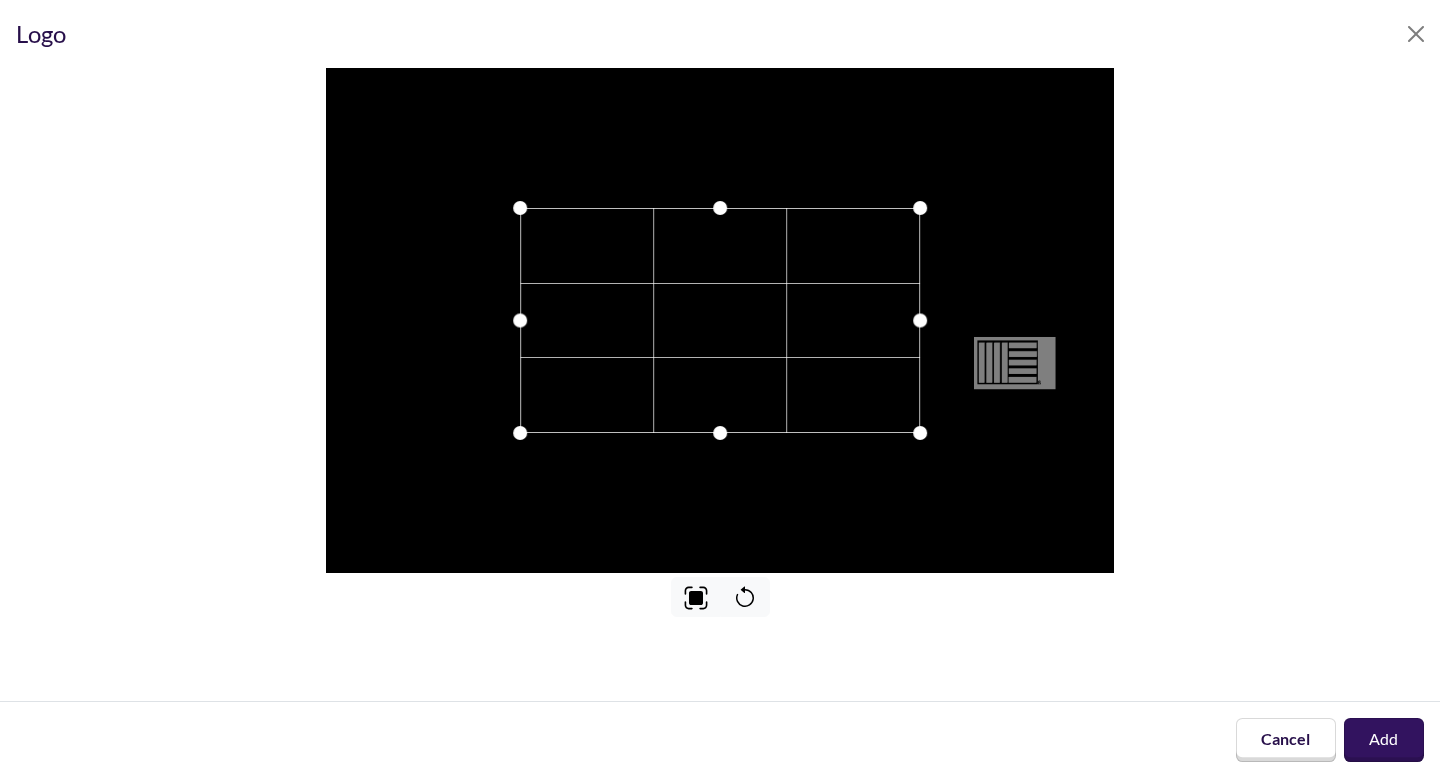 click at bounding box center (720, 320) 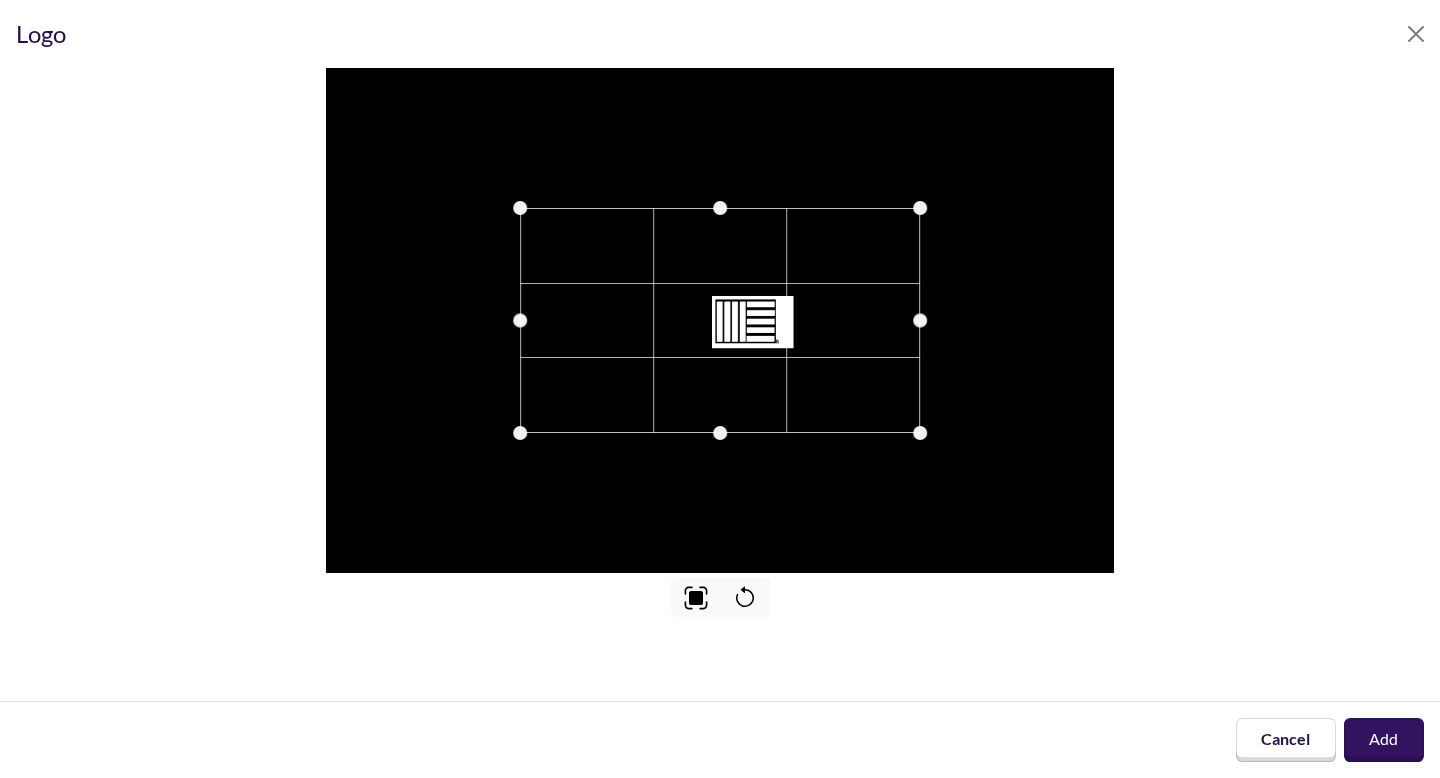 drag, startPoint x: 1021, startPoint y: 358, endPoint x: 699, endPoint y: 298, distance: 327.54236 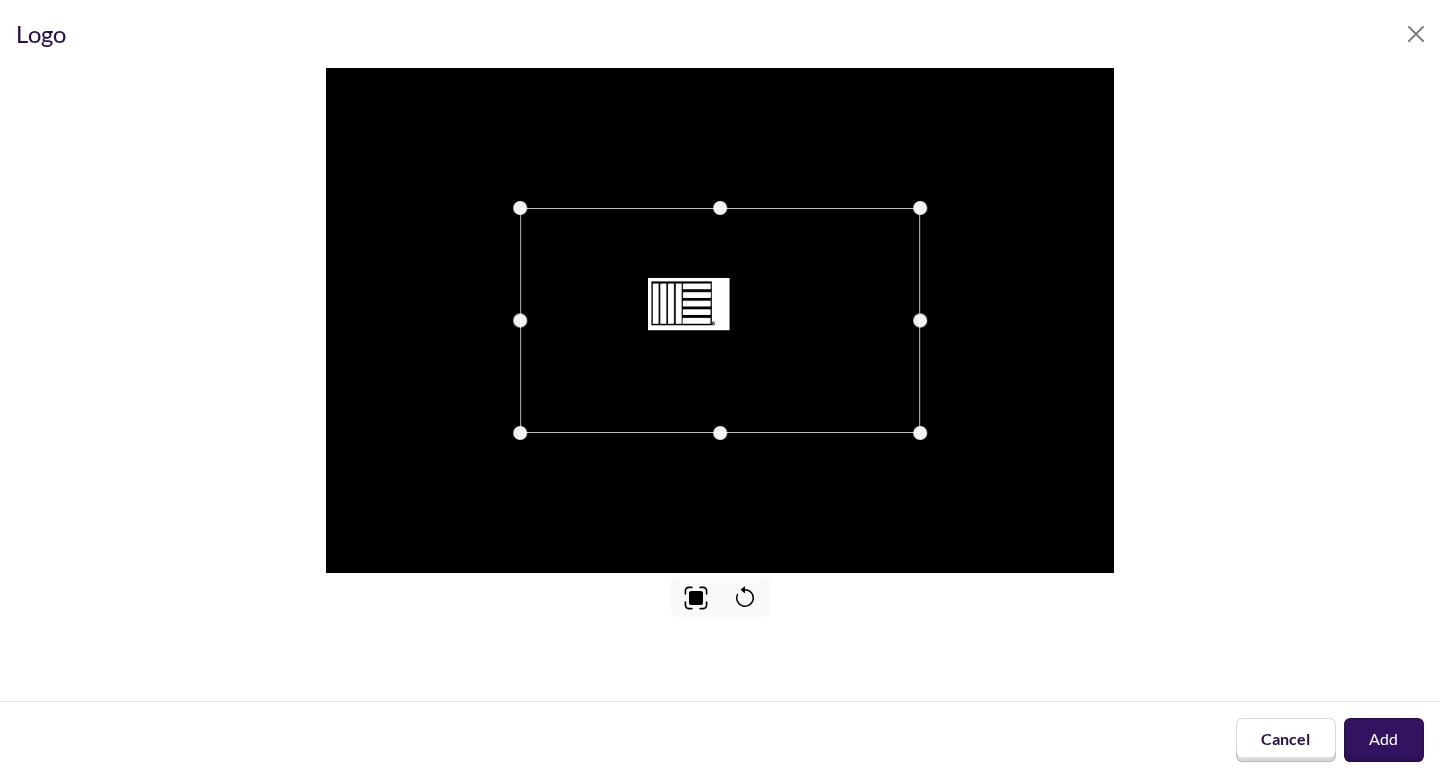 click at bounding box center [720, 320] 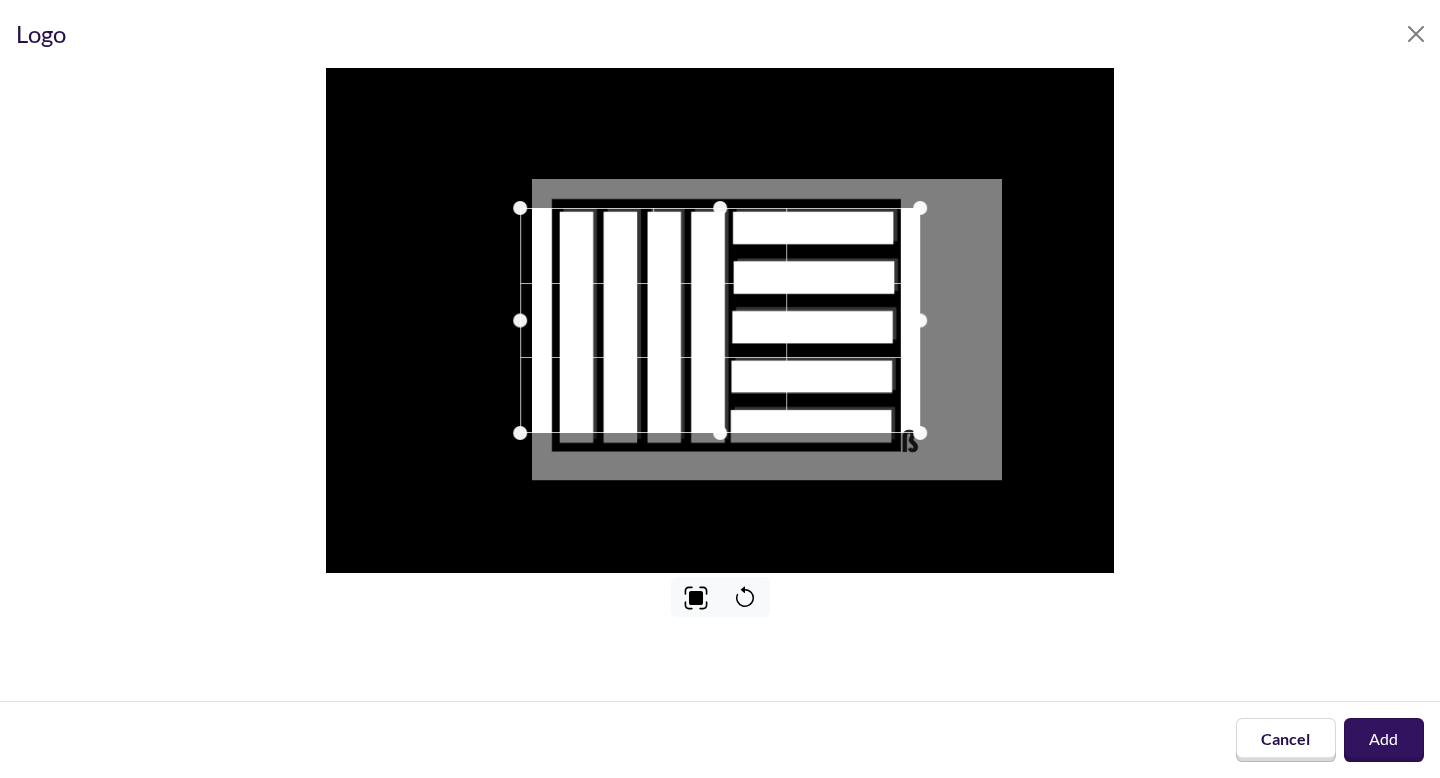drag, startPoint x: 414, startPoint y: 229, endPoint x: 819, endPoint y: 358, distance: 425.04822 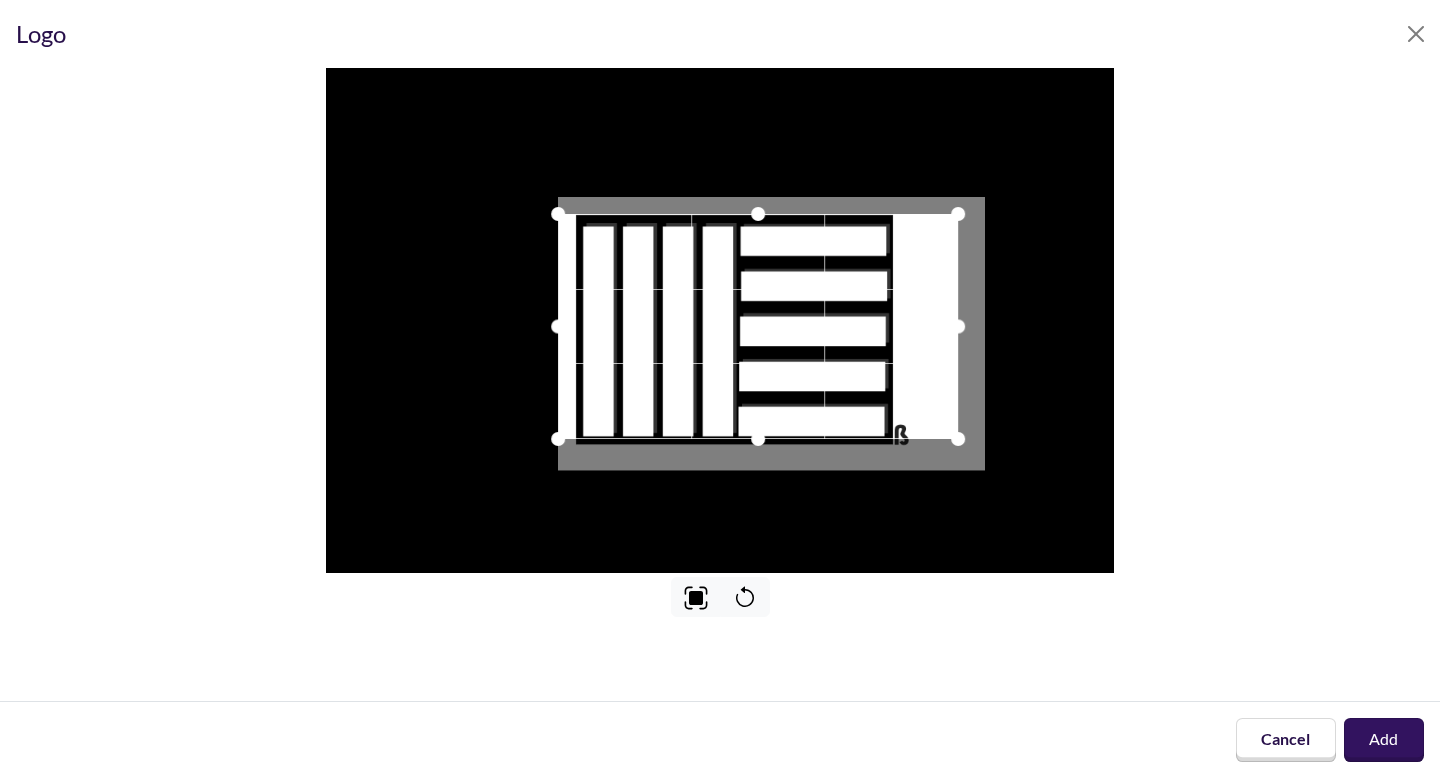 drag, startPoint x: 797, startPoint y: 332, endPoint x: 836, endPoint y: 337, distance: 39.319206 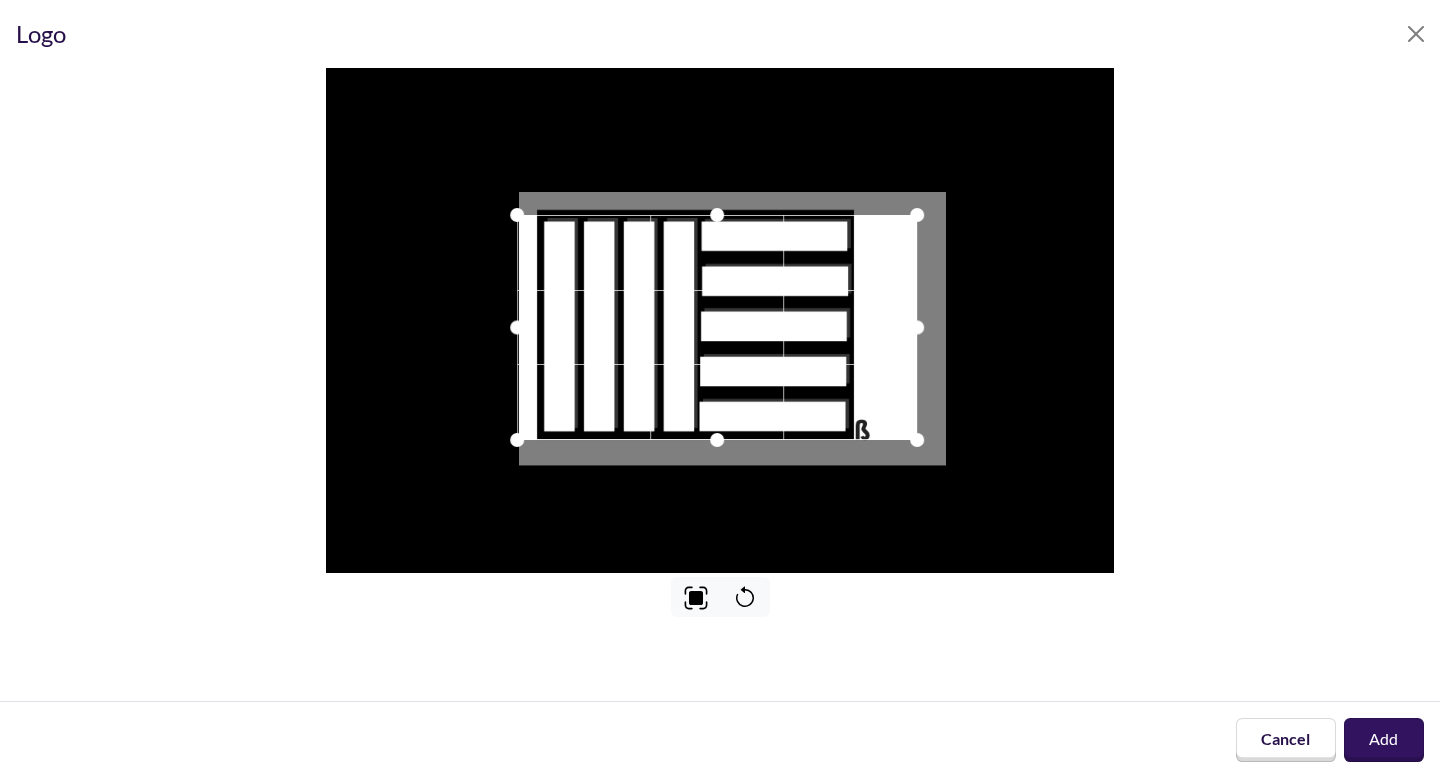 click at bounding box center (717, 327) 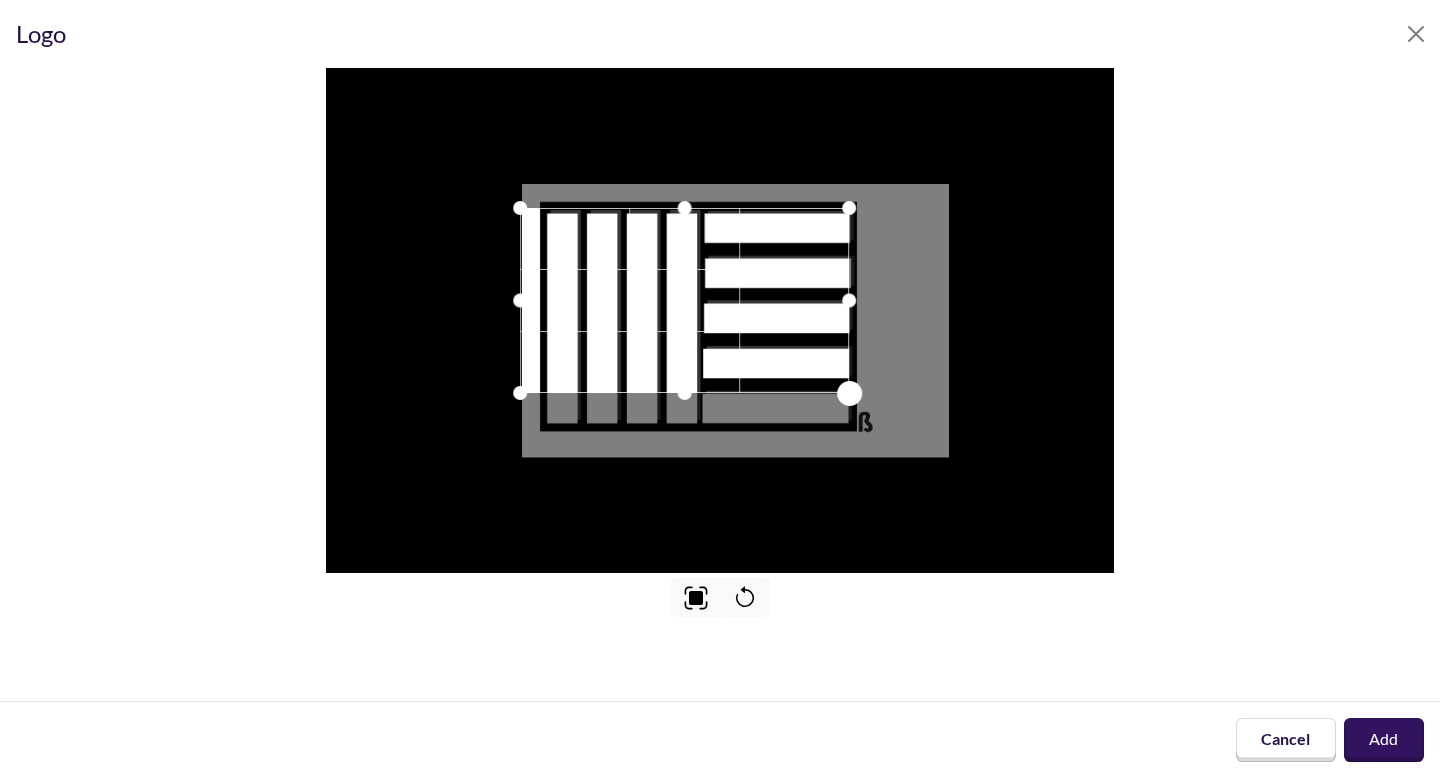 drag, startPoint x: 923, startPoint y: 433, endPoint x: 853, endPoint y: 439, distance: 70.256676 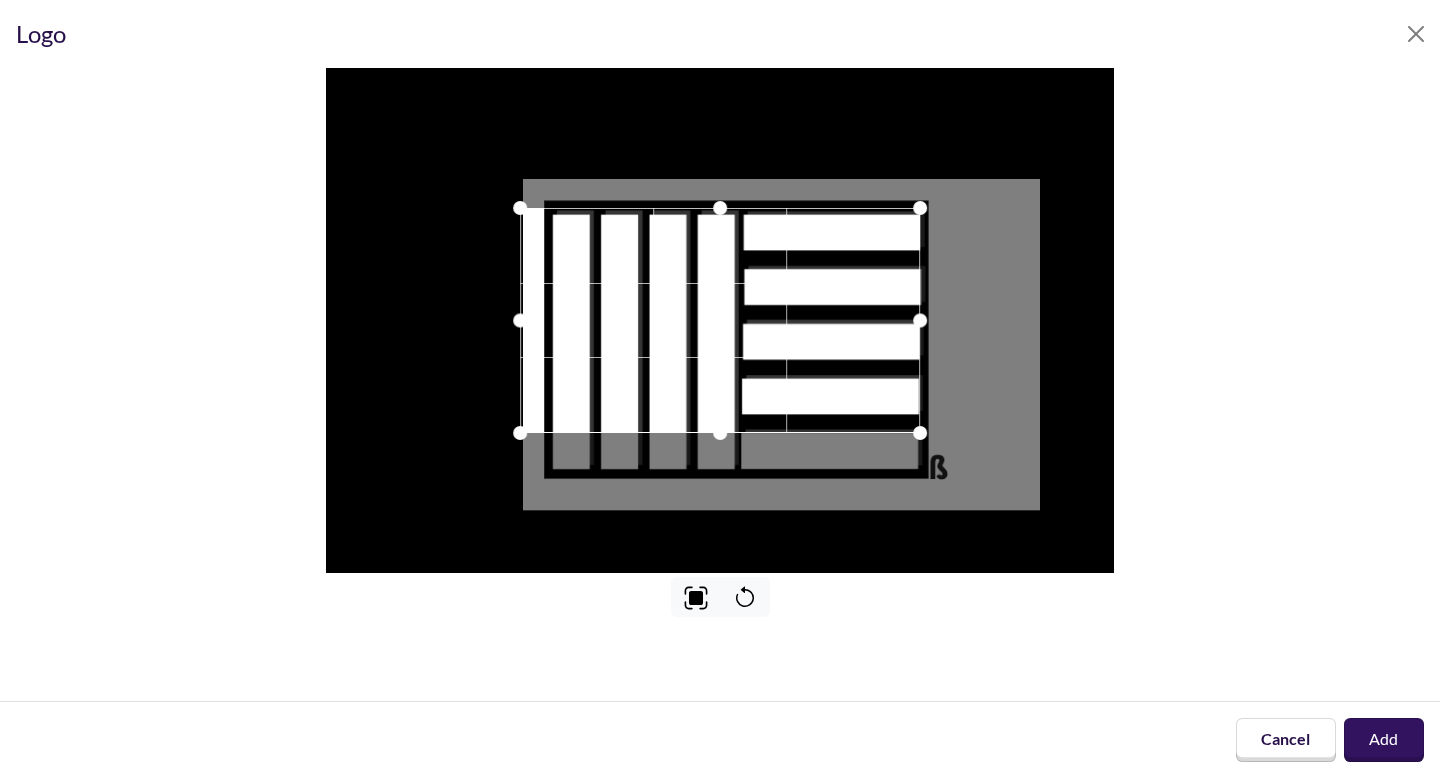 click at bounding box center [720, 433] 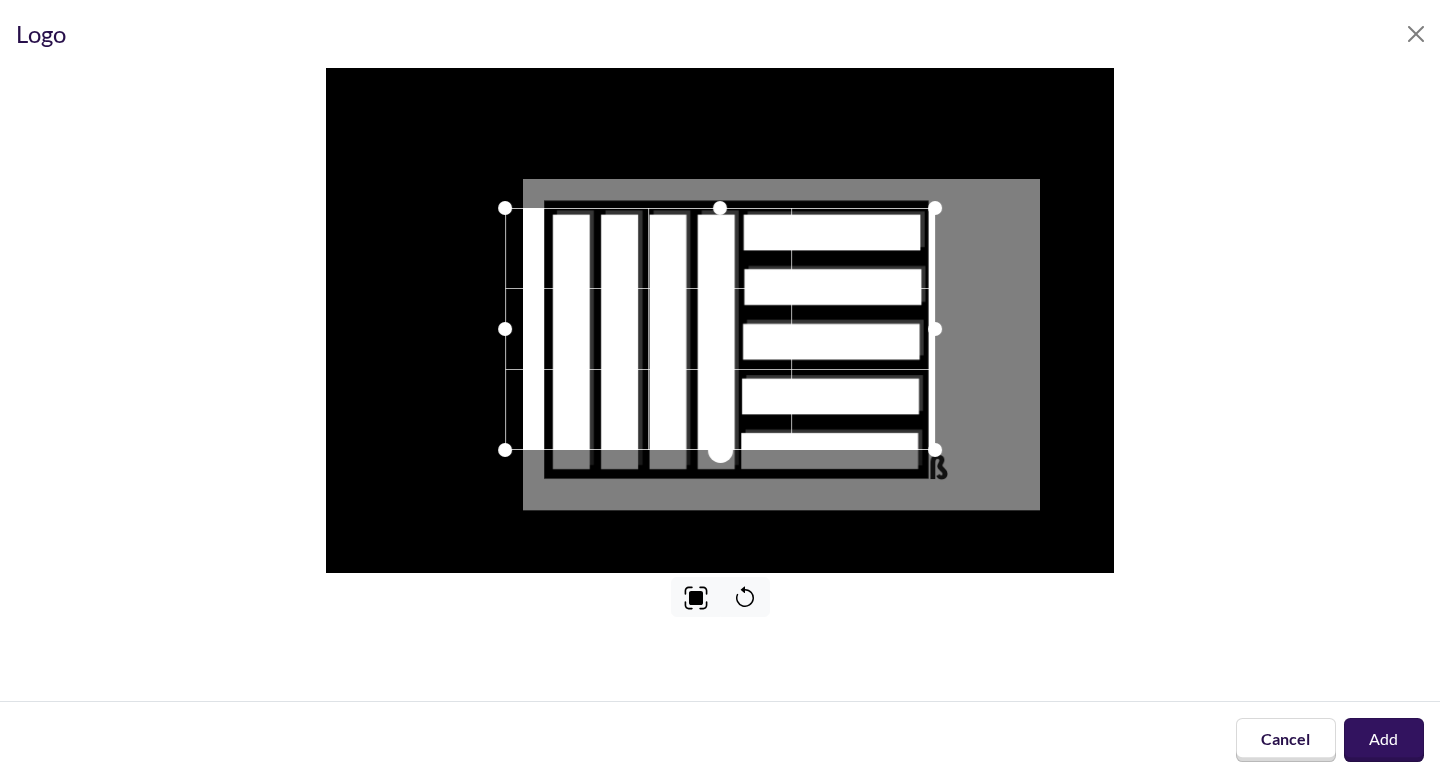 drag, startPoint x: 721, startPoint y: 437, endPoint x: 719, endPoint y: 454, distance: 17.117243 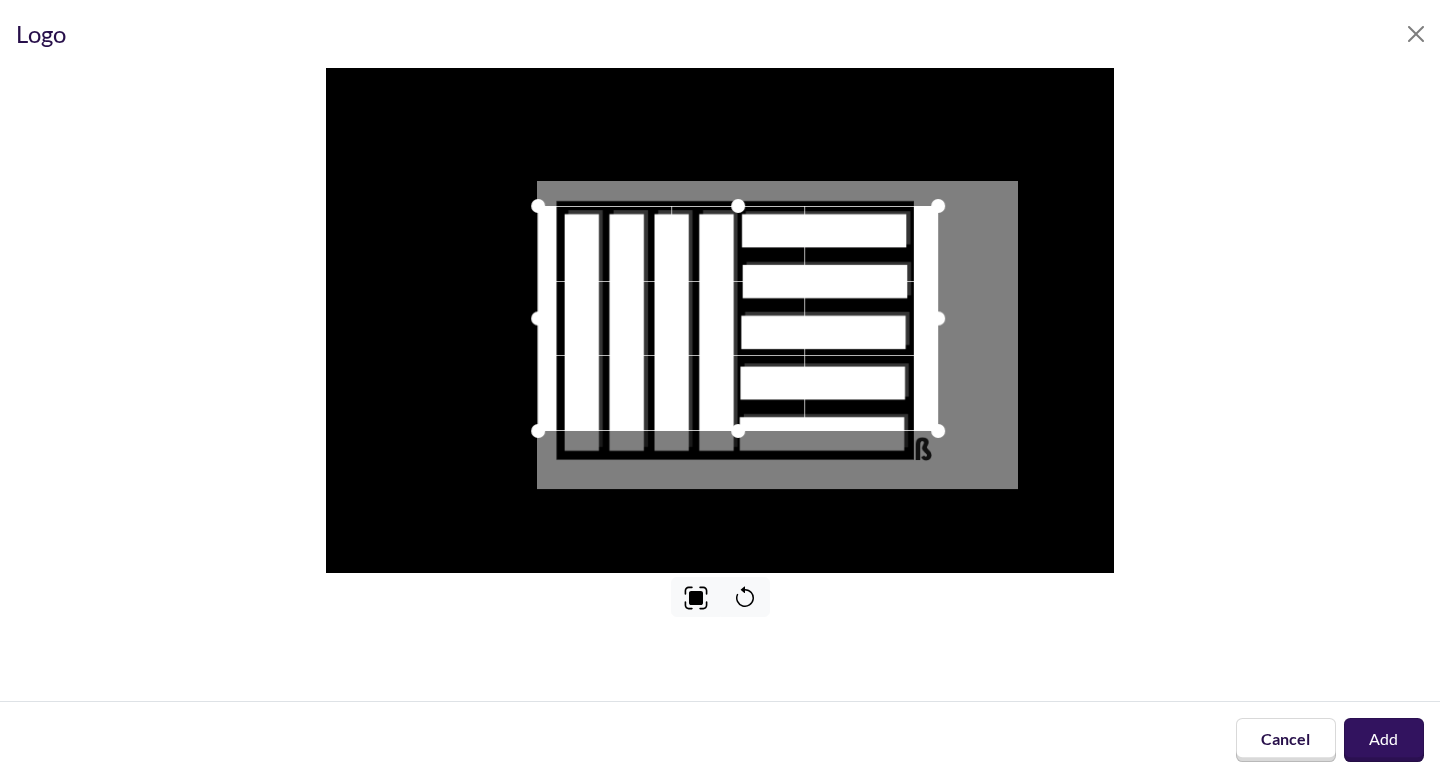 drag, startPoint x: 777, startPoint y: 387, endPoint x: 796, endPoint y: 384, distance: 19.235384 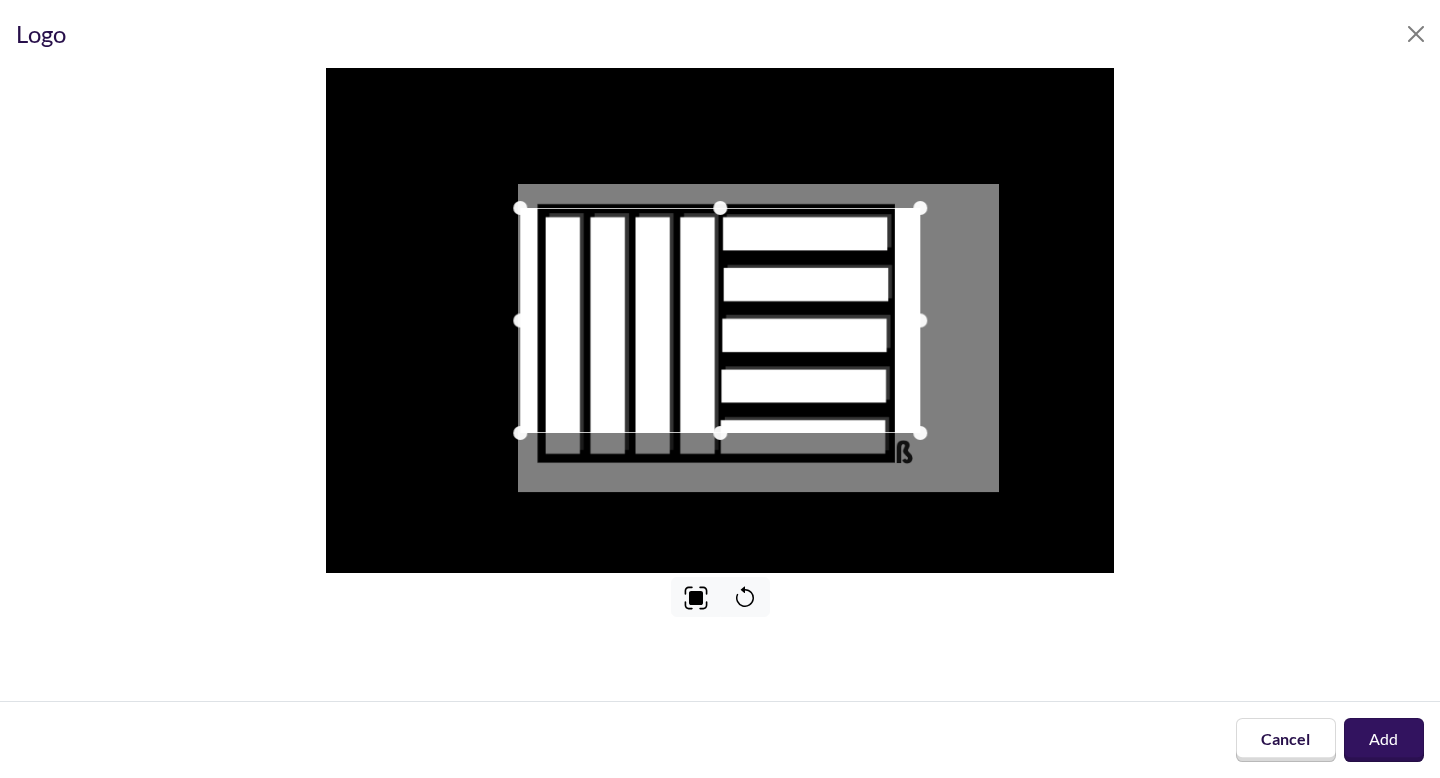 scroll, scrollTop: 1704, scrollLeft: 0, axis: vertical 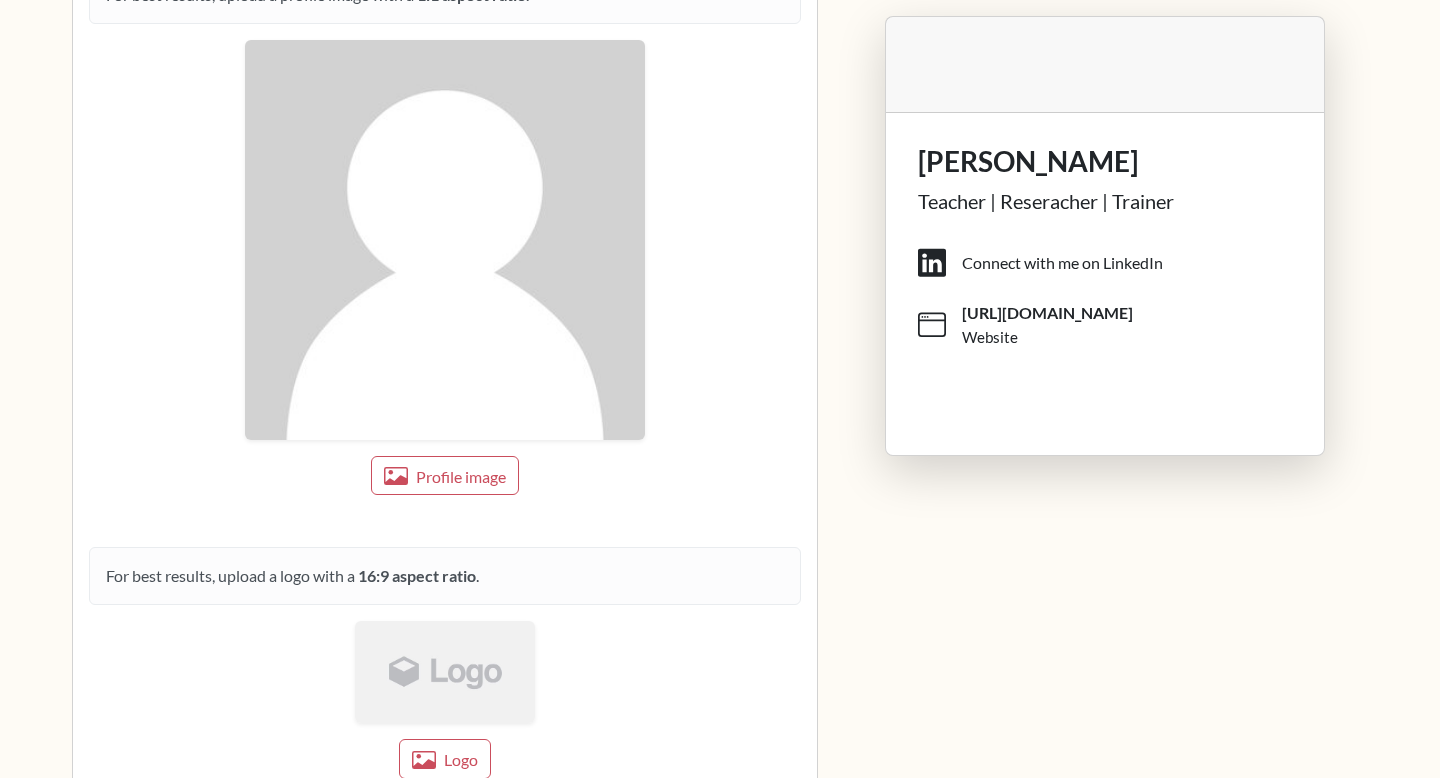 type 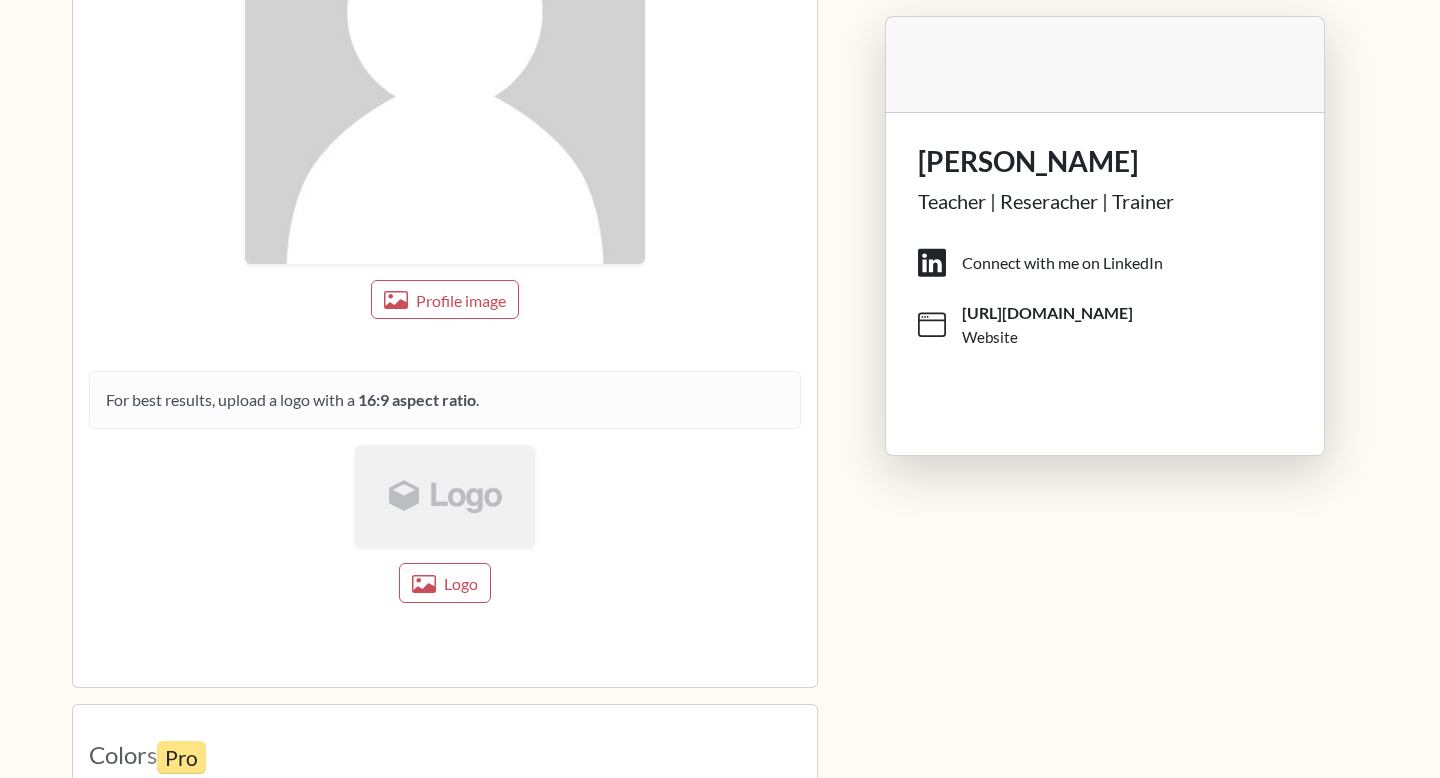 scroll, scrollTop: 1877, scrollLeft: 0, axis: vertical 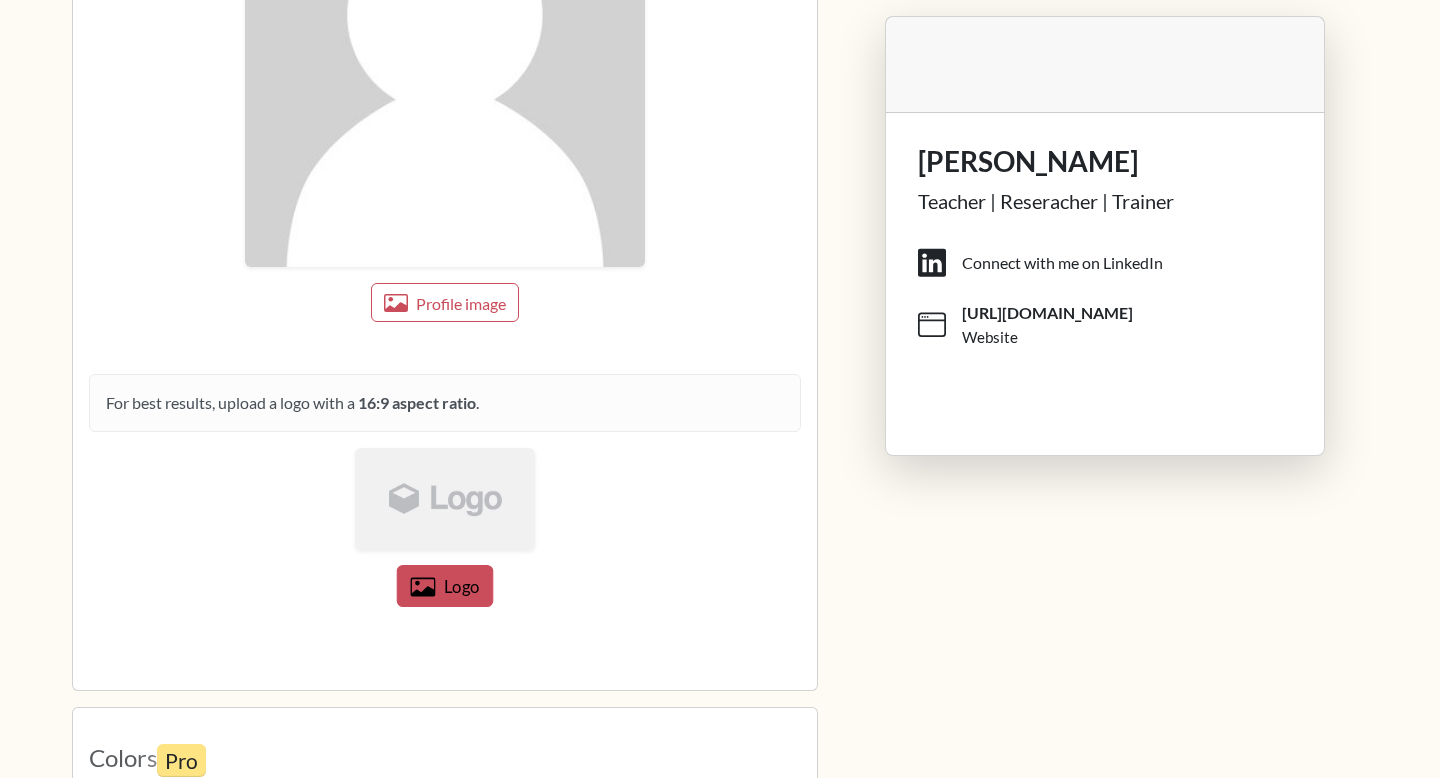 click on "Logo" at bounding box center (445, 586) 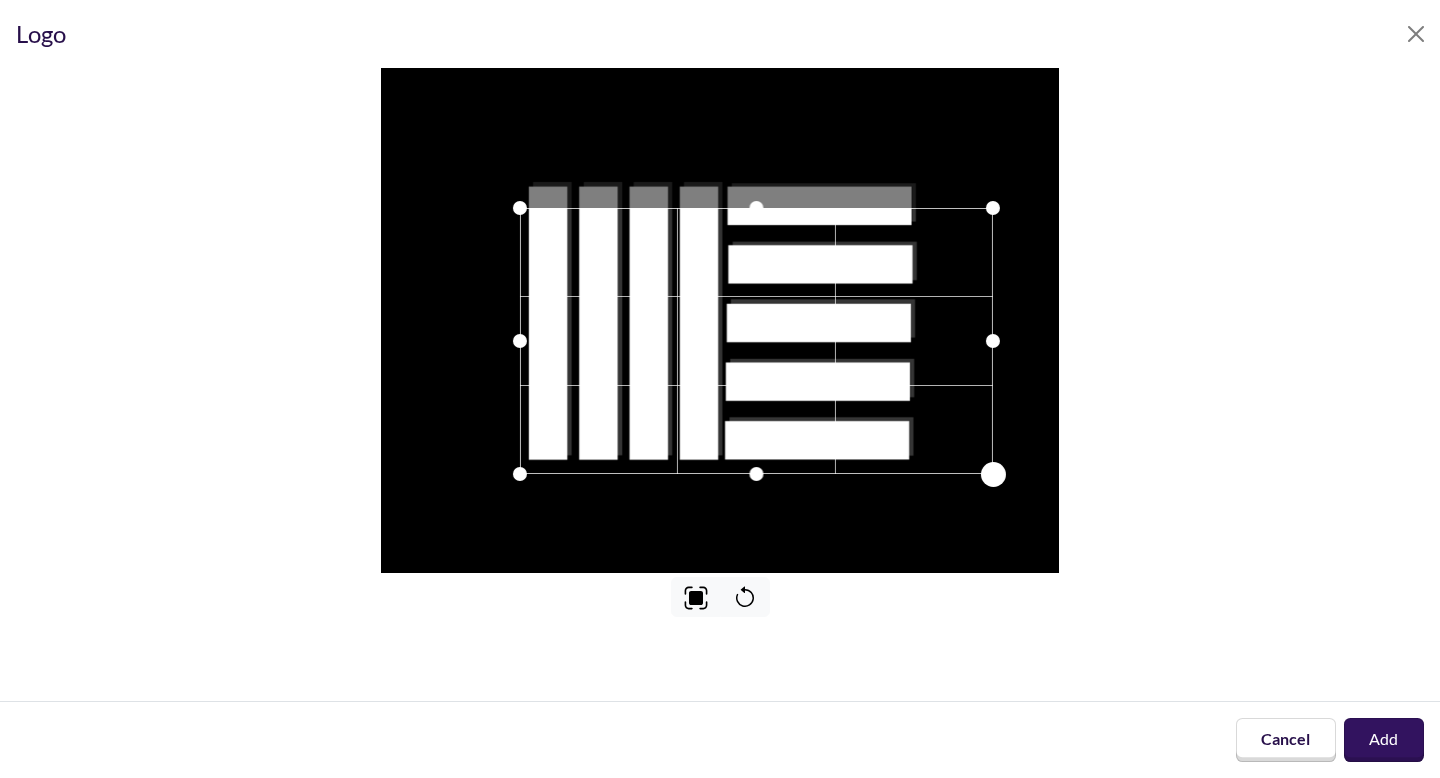 drag, startPoint x: 921, startPoint y: 432, endPoint x: 994, endPoint y: 499, distance: 99.08582 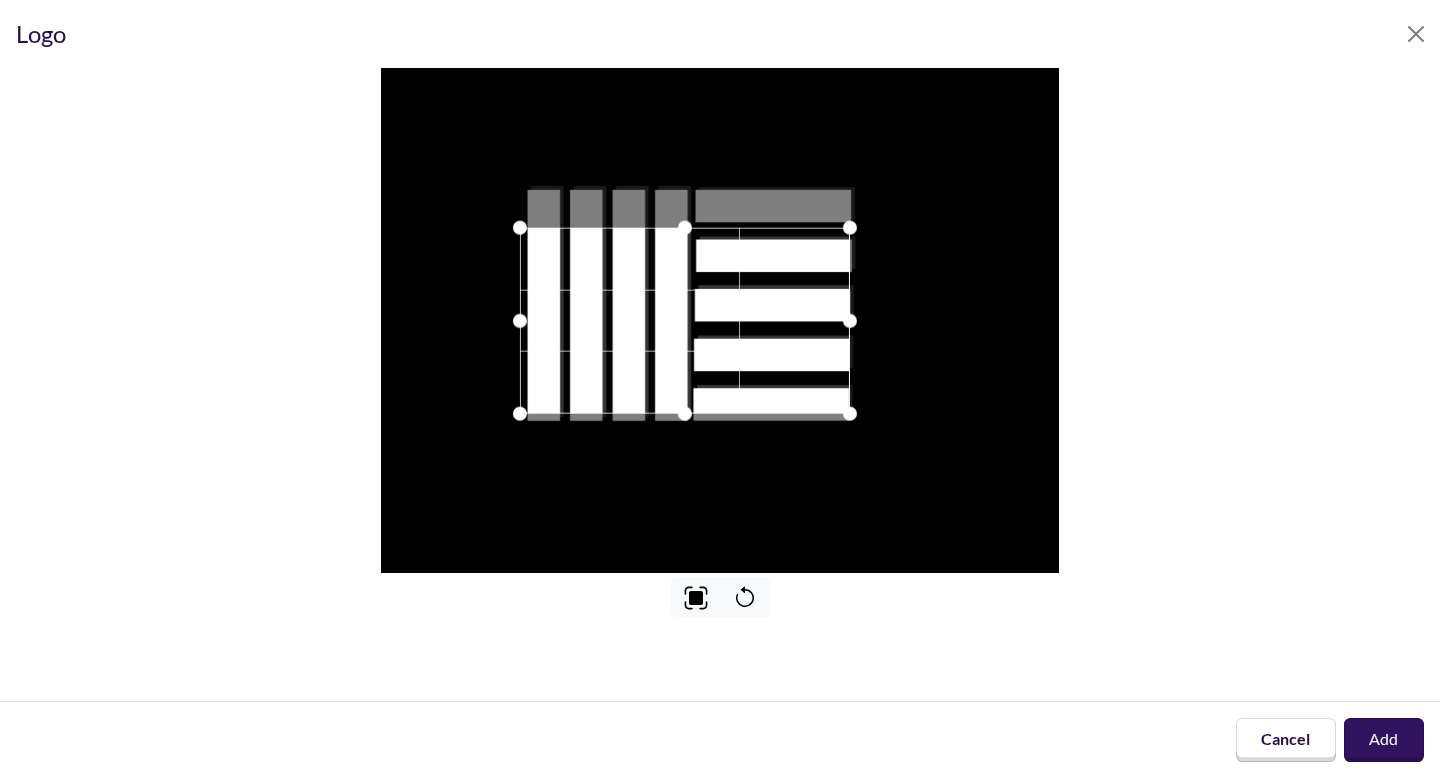 drag, startPoint x: 913, startPoint y: 370, endPoint x: 838, endPoint y: 275, distance: 121.037186 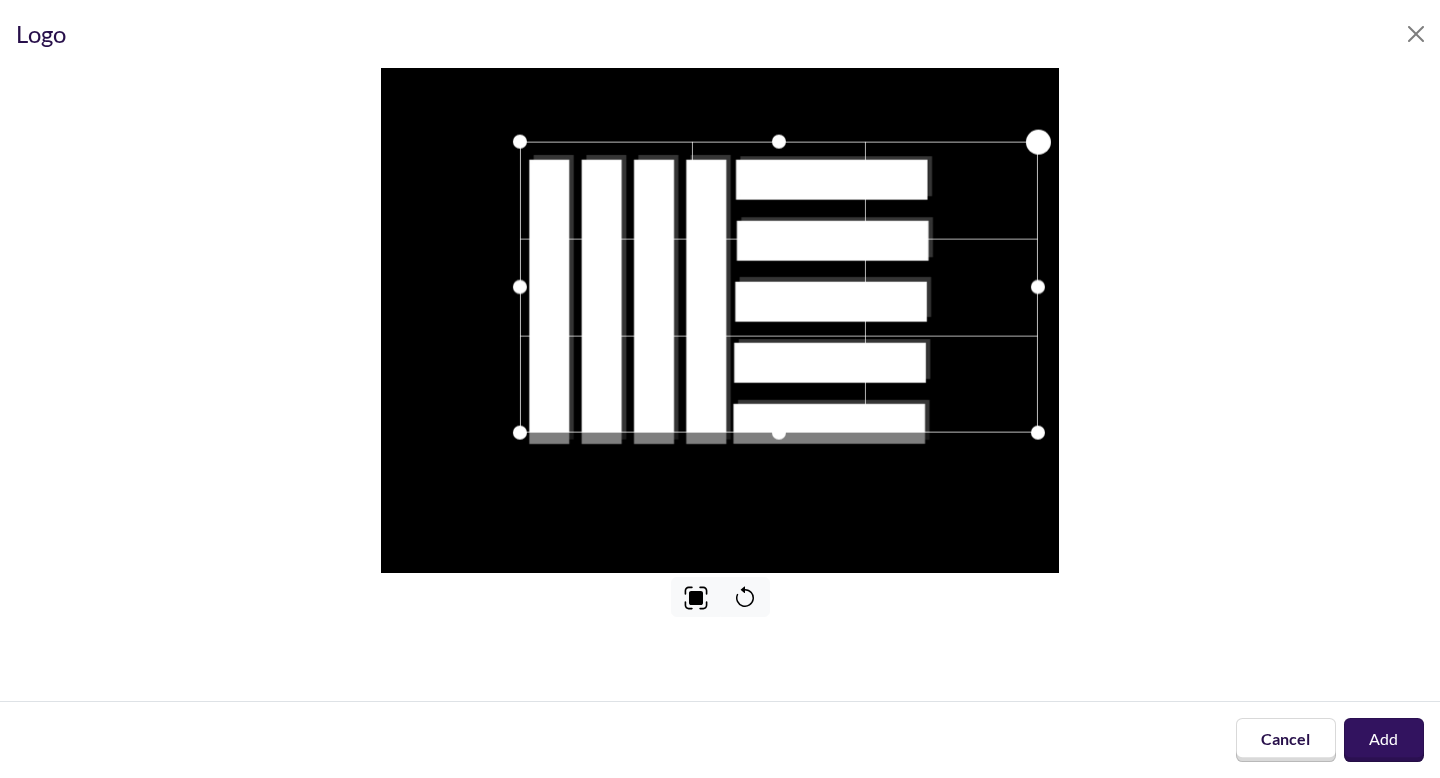 drag, startPoint x: 912, startPoint y: 211, endPoint x: 1030, endPoint y: 60, distance: 191.63768 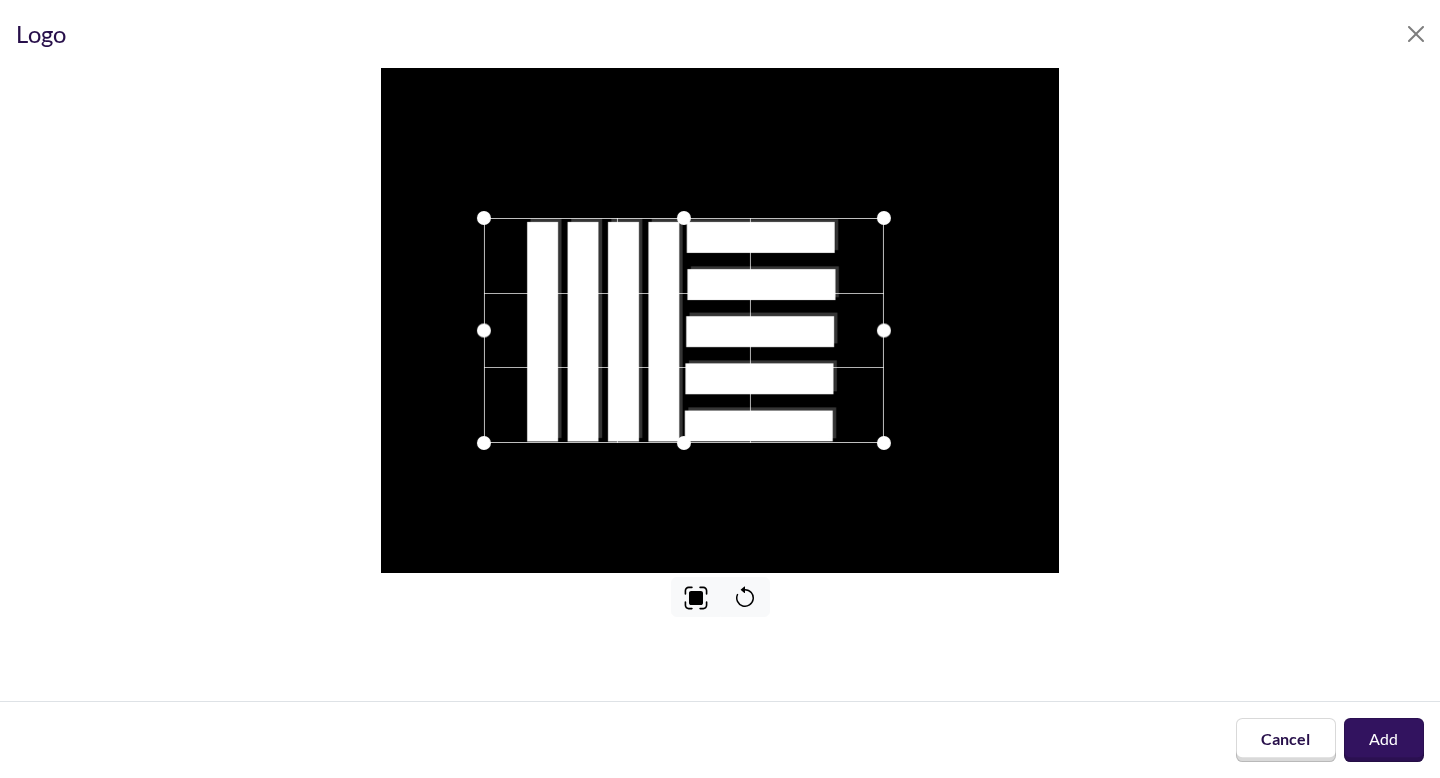drag, startPoint x: 871, startPoint y: 331, endPoint x: 835, endPoint y: 342, distance: 37.64306 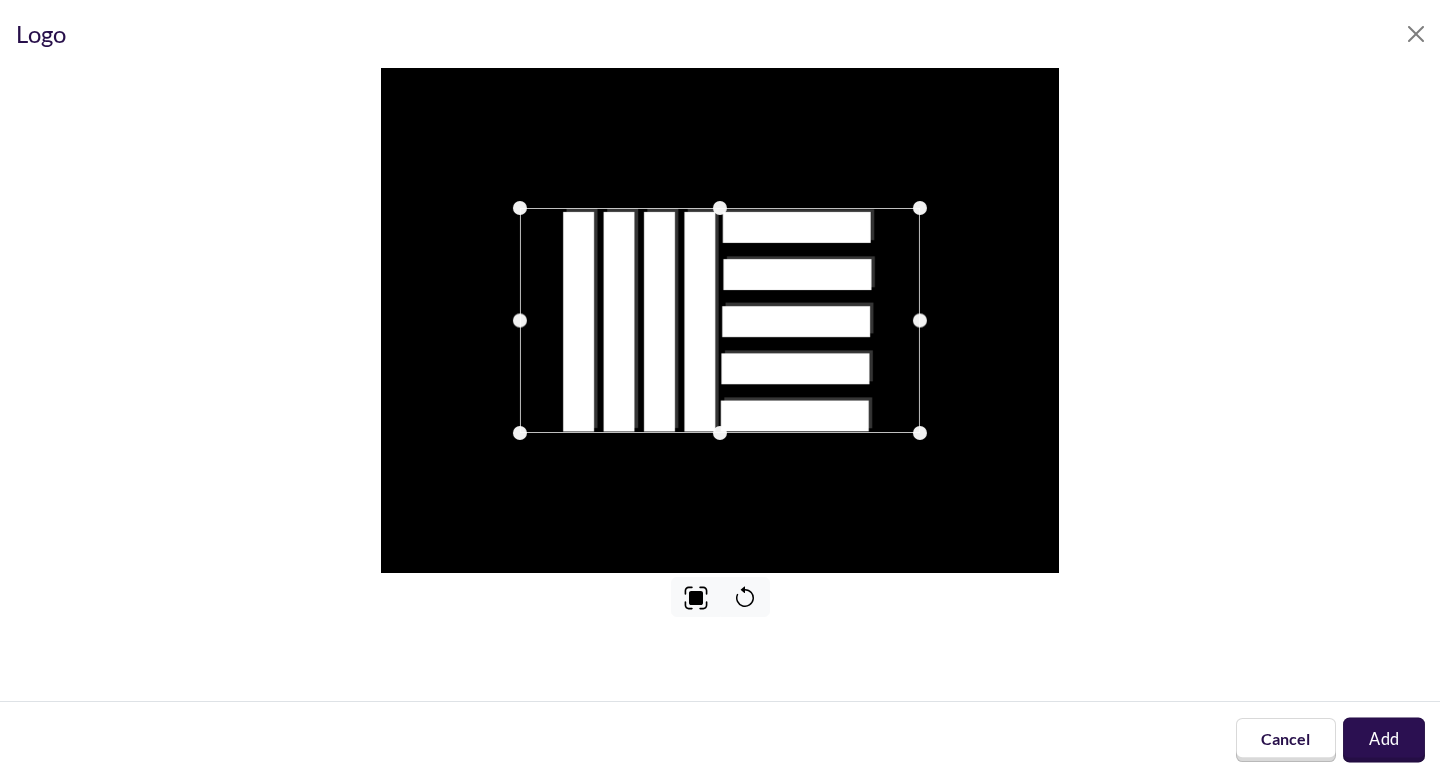 click on "Add" at bounding box center [1384, 740] 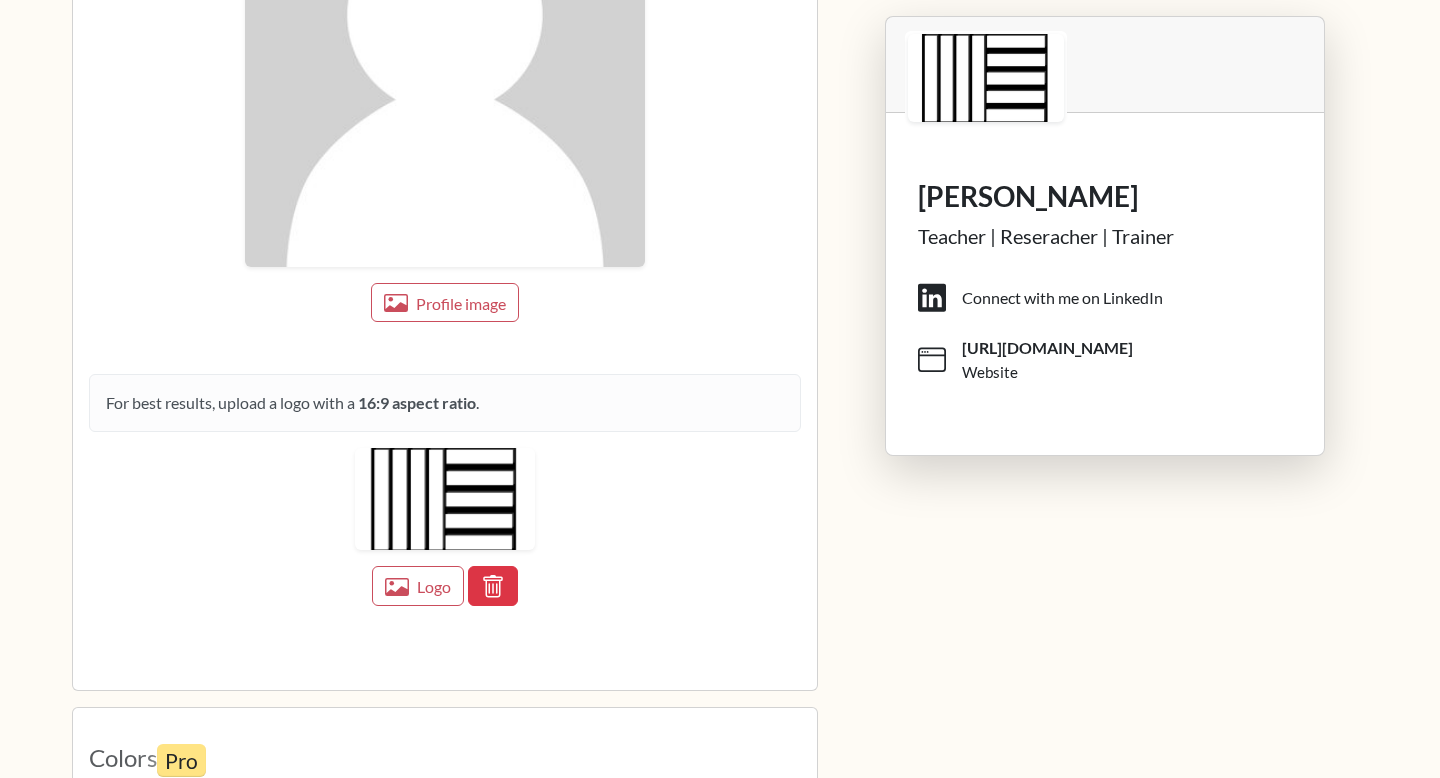 click on "[PERSON_NAME] Teacher | Reseracher | Trainer Connect with me on LinkedIn [URL][DOMAIN_NAME] Website" at bounding box center [1105, 163] 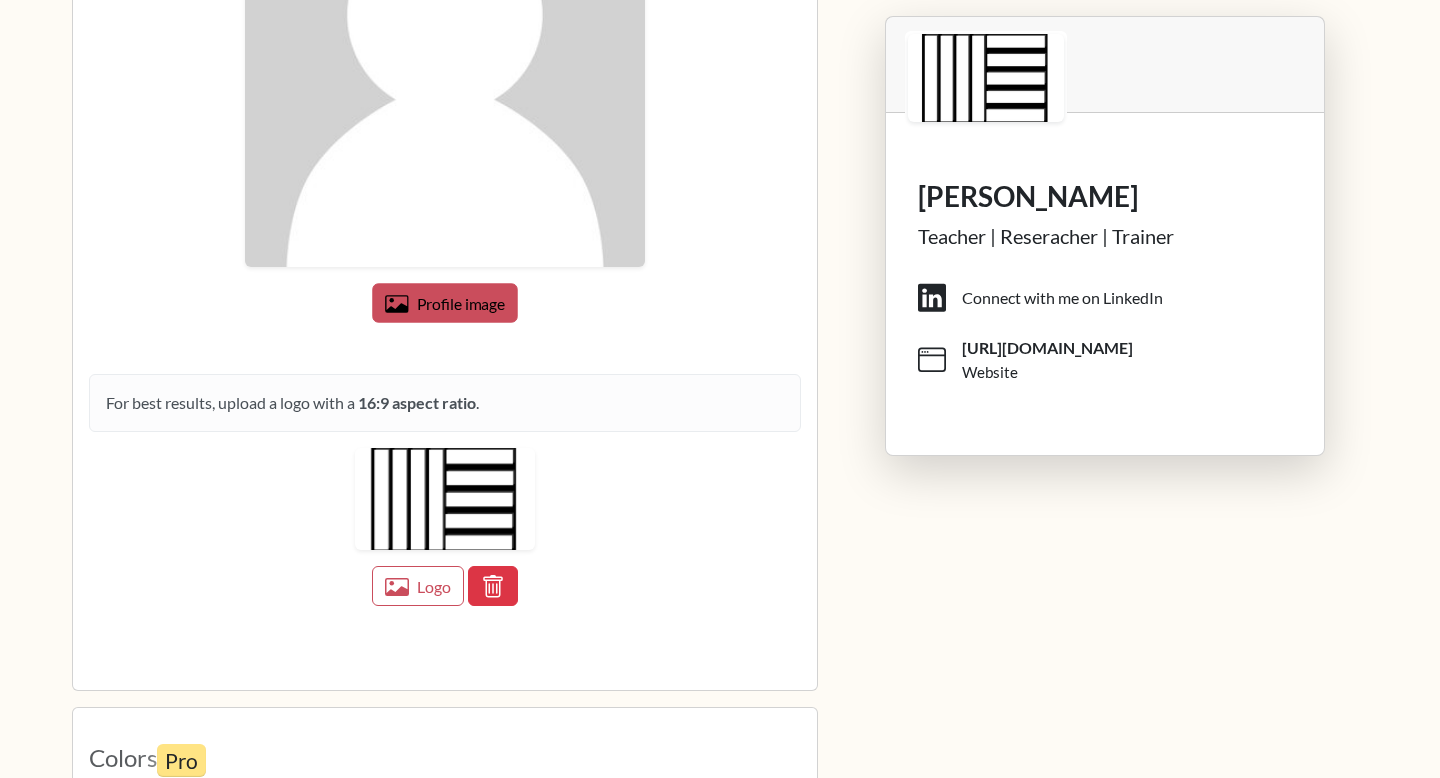 click on "Profile image" at bounding box center (461, 303) 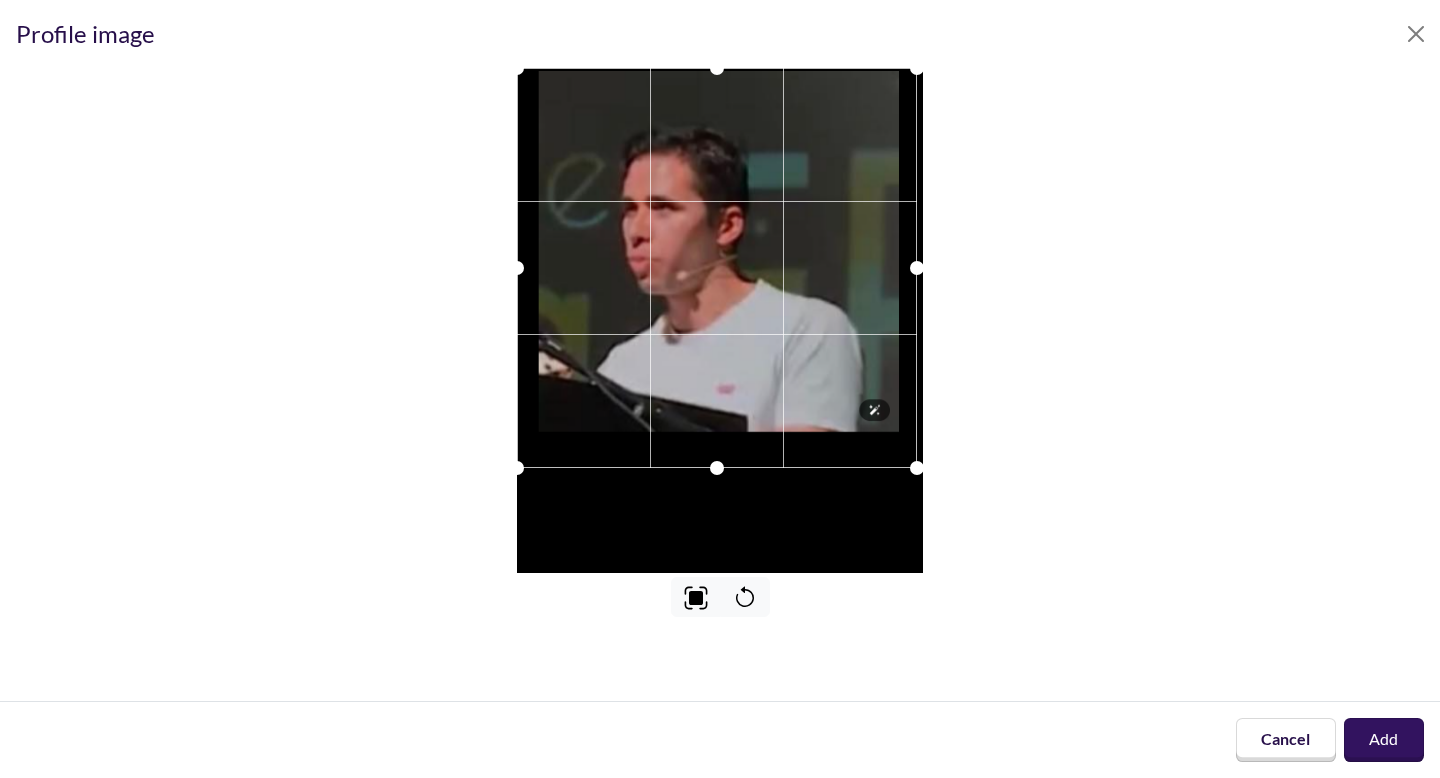 drag, startPoint x: 853, startPoint y: 346, endPoint x: 847, endPoint y: 291, distance: 55.326305 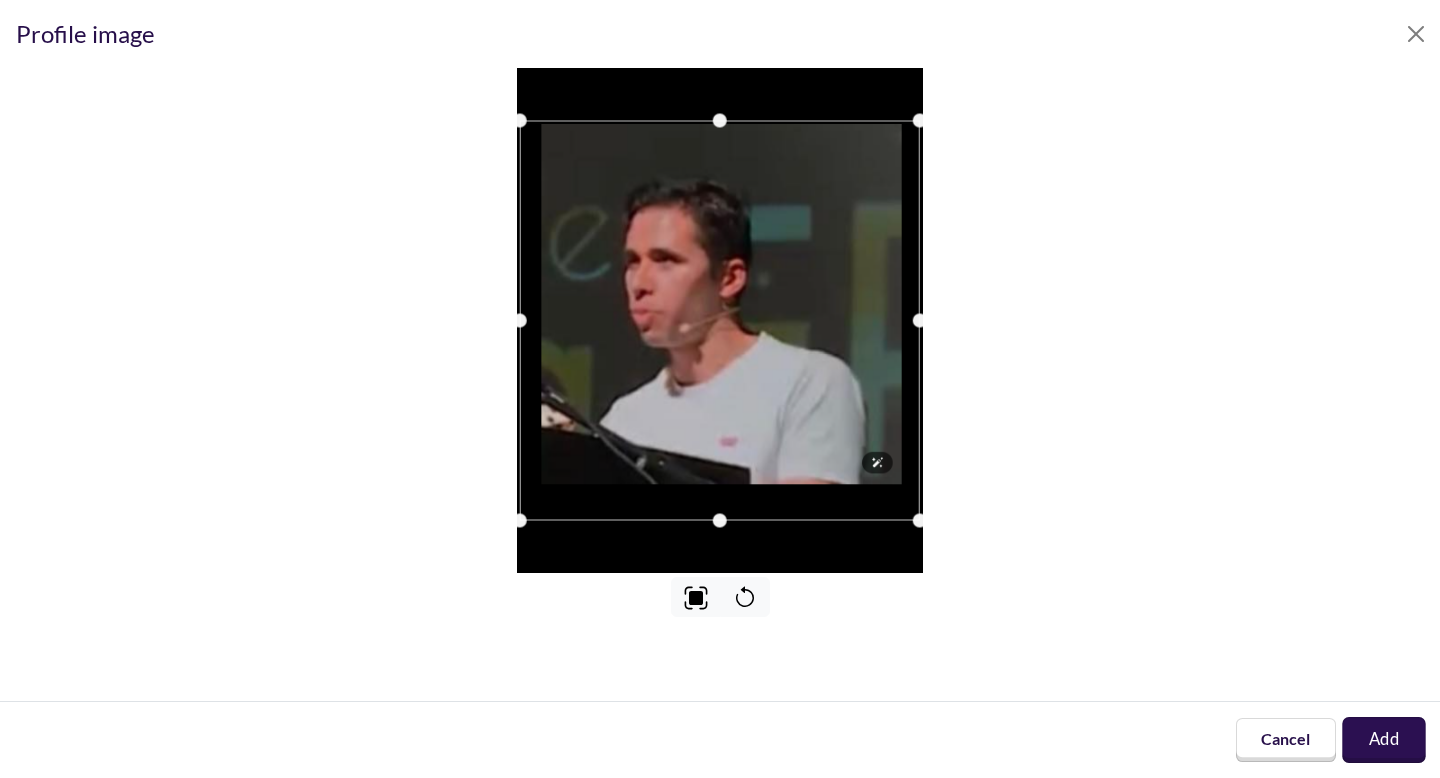 click on "Add" at bounding box center [1384, 740] 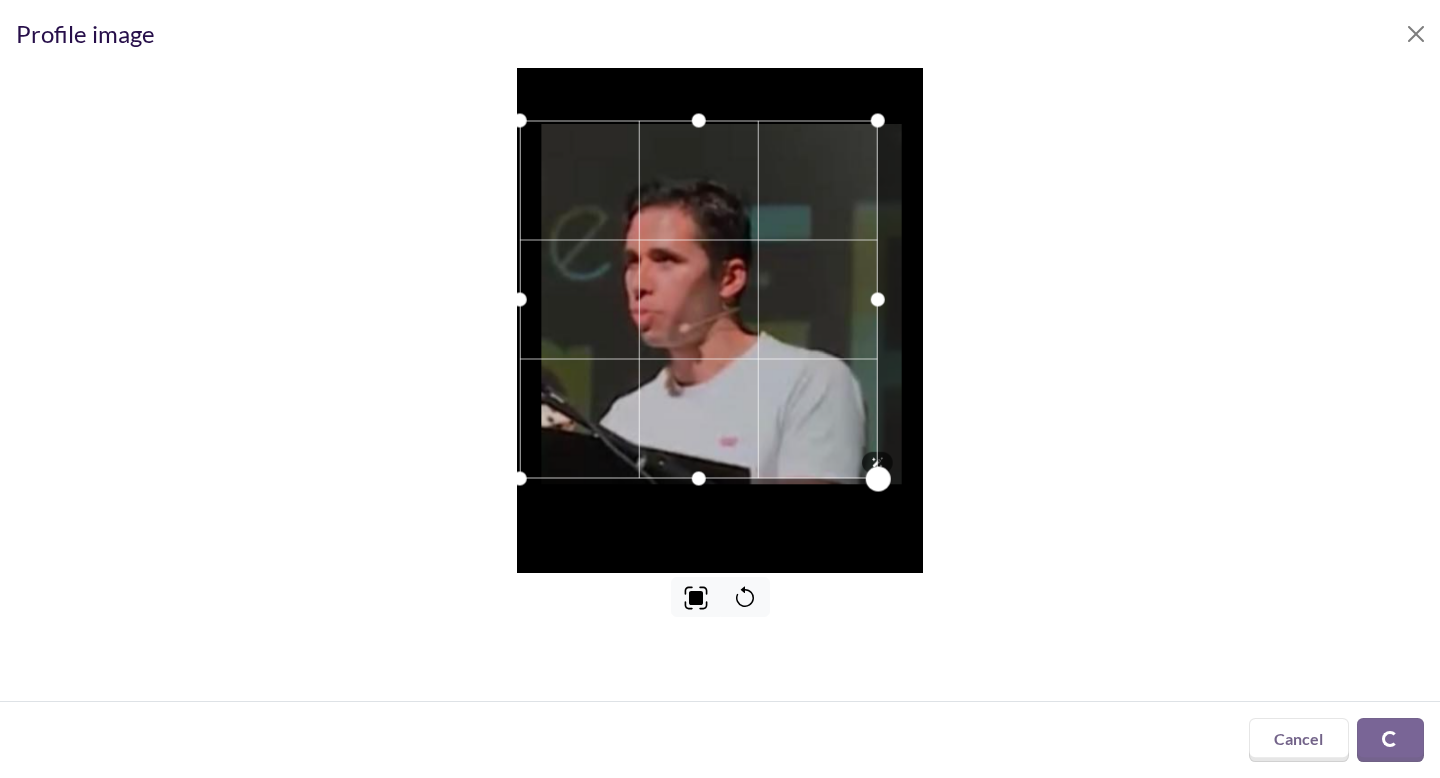 drag, startPoint x: 916, startPoint y: 519, endPoint x: 874, endPoint y: 466, distance: 67.62396 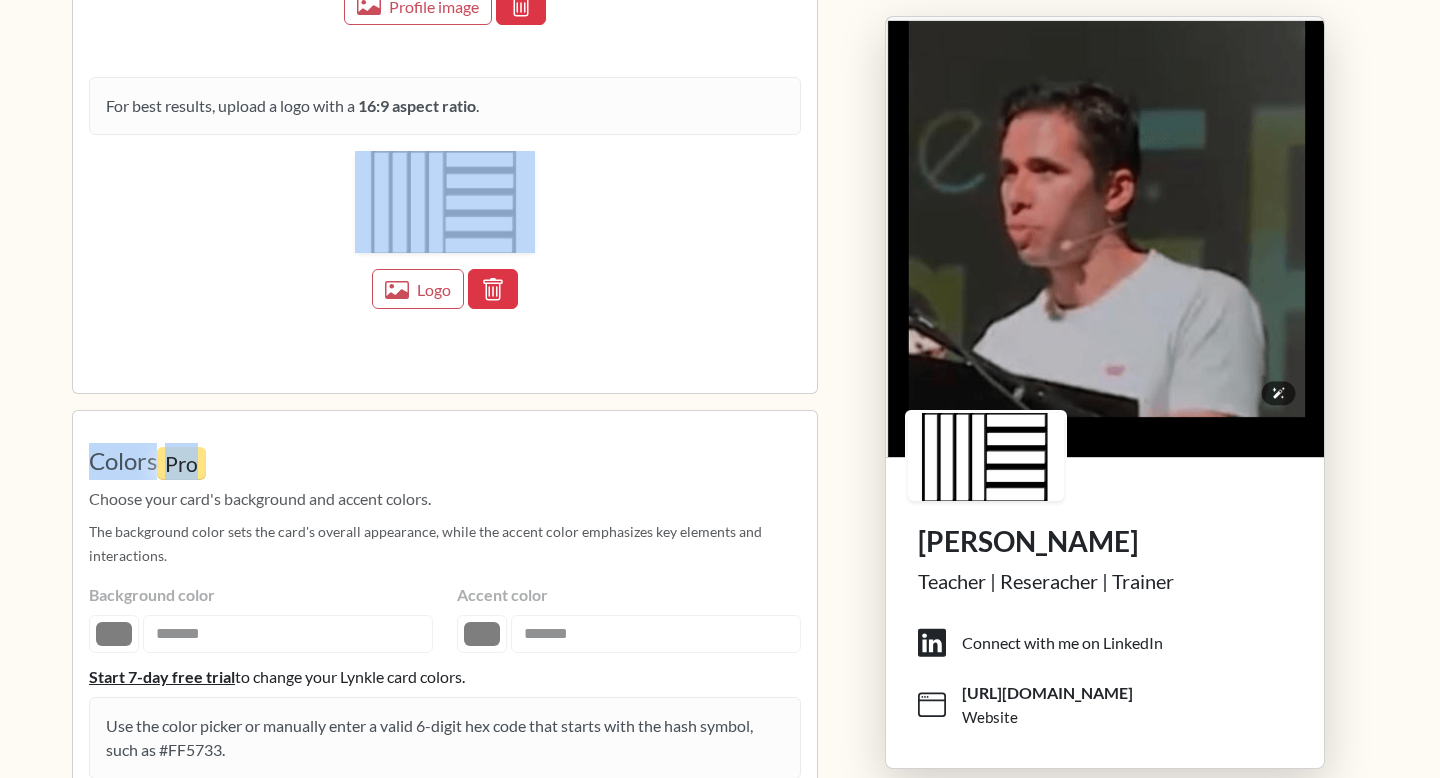 drag, startPoint x: 793, startPoint y: 408, endPoint x: 825, endPoint y: 405, distance: 32.140316 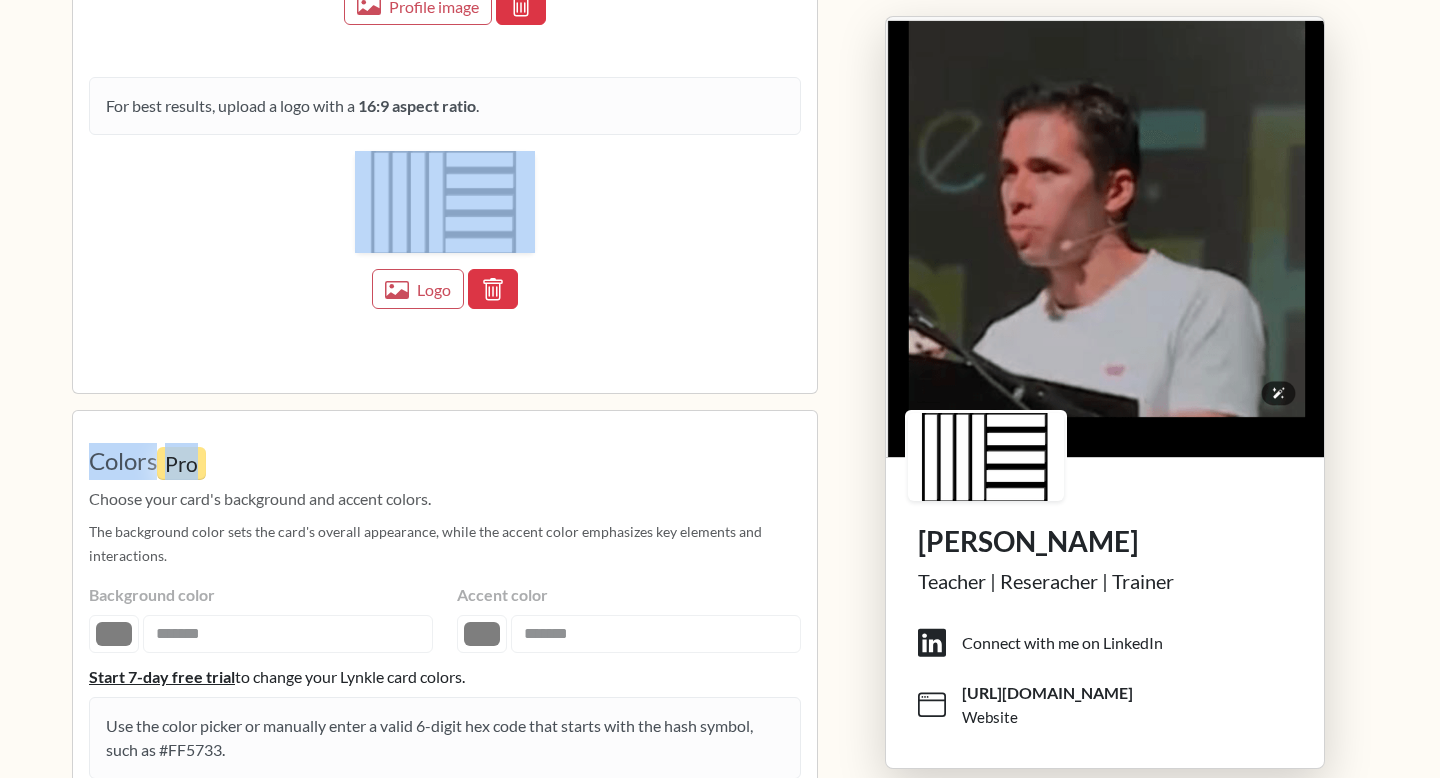 click on "**********" at bounding box center [445, 48] 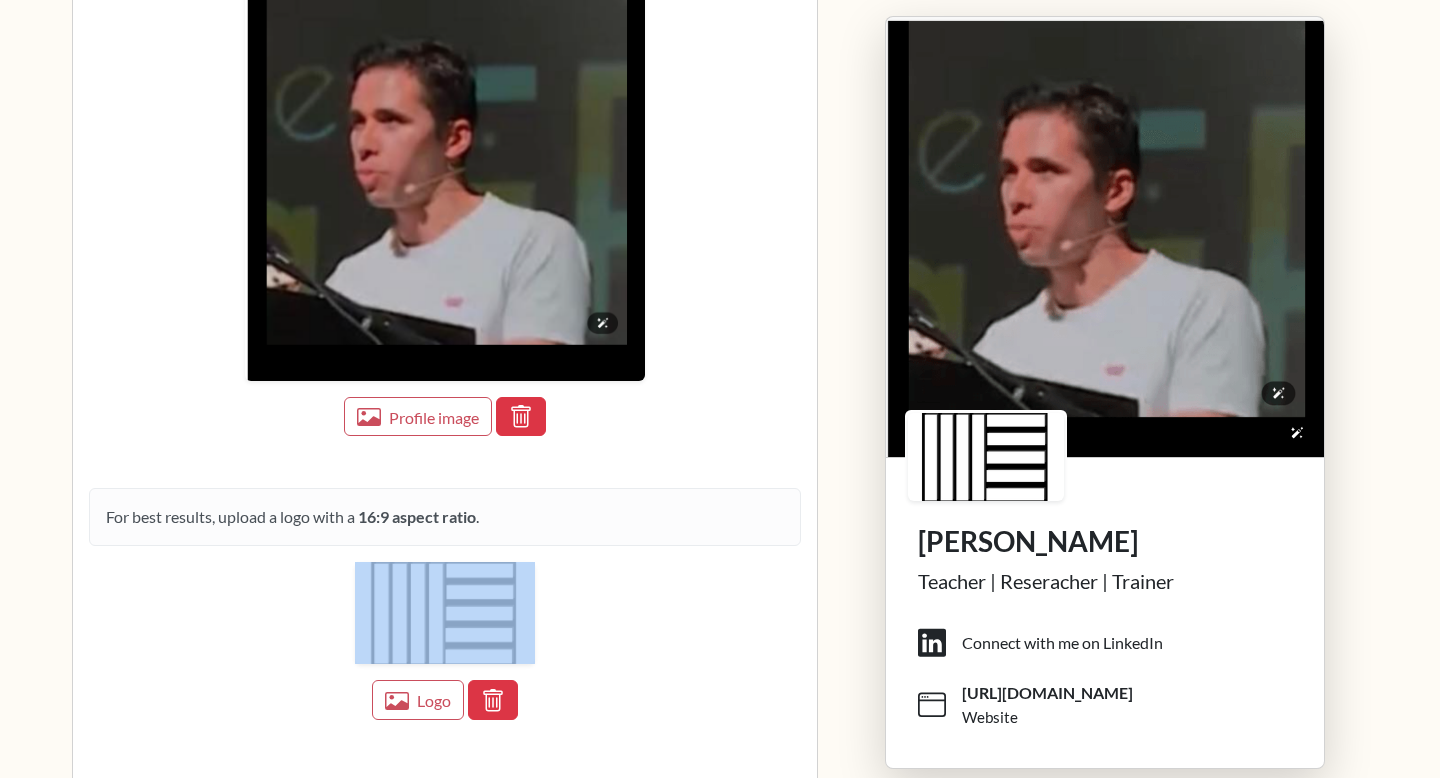 scroll, scrollTop: 1698, scrollLeft: 0, axis: vertical 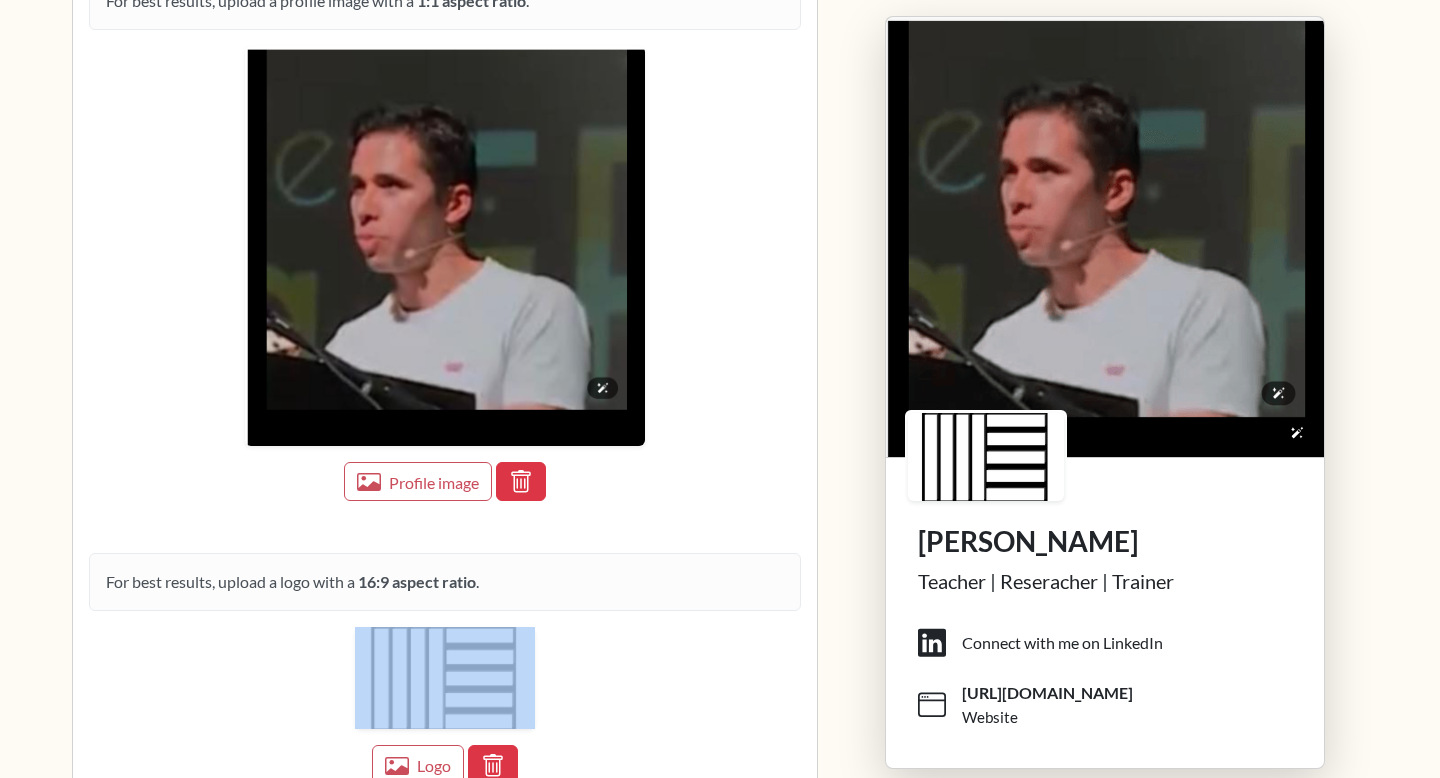 click at bounding box center [1105, 237] 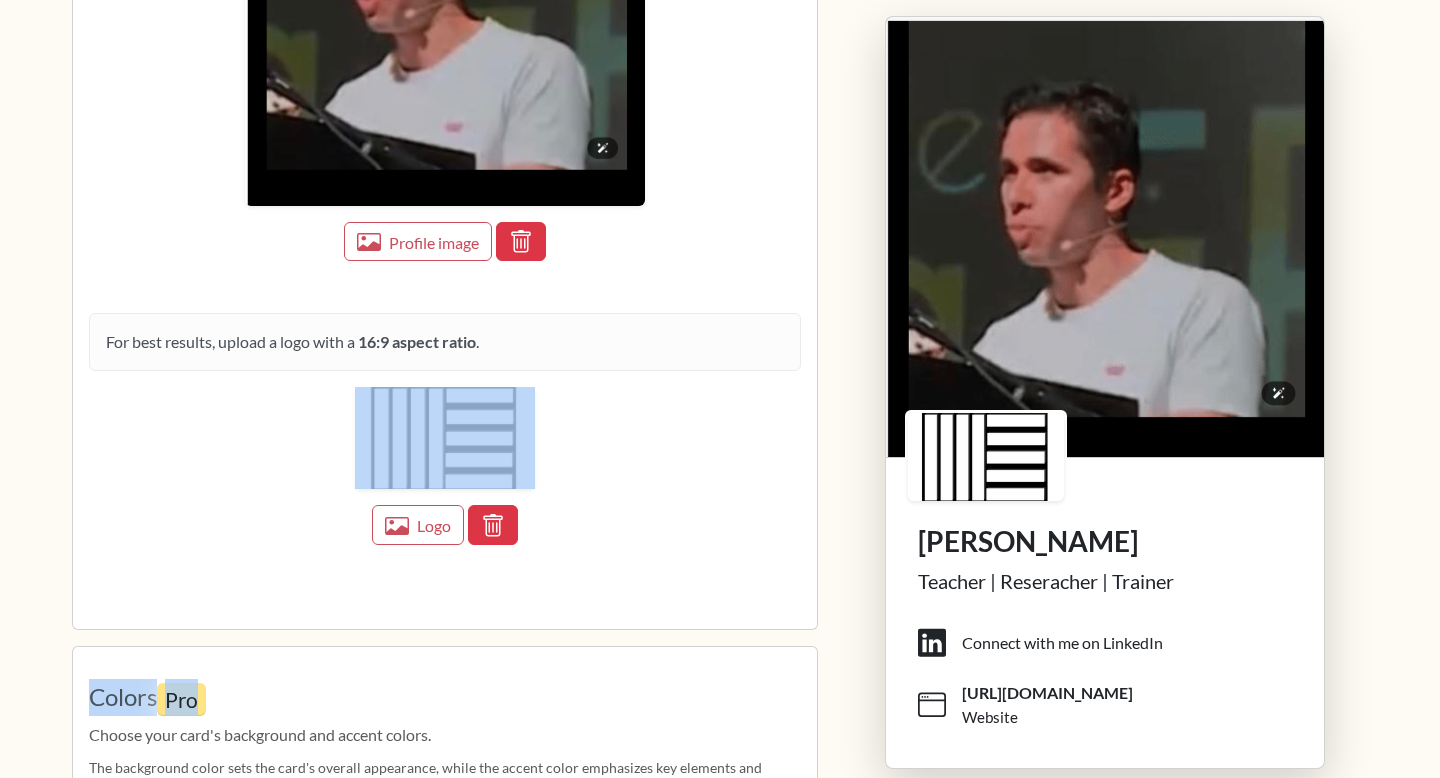 scroll, scrollTop: 1941, scrollLeft: 0, axis: vertical 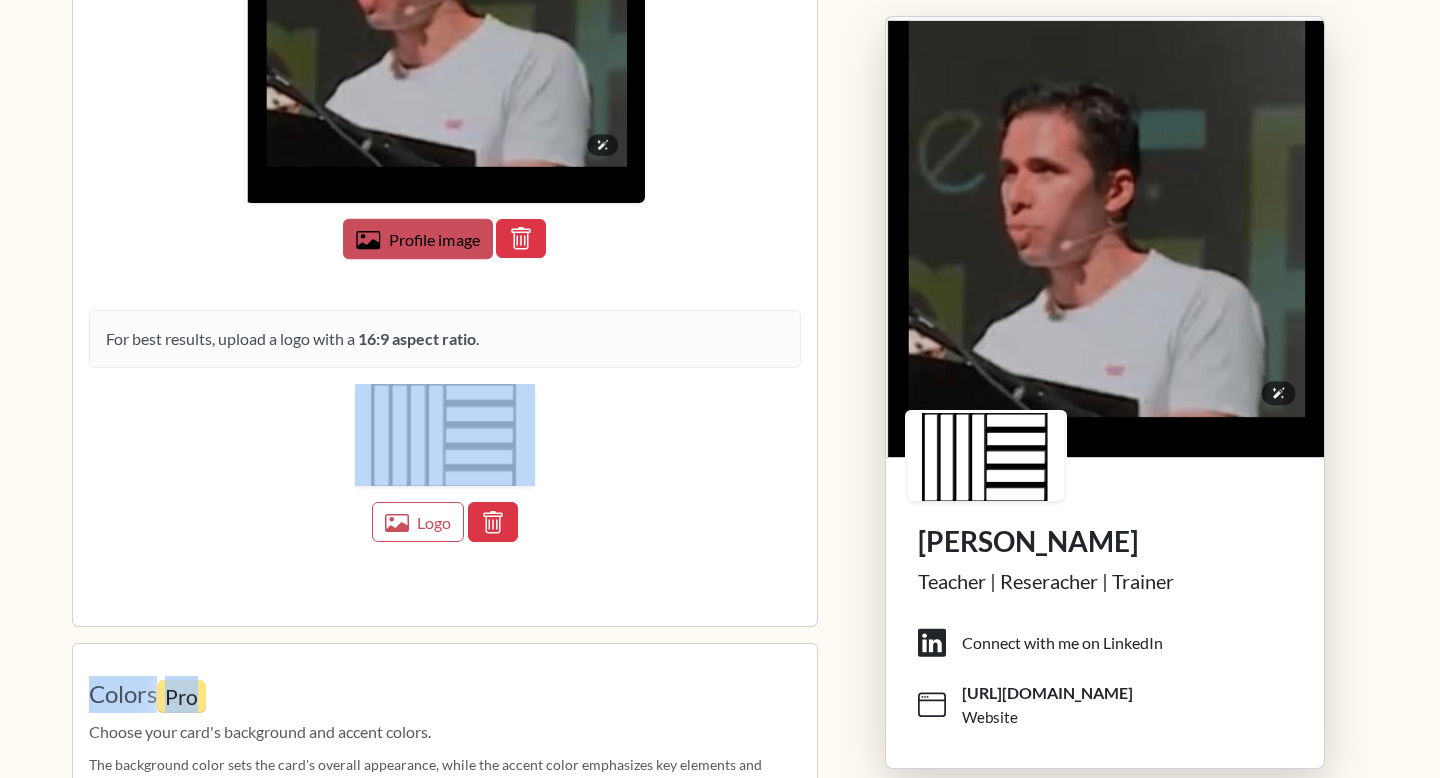 click on "Profile image" at bounding box center [434, 238] 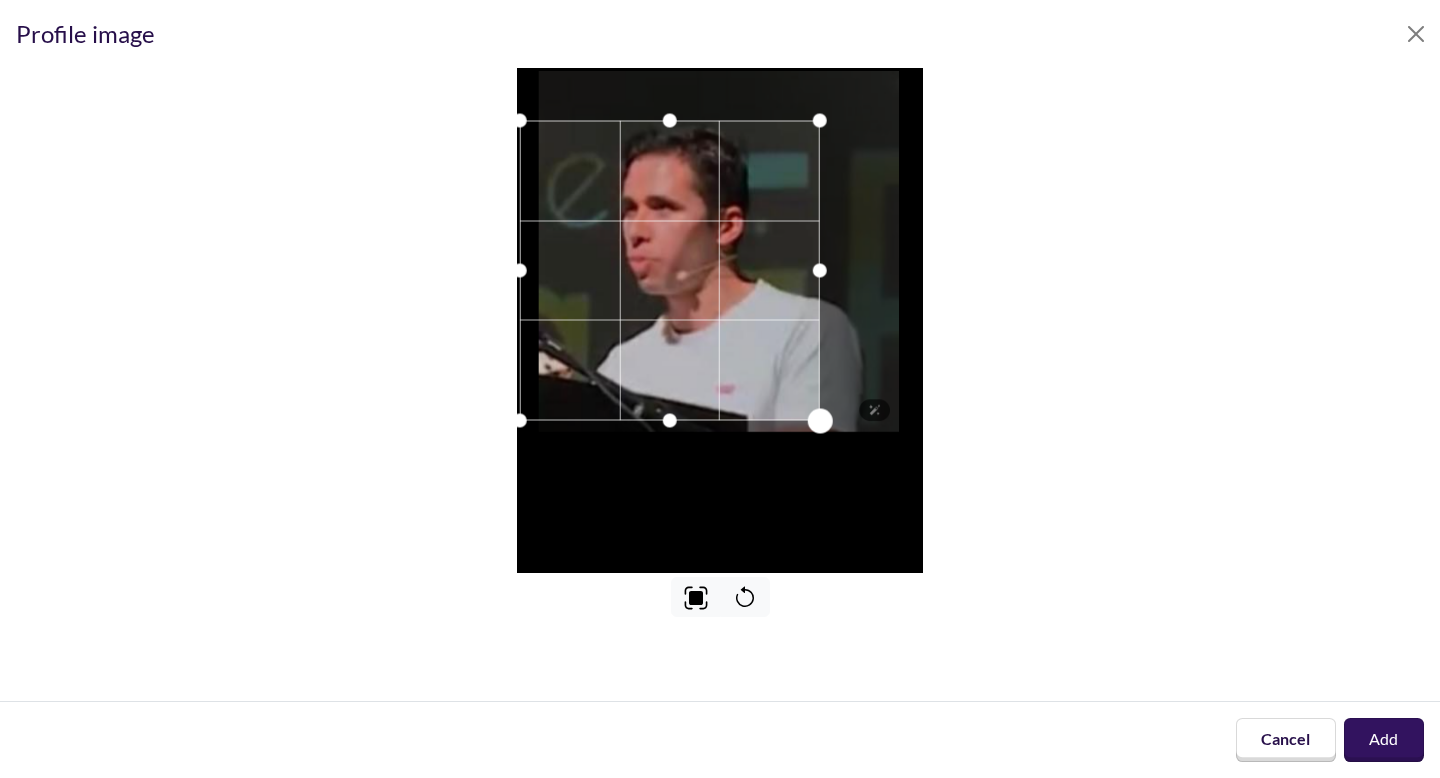 drag, startPoint x: 914, startPoint y: 513, endPoint x: 813, endPoint y: 406, distance: 147.13939 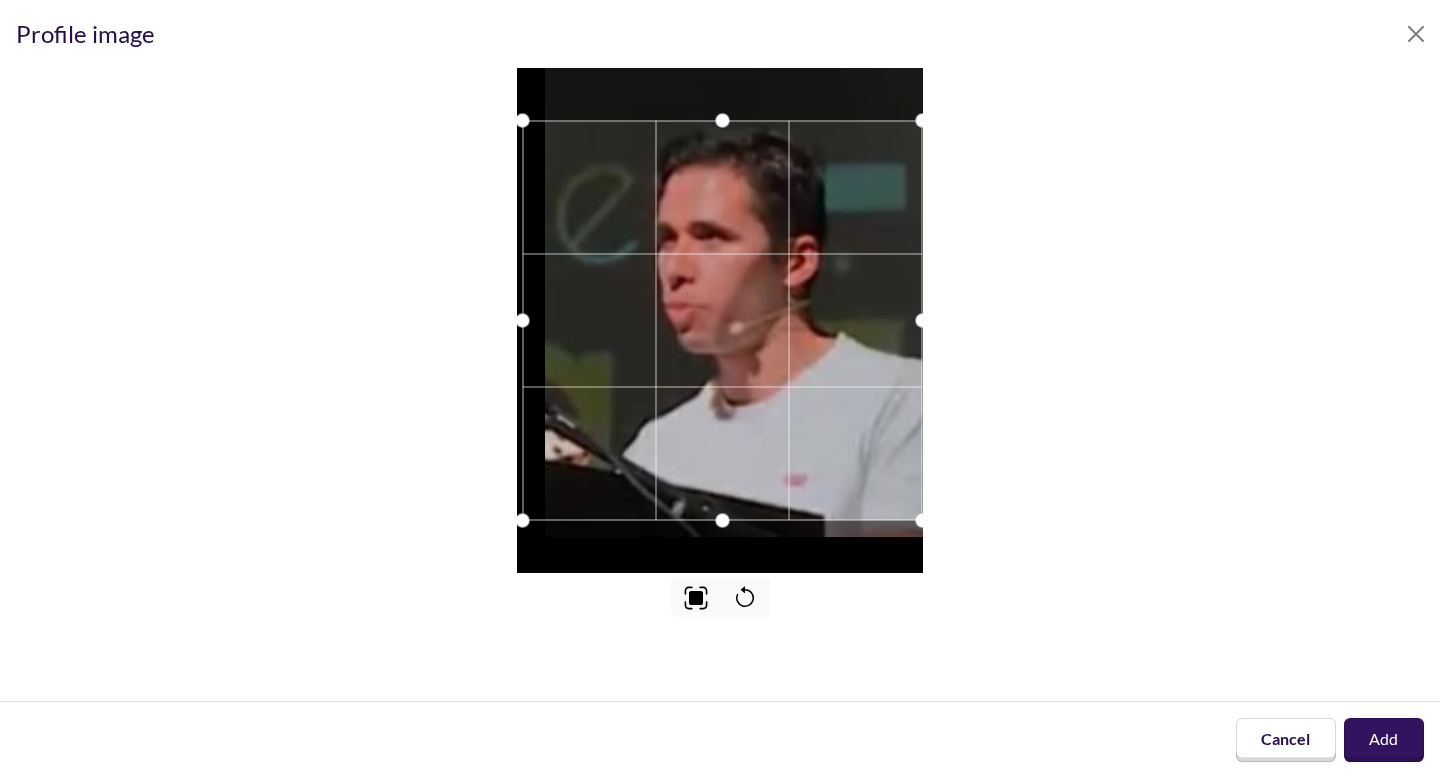 drag, startPoint x: 781, startPoint y: 361, endPoint x: 810, endPoint y: 362, distance: 29.017237 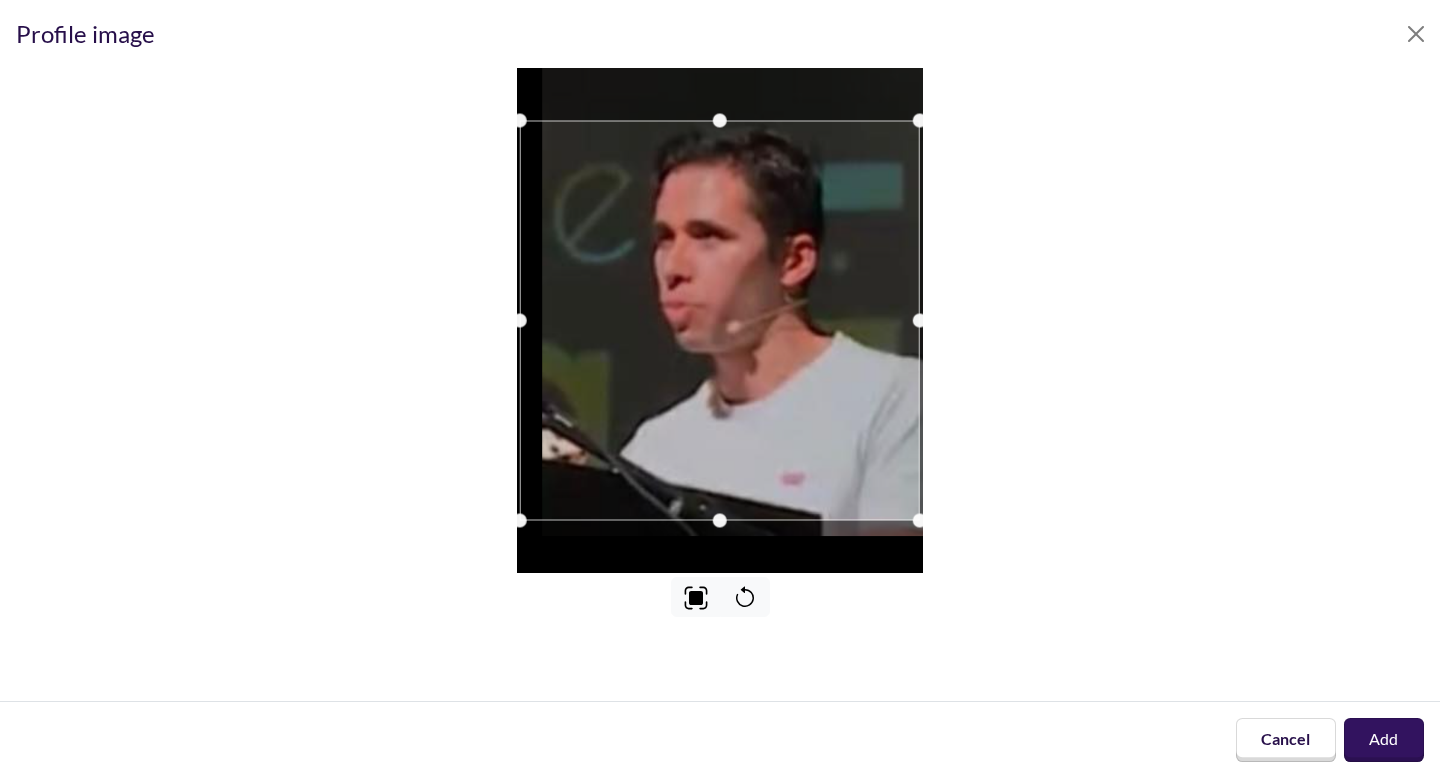 click at bounding box center [720, 320] 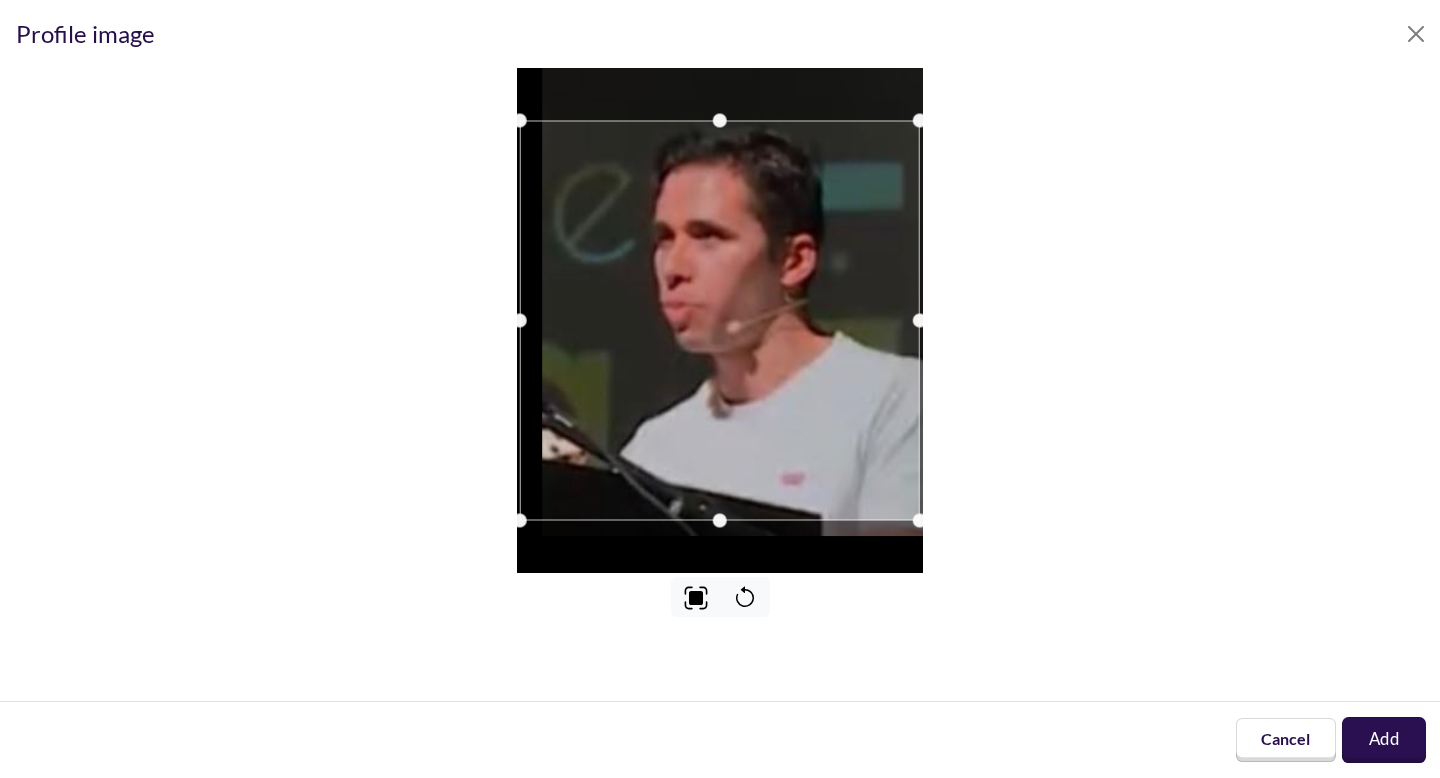 click on "Add" at bounding box center [1384, 740] 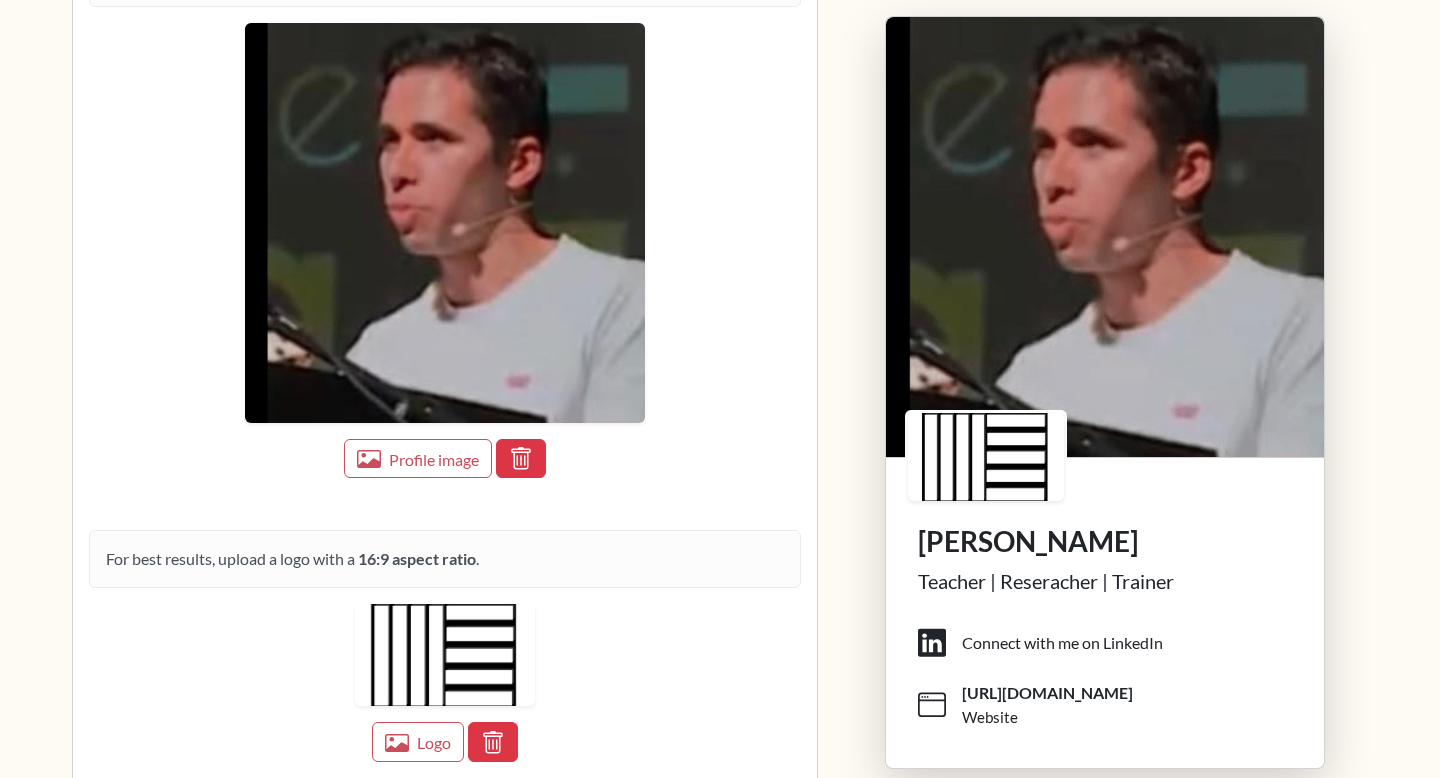 scroll, scrollTop: 1723, scrollLeft: 0, axis: vertical 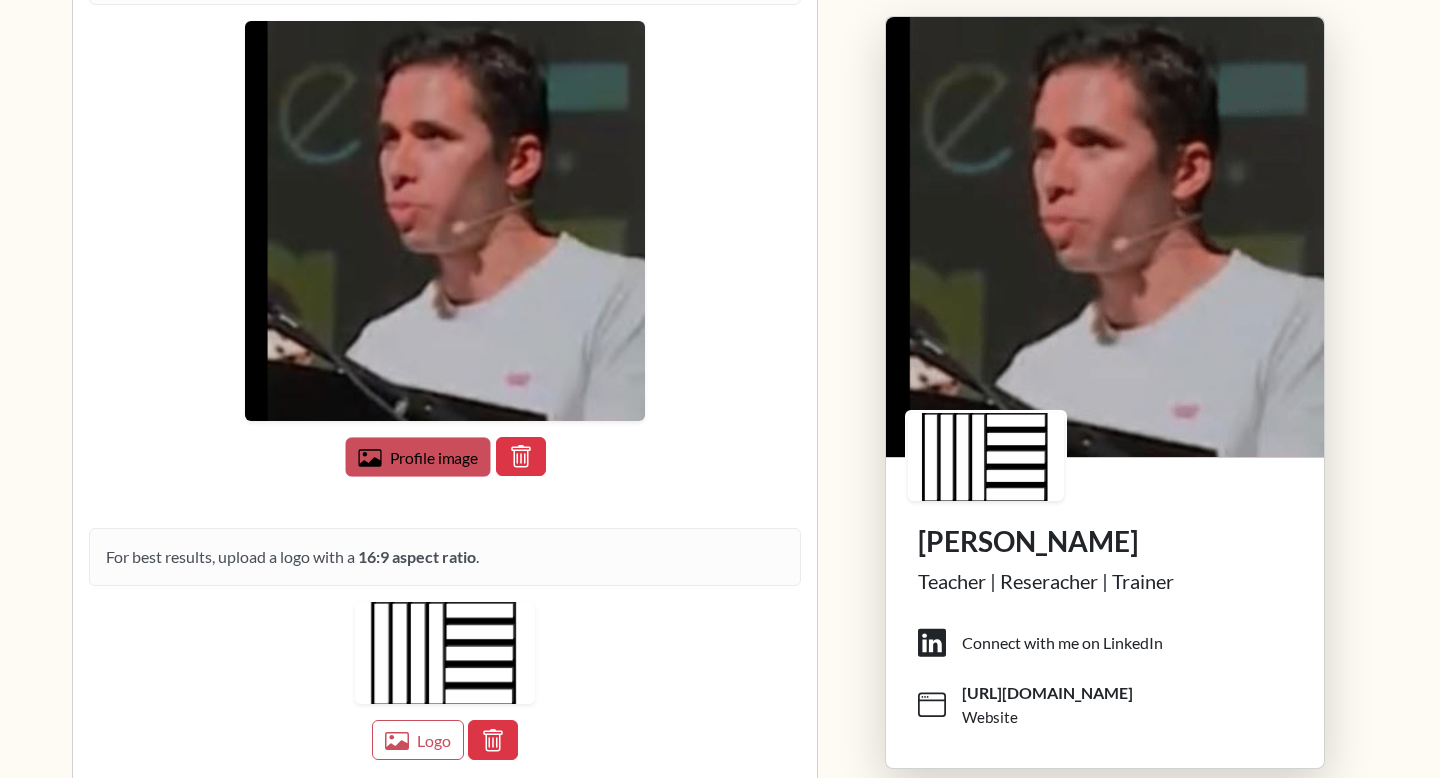 click on "Profile image" at bounding box center (418, 456) 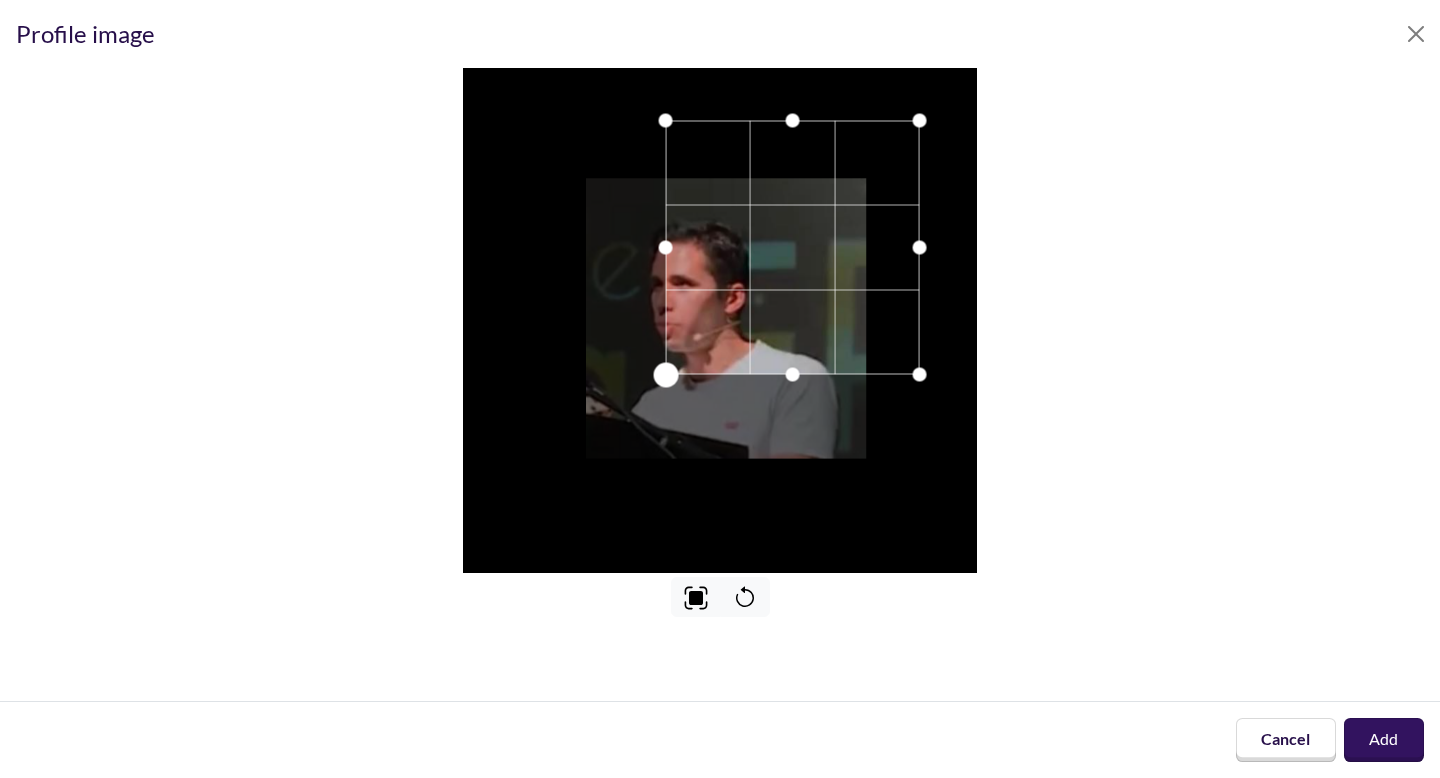 drag, startPoint x: 523, startPoint y: 517, endPoint x: 669, endPoint y: 416, distance: 177.53027 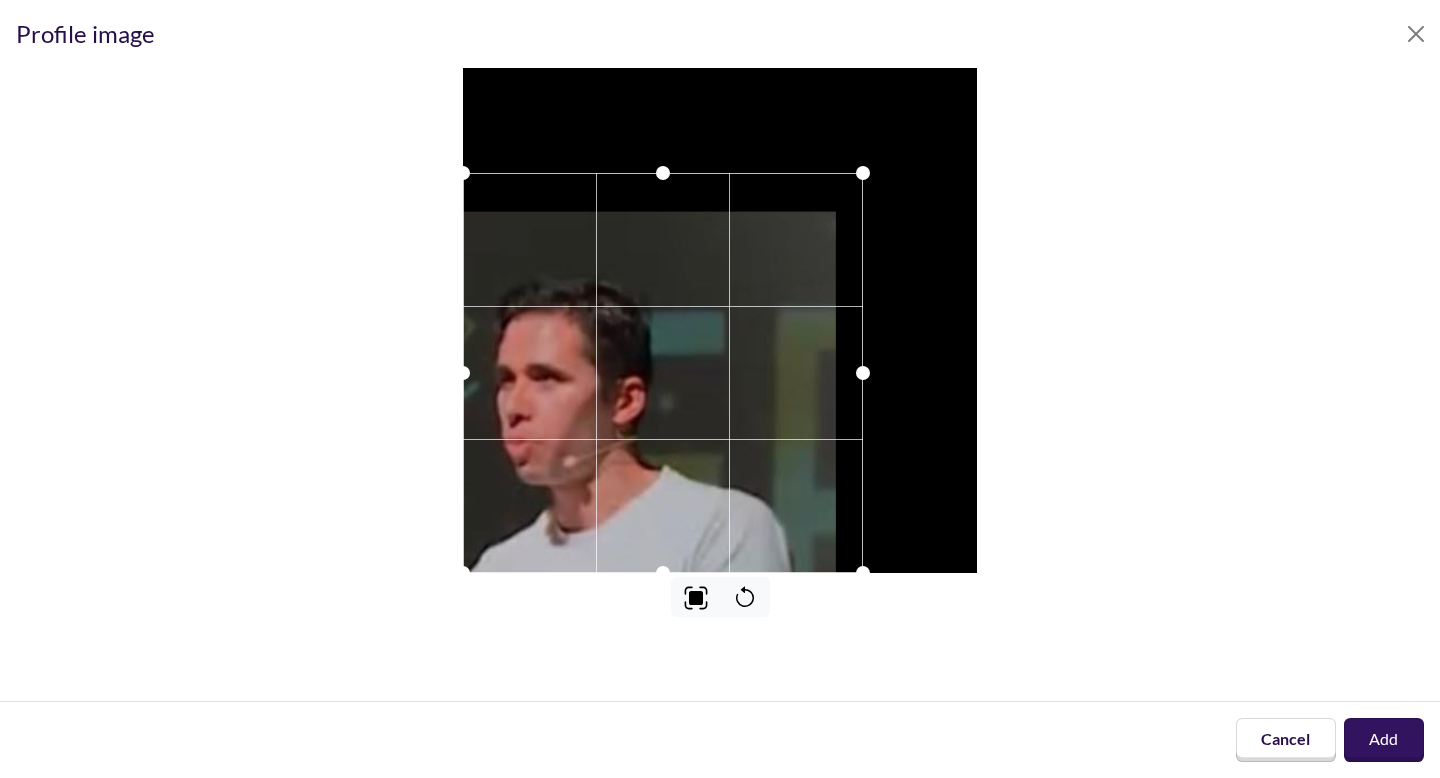 drag, startPoint x: 767, startPoint y: 360, endPoint x: 627, endPoint y: 453, distance: 168.07439 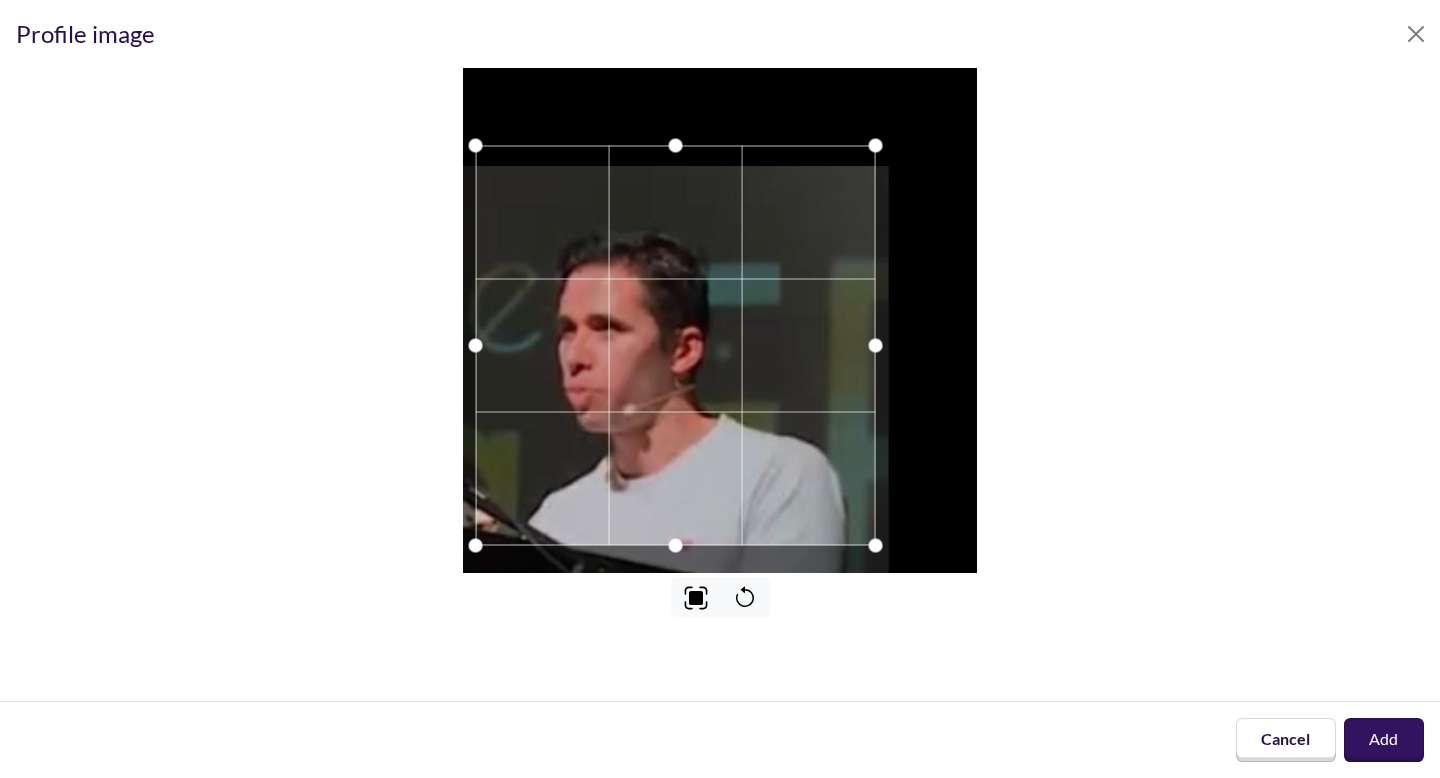 drag, startPoint x: 852, startPoint y: 332, endPoint x: 760, endPoint y: 388, distance: 107.70329 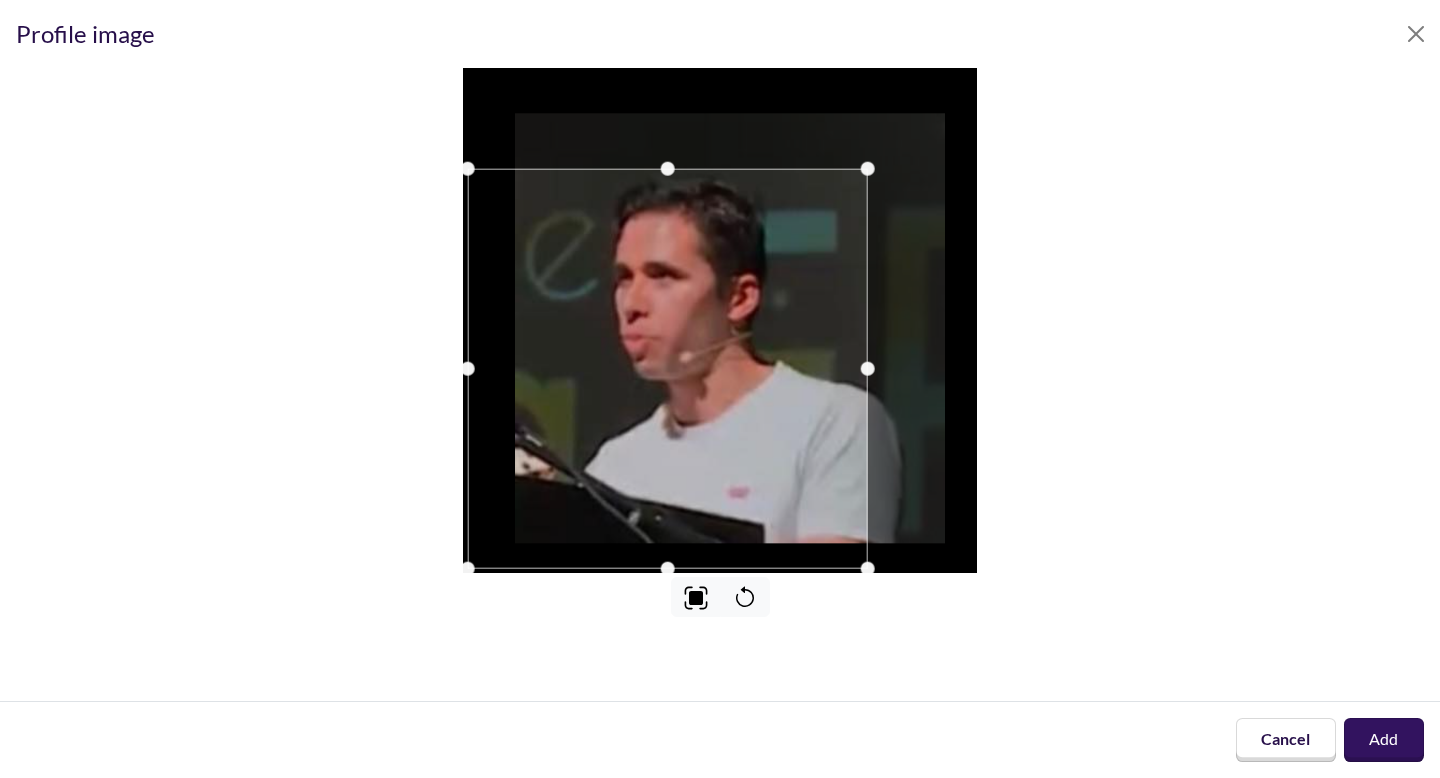 click at bounding box center [668, 369] 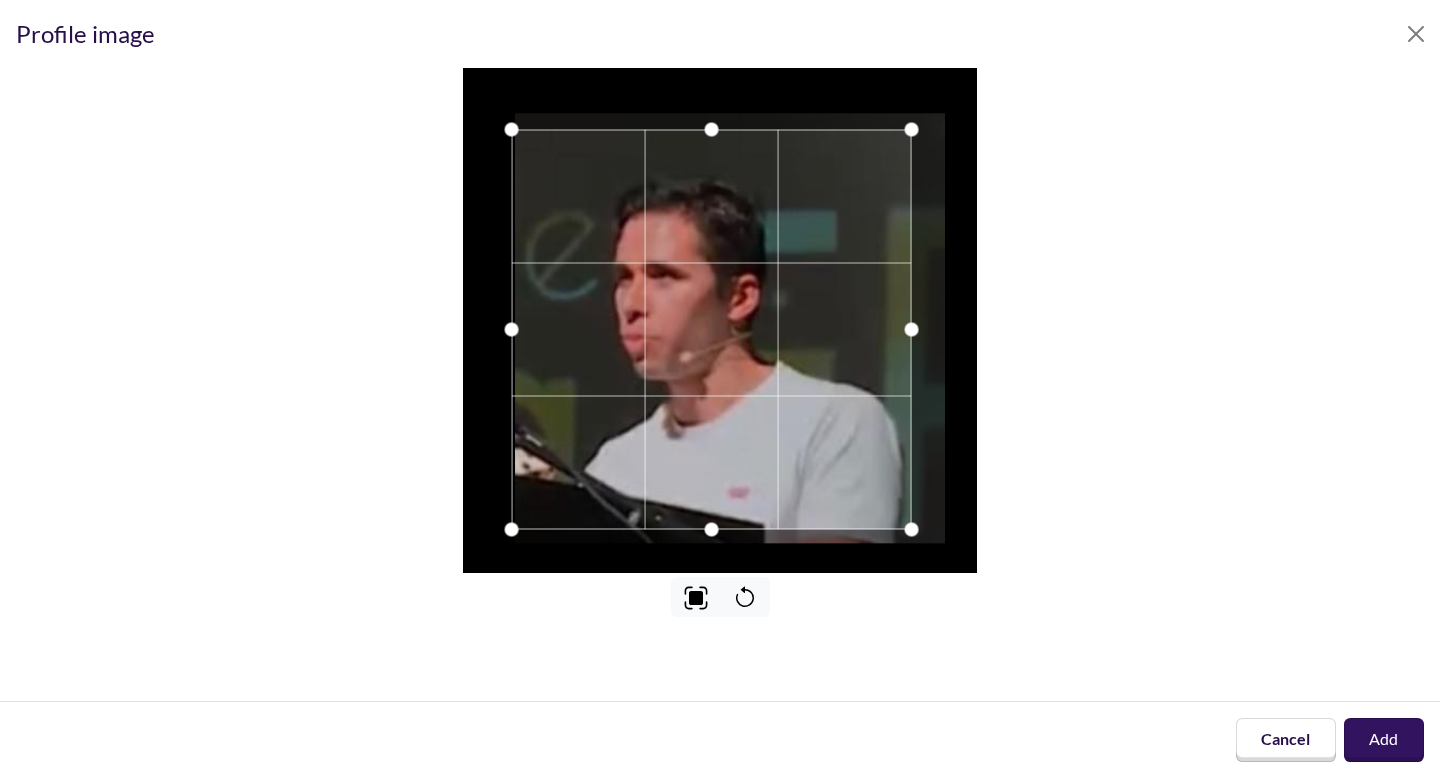 drag, startPoint x: 791, startPoint y: 378, endPoint x: 783, endPoint y: 387, distance: 12.0415945 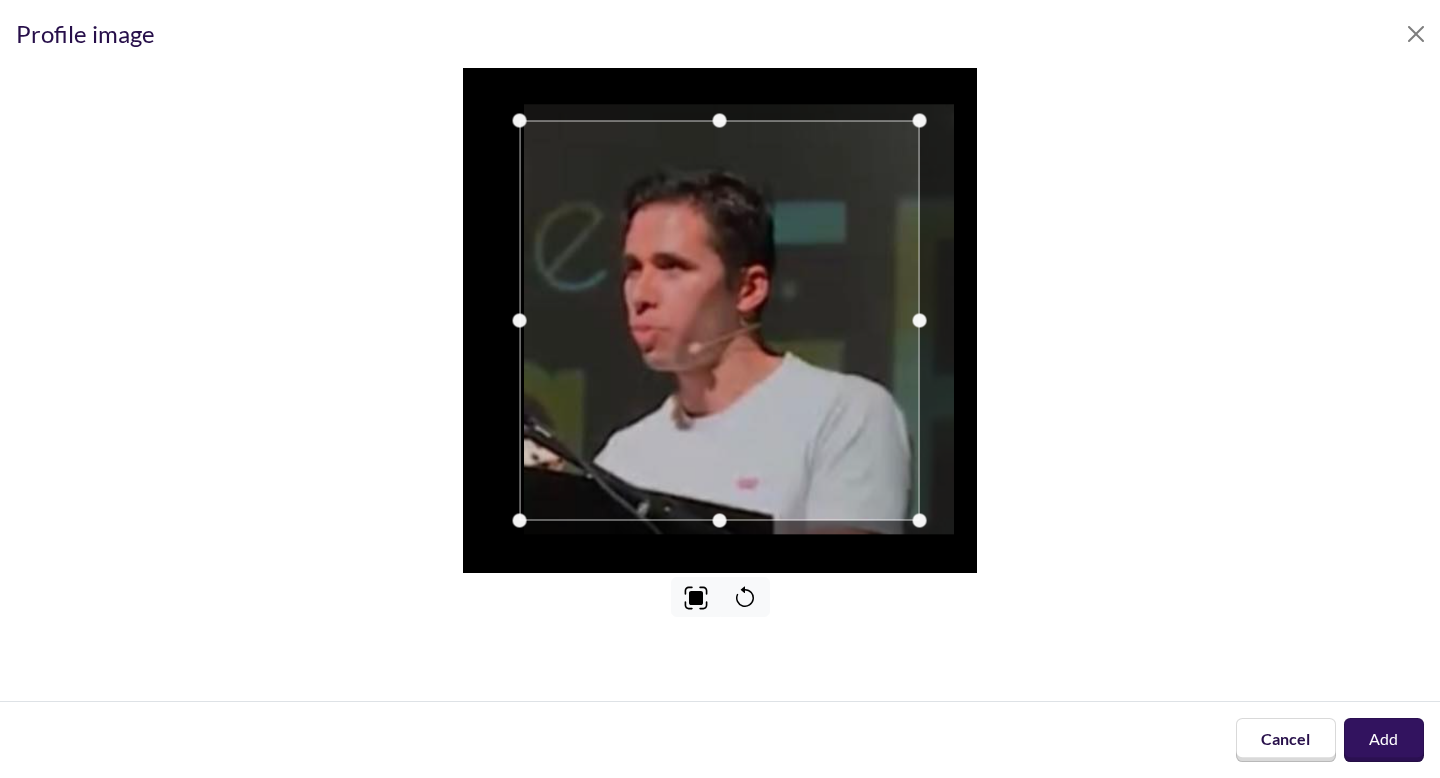 click at bounding box center (720, 320) 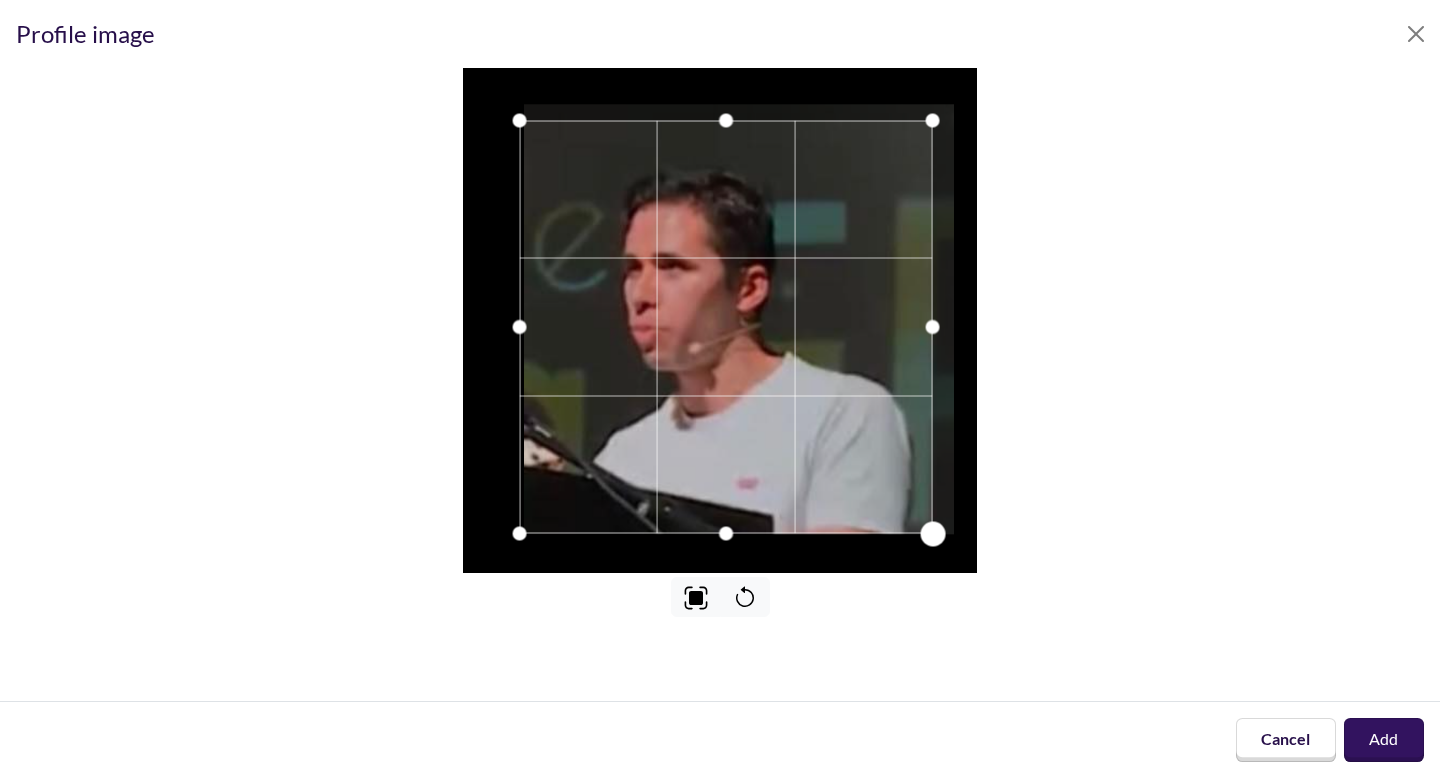 click at bounding box center [933, 534] 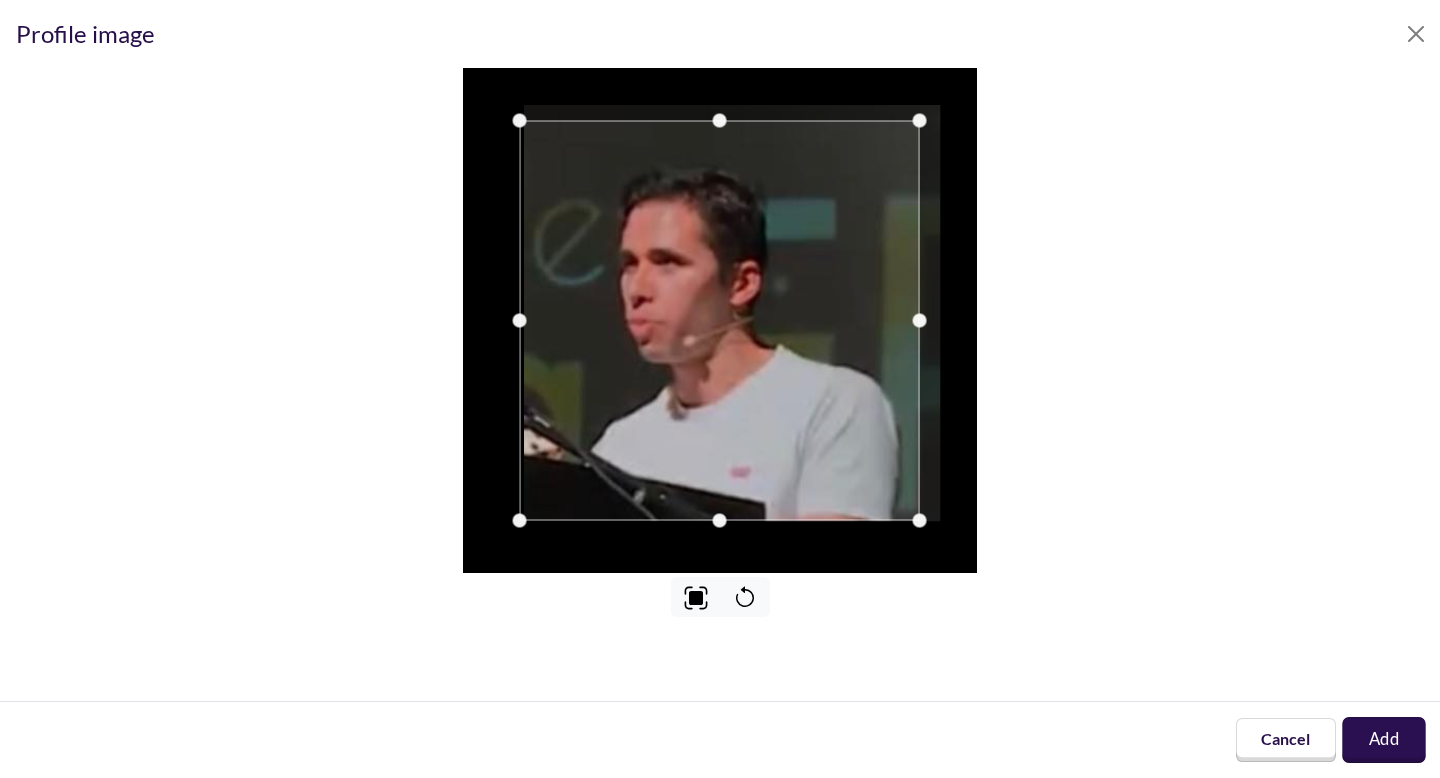 click on "Add" at bounding box center [1384, 740] 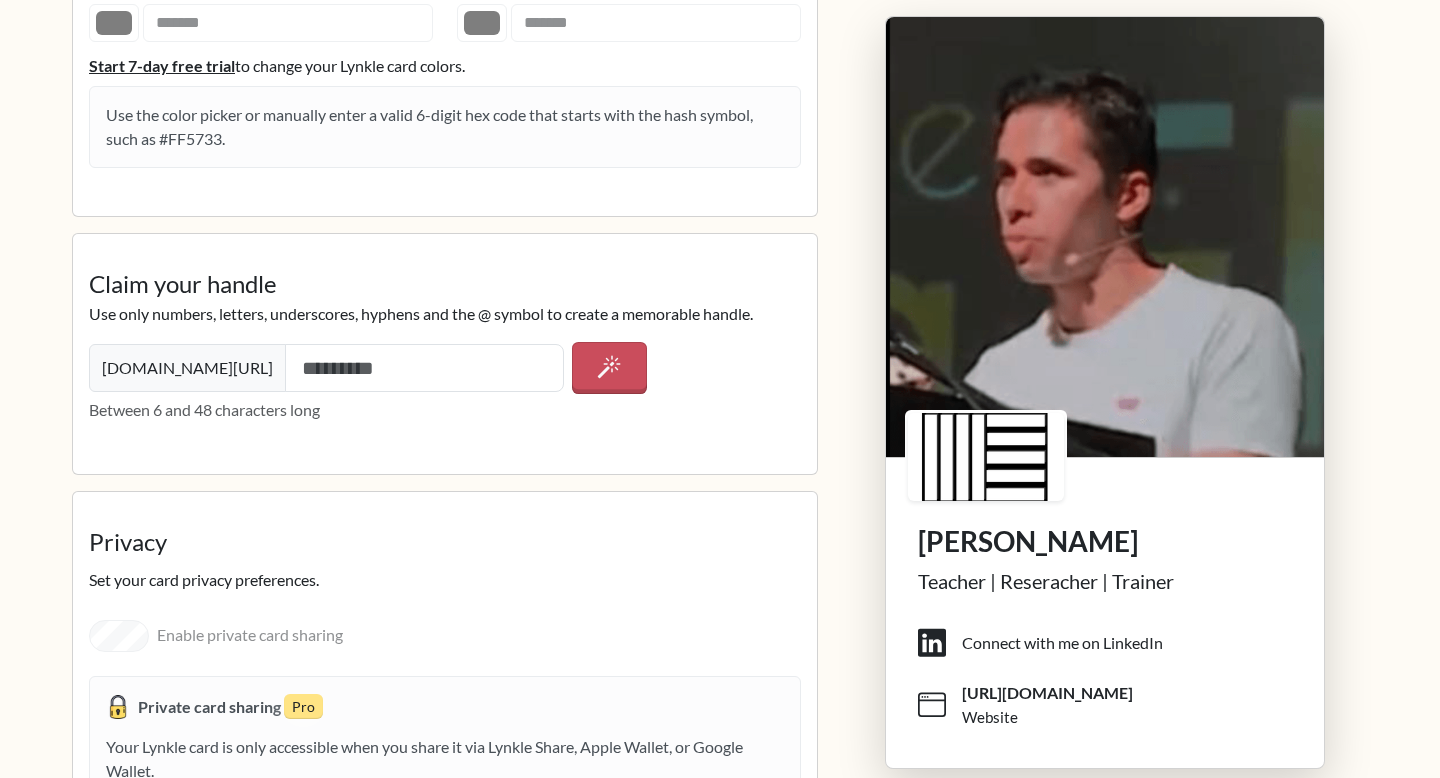 scroll, scrollTop: 3107, scrollLeft: 0, axis: vertical 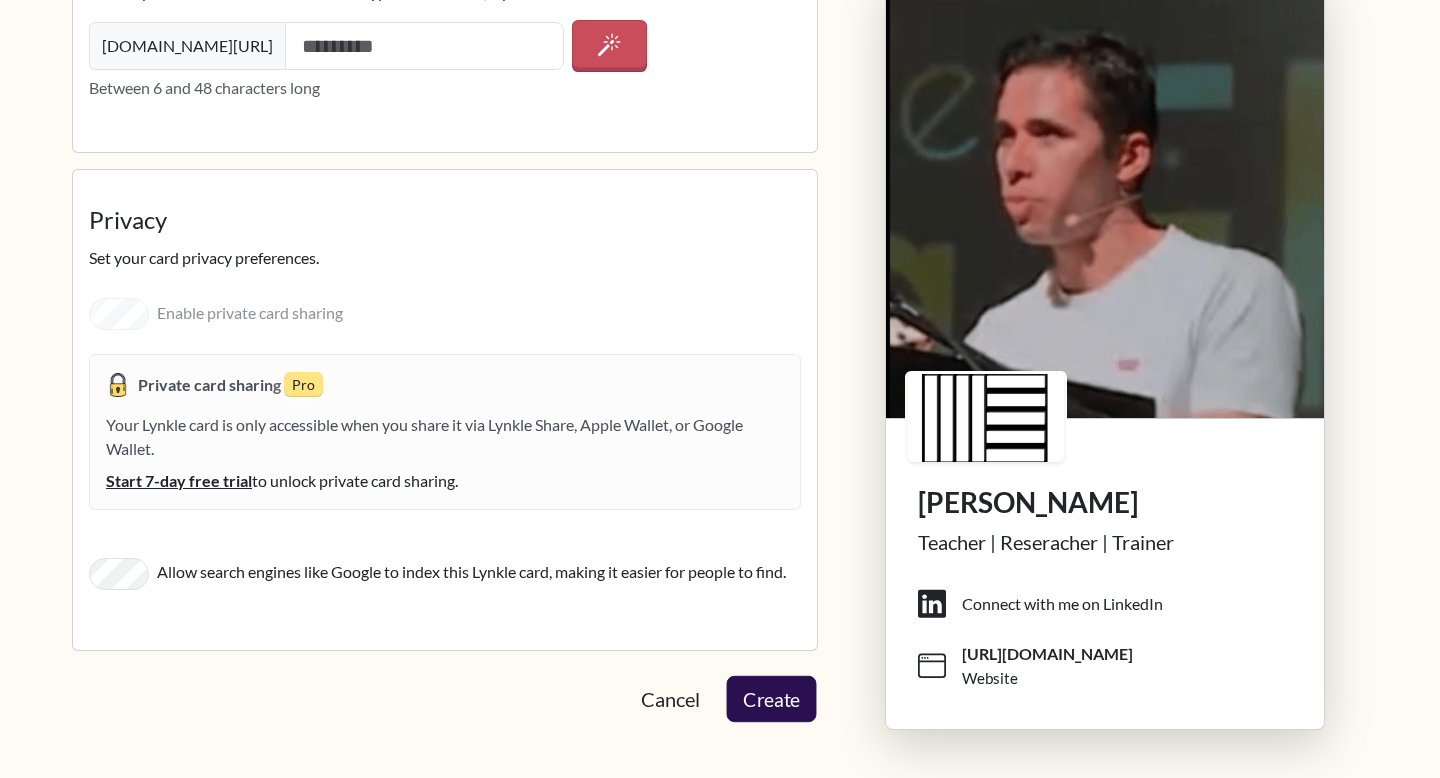 click on "Create" at bounding box center (772, 698) 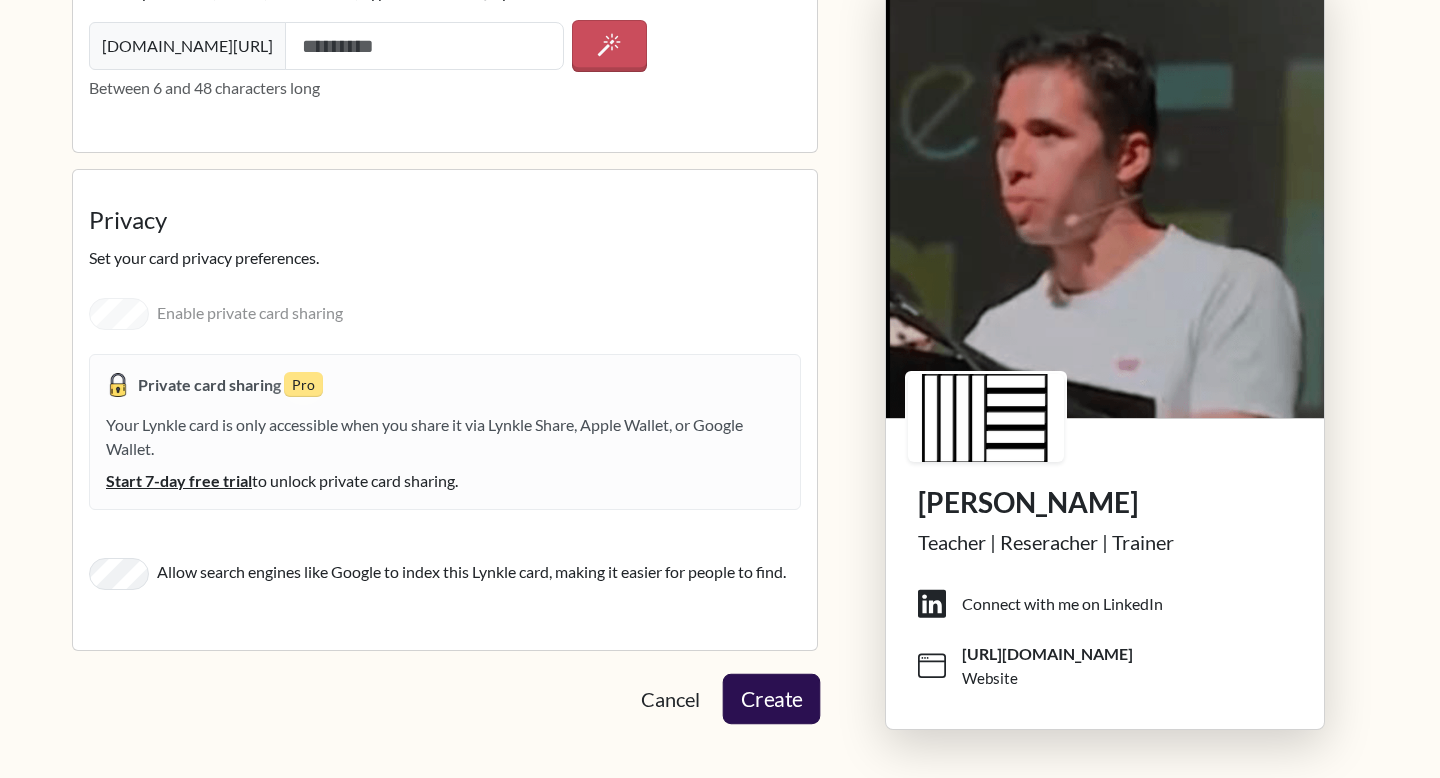 click on "Create" at bounding box center [772, 698] 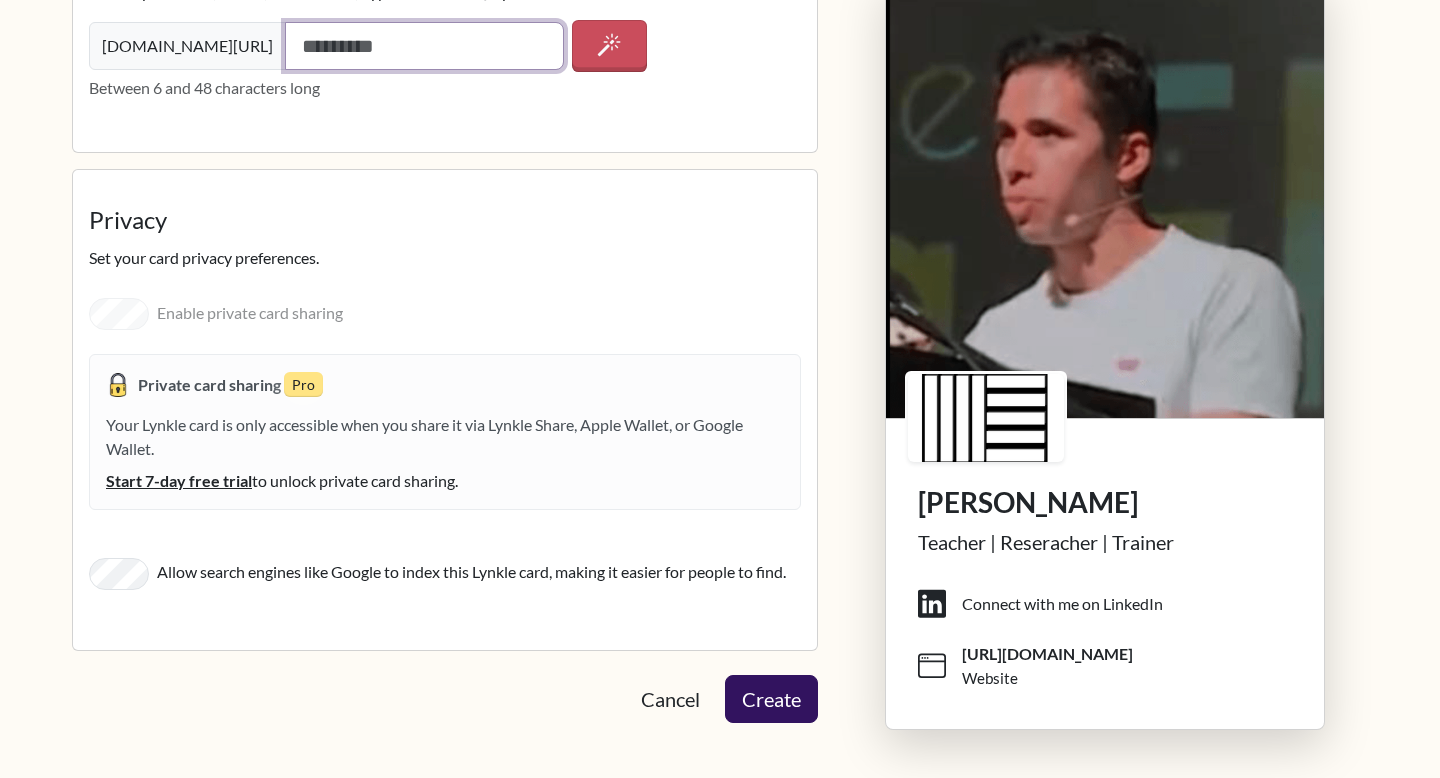 click at bounding box center [424, 46] 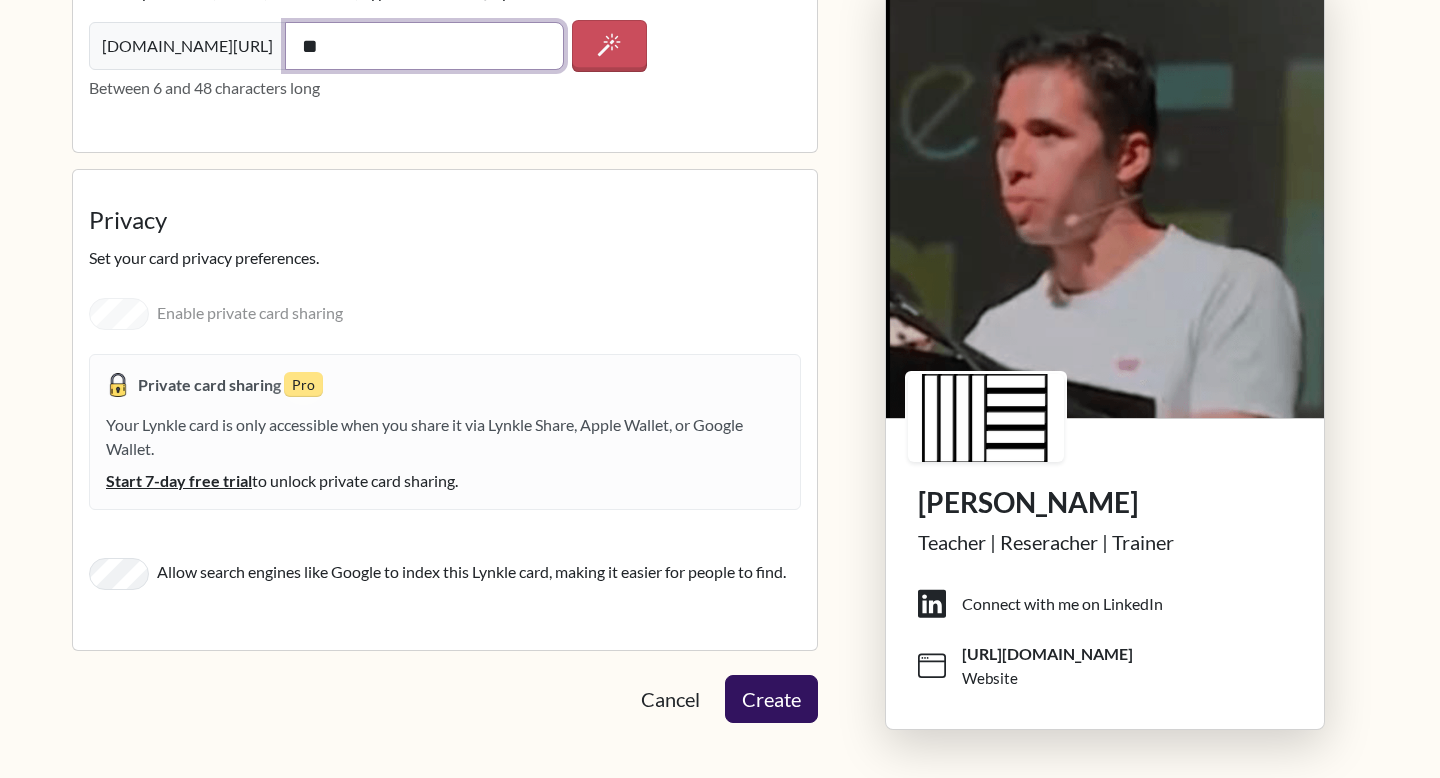 type on "*" 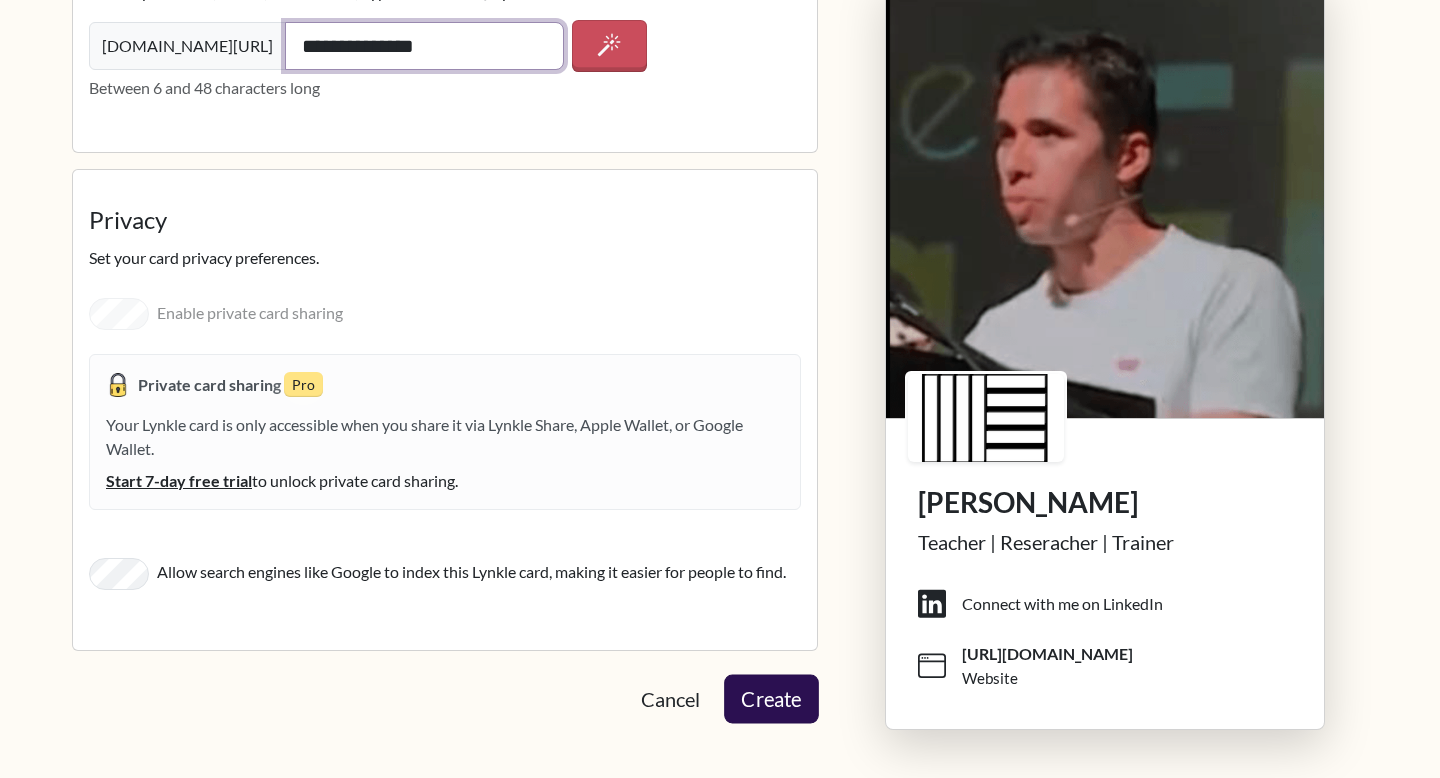 type on "**********" 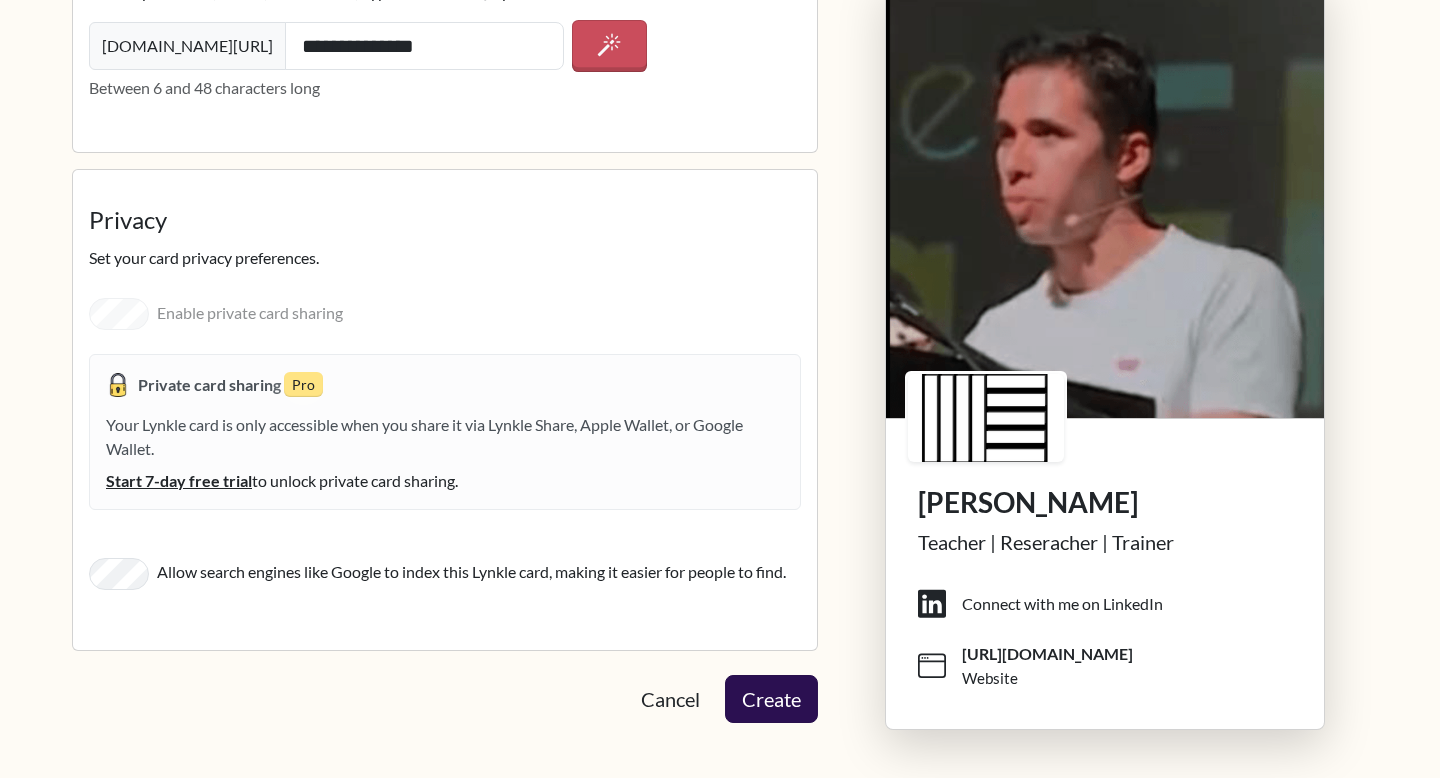 click on "Create" at bounding box center [771, 699] 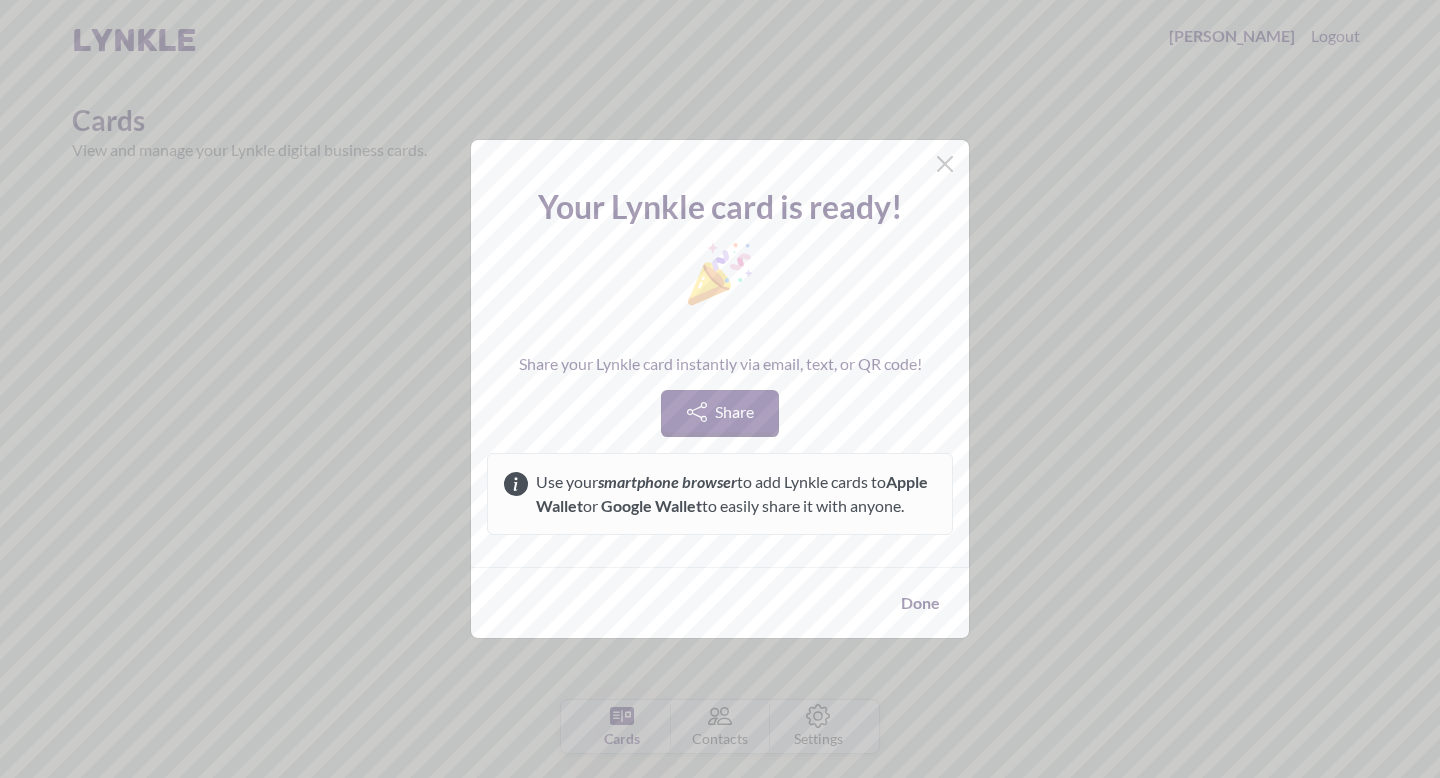 scroll, scrollTop: 0, scrollLeft: 0, axis: both 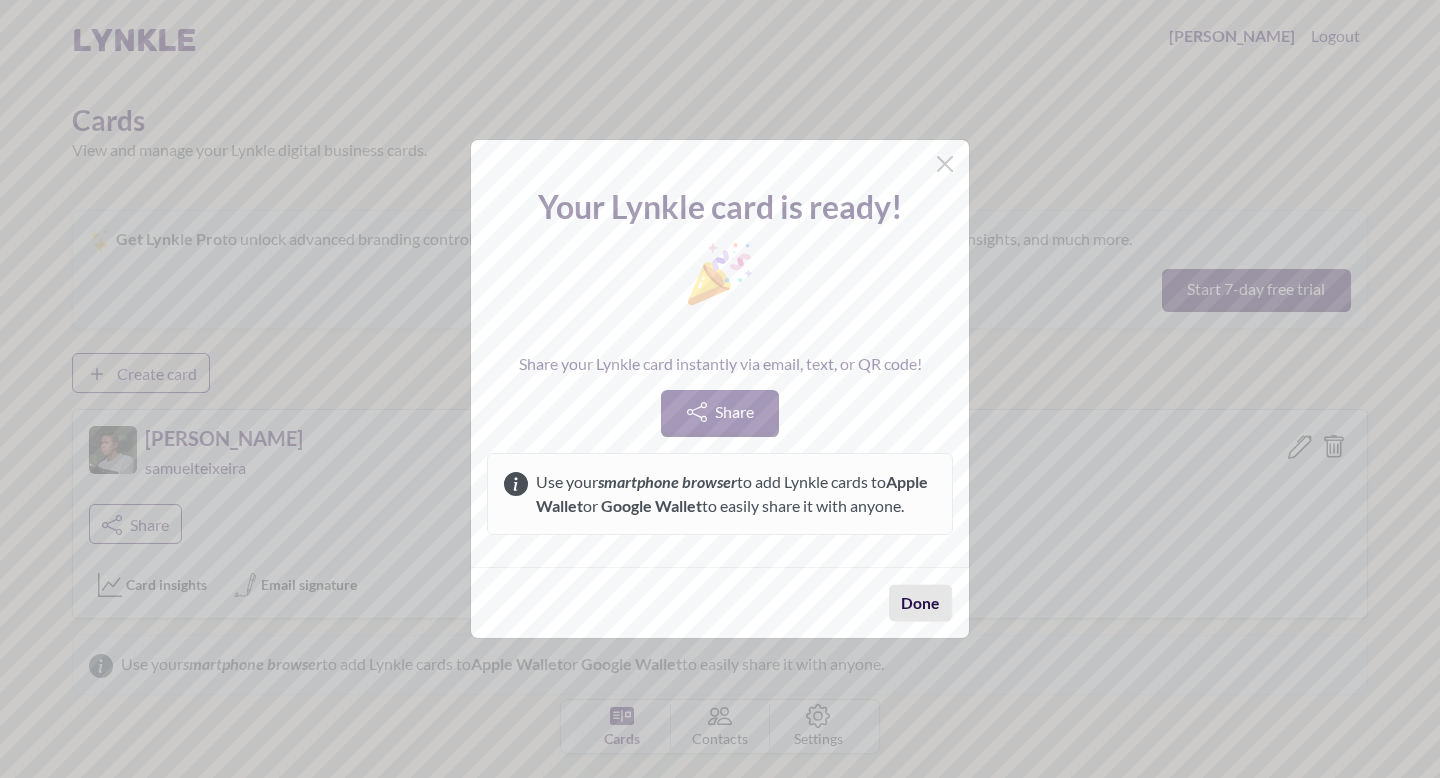 click on "Done" at bounding box center [920, 602] 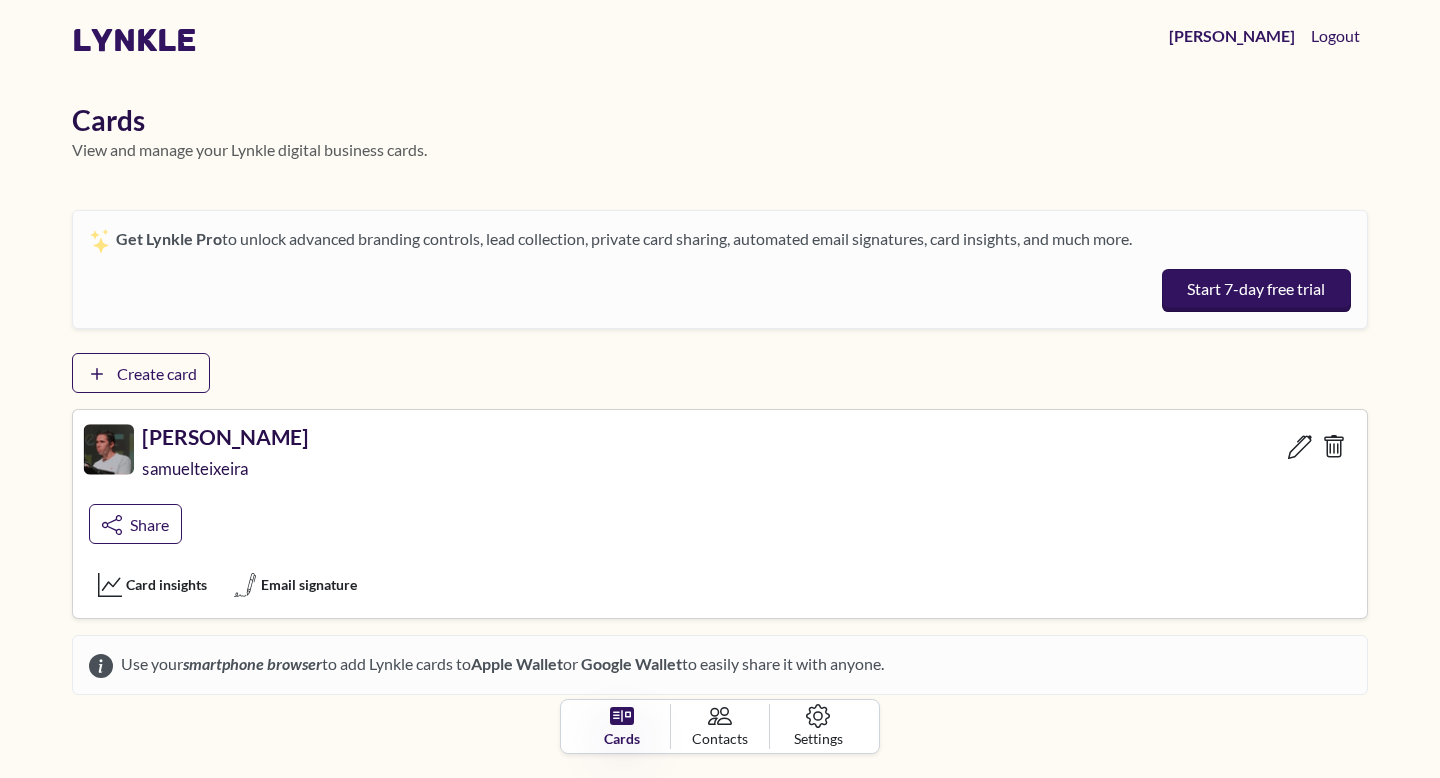 click on "[PERSON_NAME]" at bounding box center [225, 436] 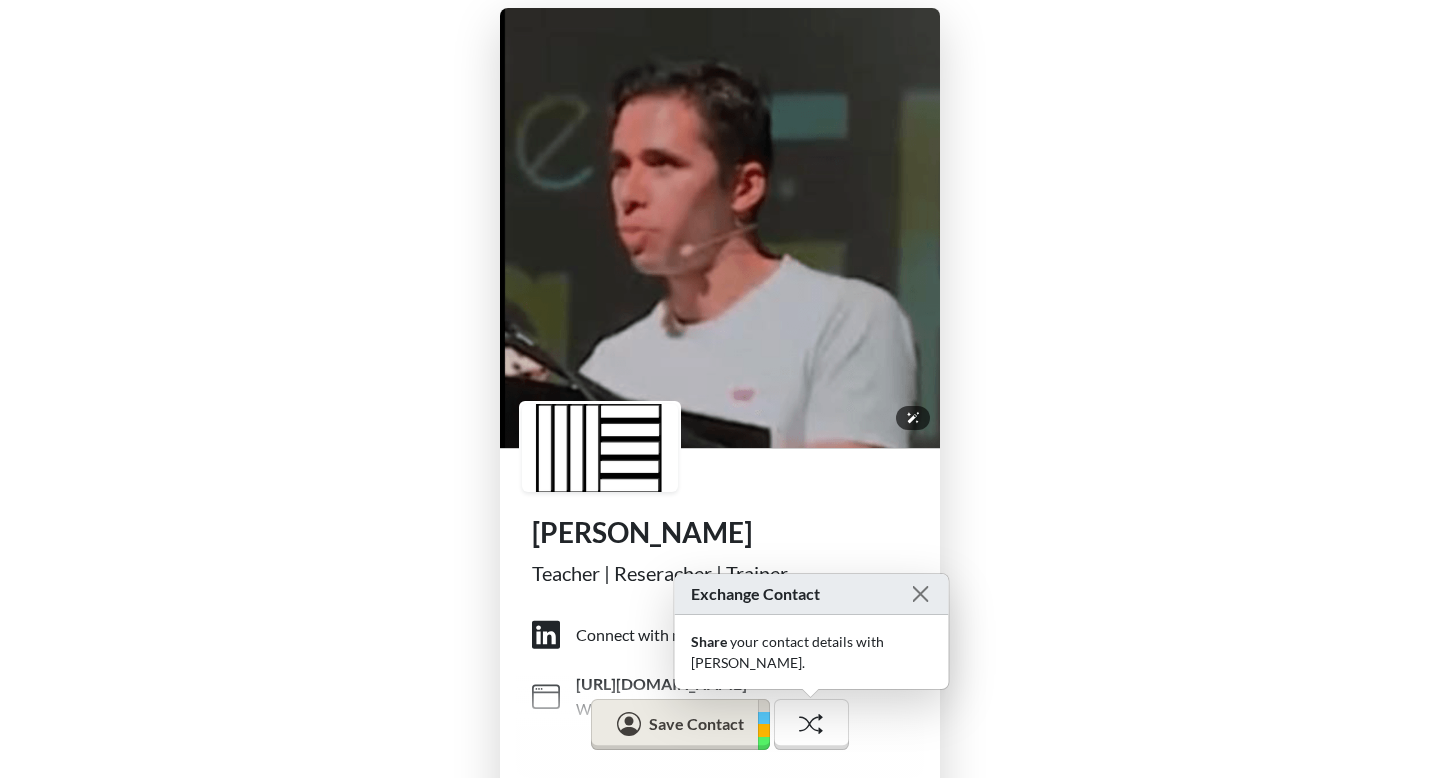scroll, scrollTop: 6, scrollLeft: 0, axis: vertical 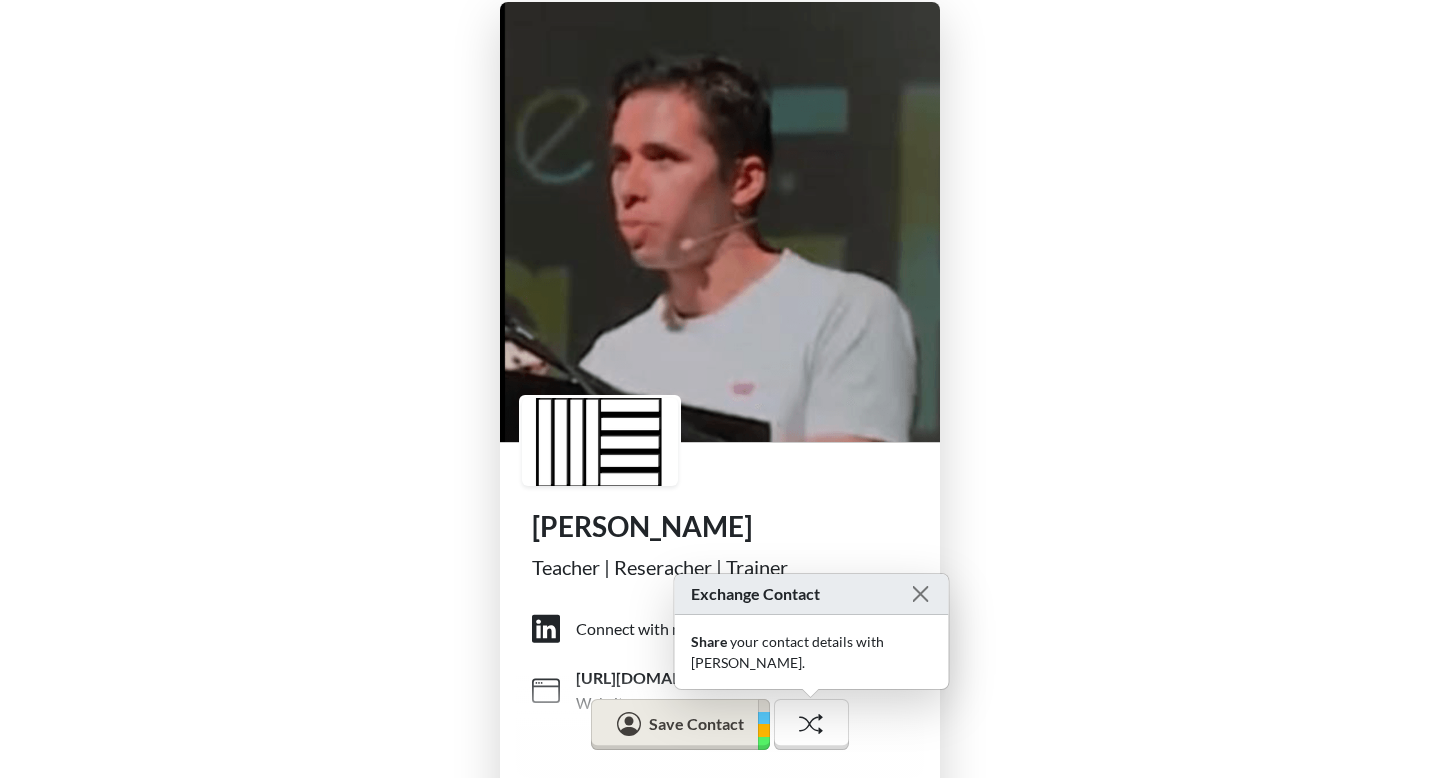 click on "[PERSON_NAME] Teacher | Reseracher | Trainer Connect with me on LinkedIn [URL][DOMAIN_NAME] Website Save Contact Exchange Contact Share   your contact details with [PERSON_NAME] ." at bounding box center [720, 431] 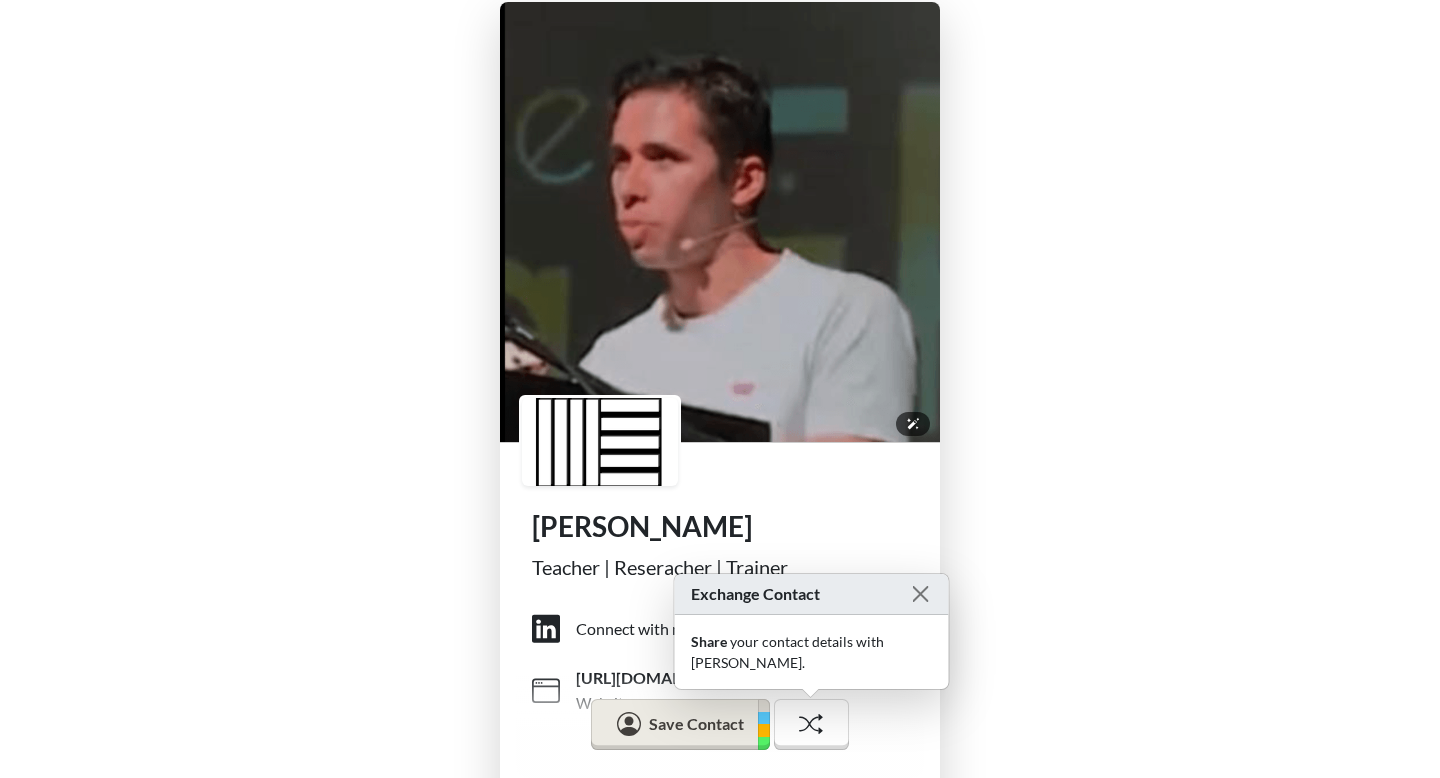 scroll, scrollTop: 0, scrollLeft: 0, axis: both 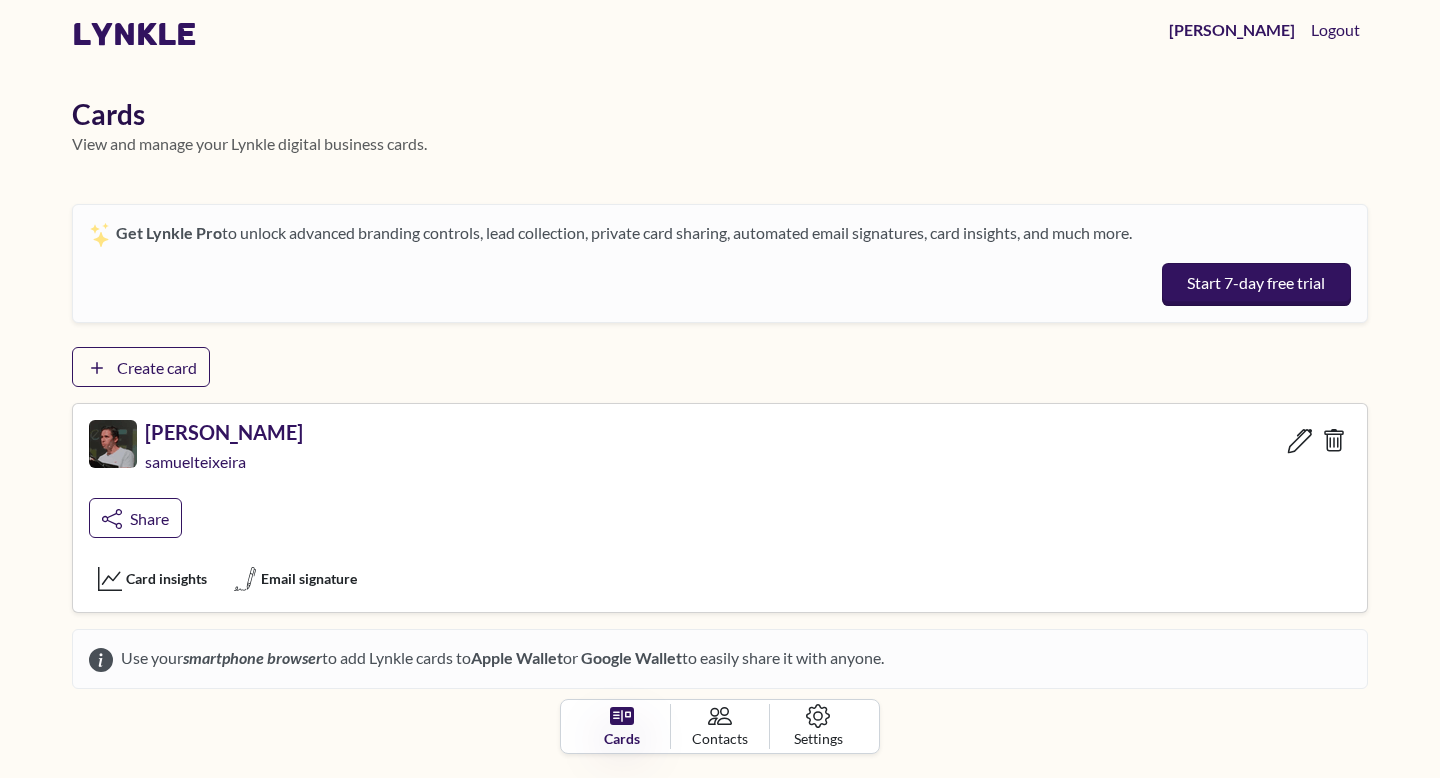 click 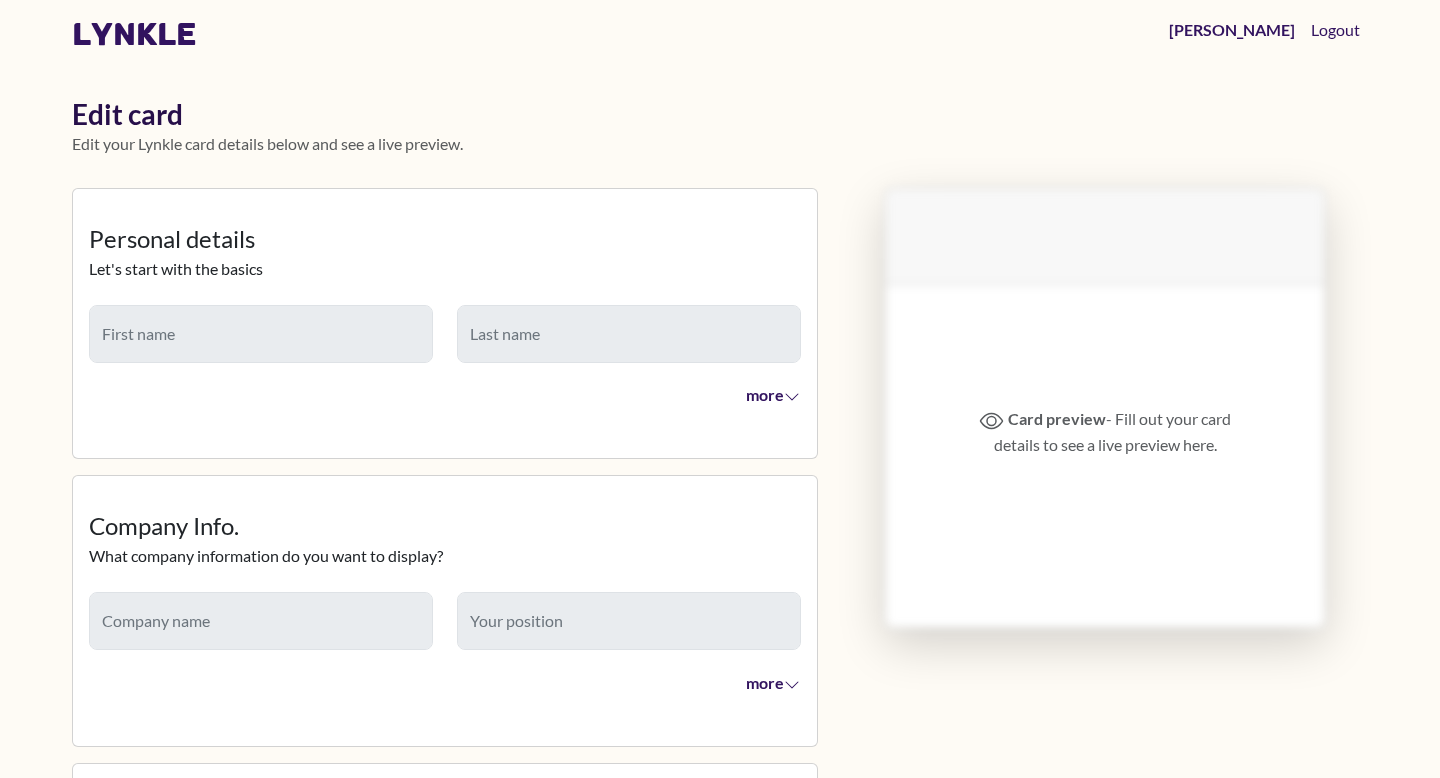 type on "******" 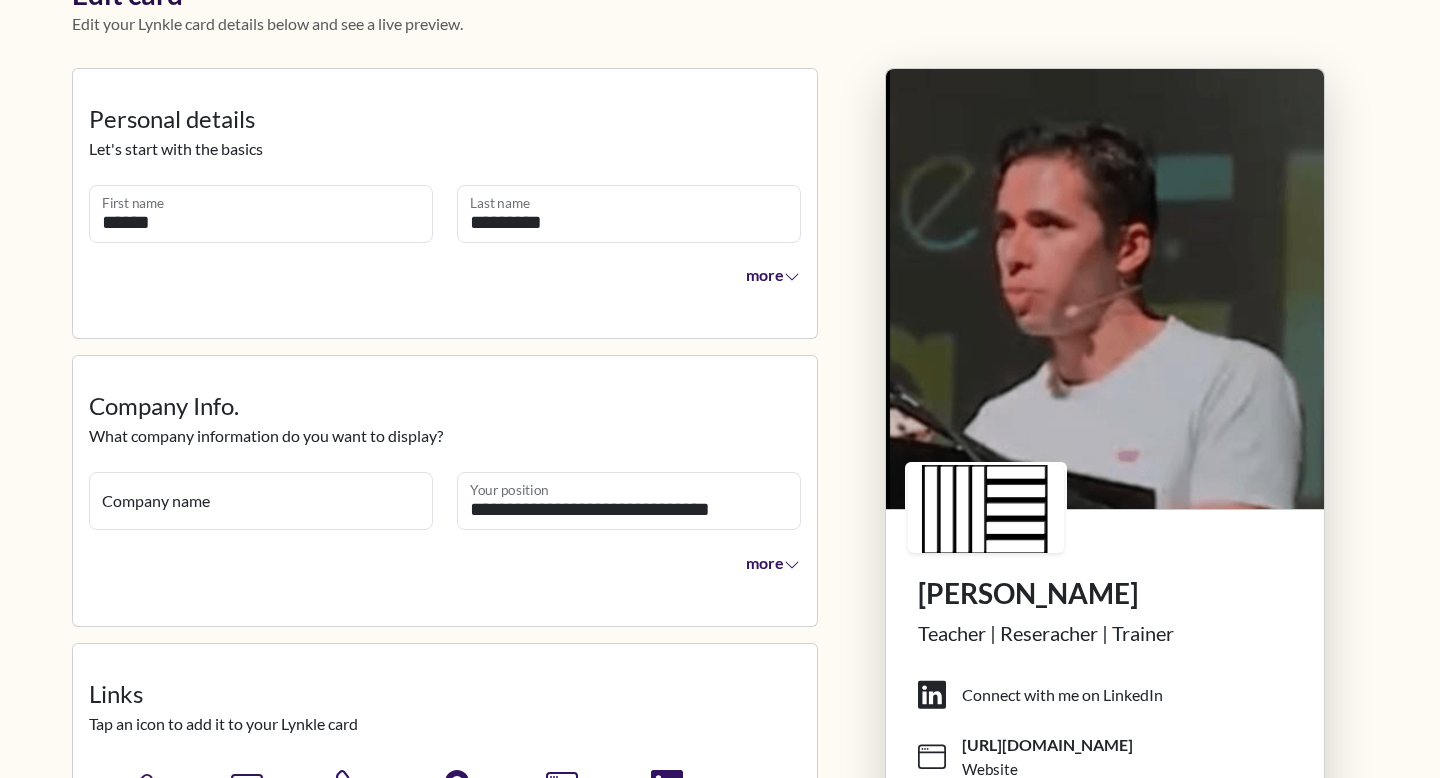 scroll, scrollTop: 127, scrollLeft: 0, axis: vertical 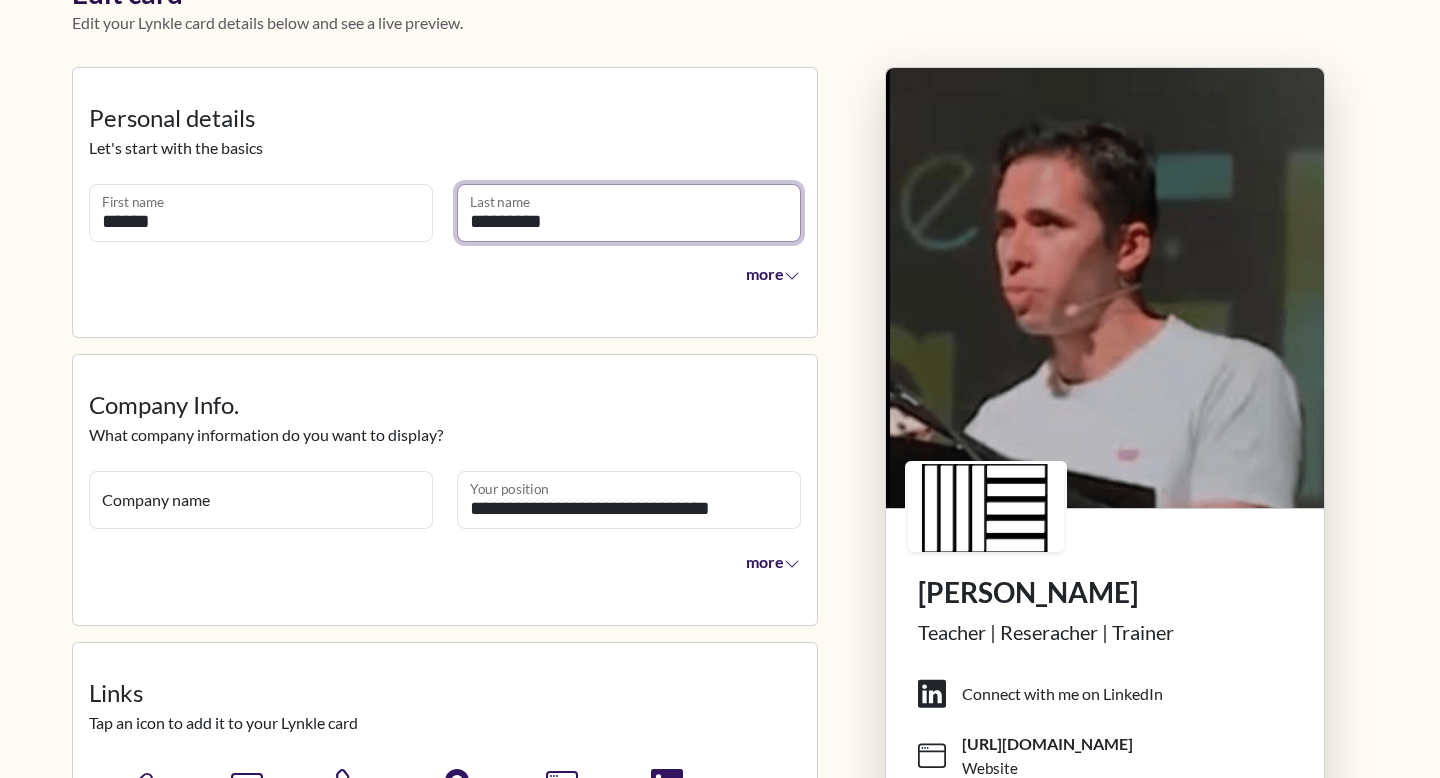 click on "*********" at bounding box center (629, 213) 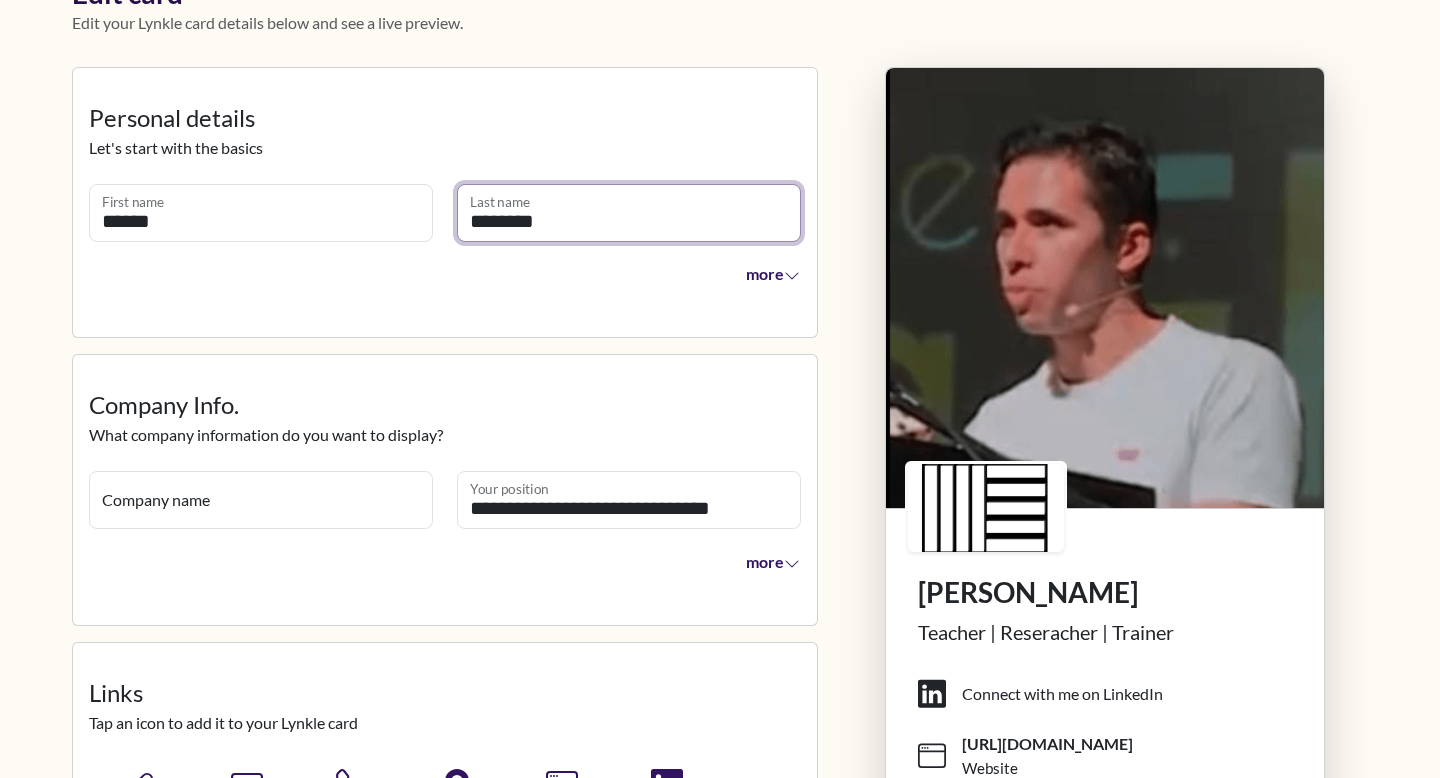 scroll, scrollTop: 141, scrollLeft: 0, axis: vertical 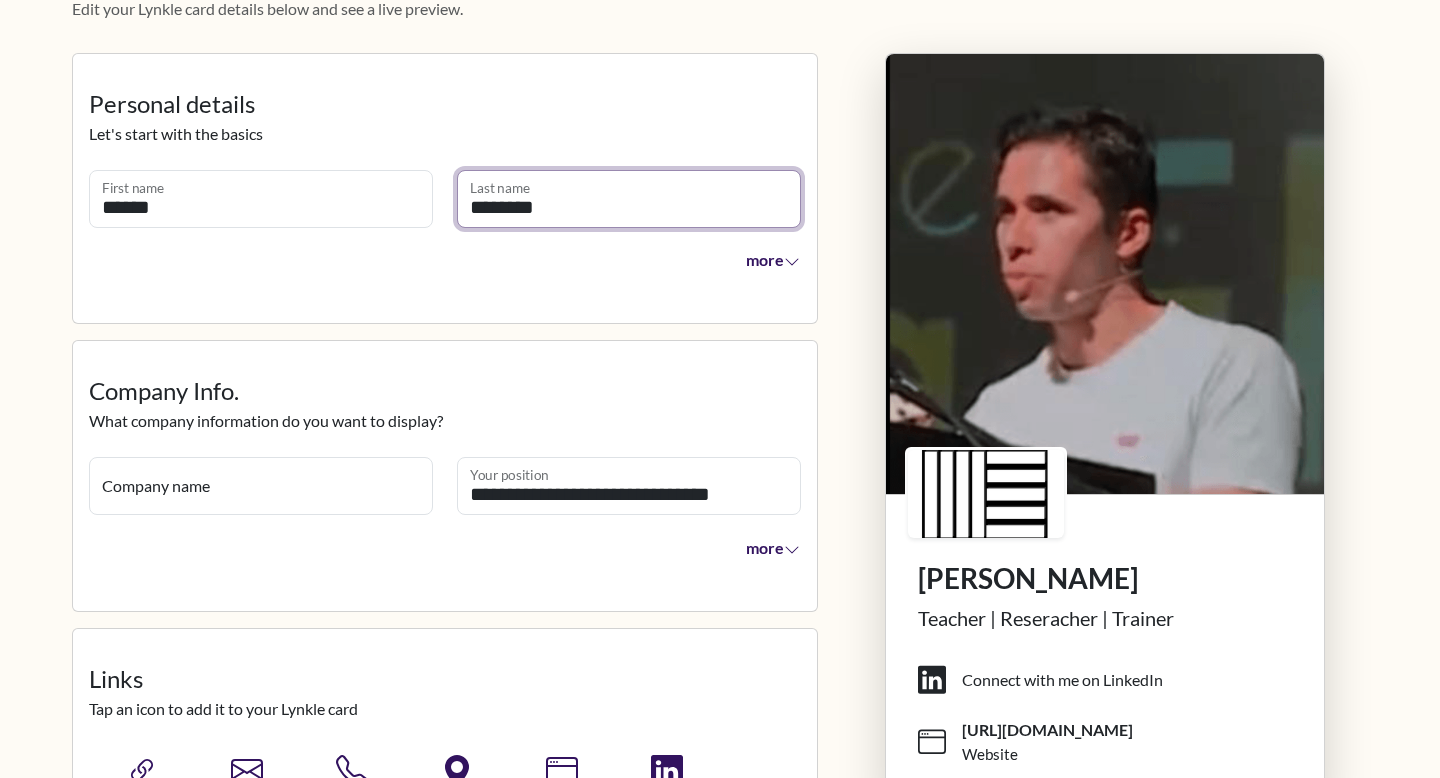 type on "********" 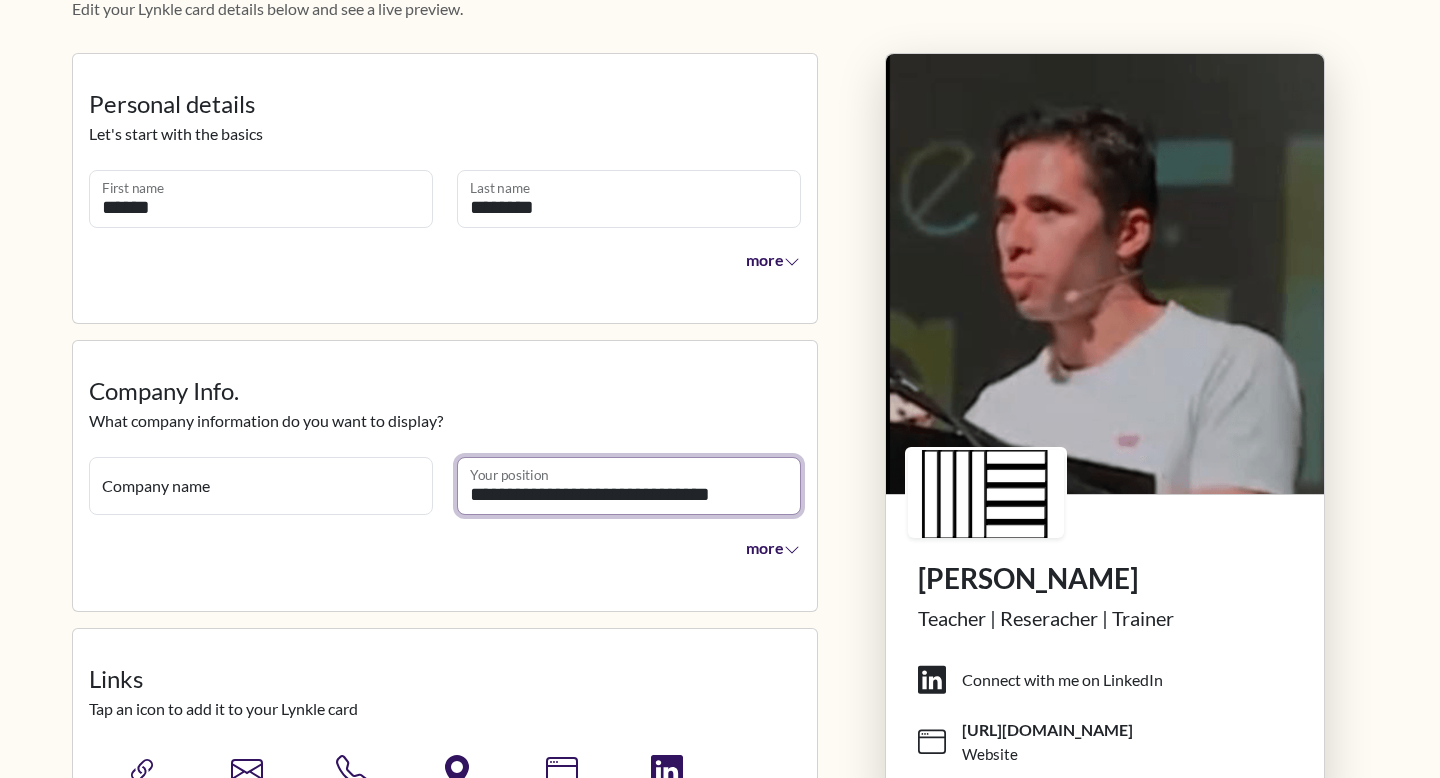 click on "**********" at bounding box center [629, 486] 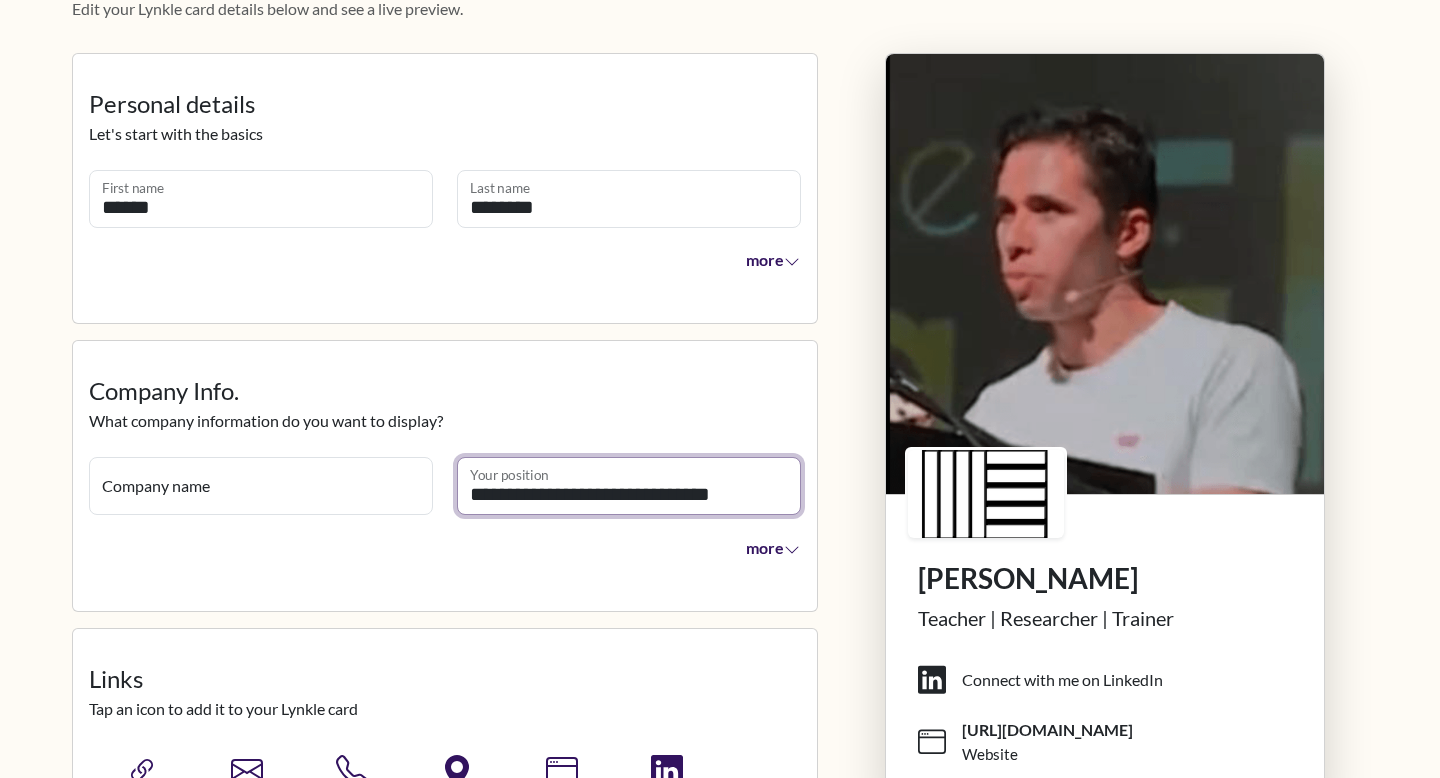 type on "**********" 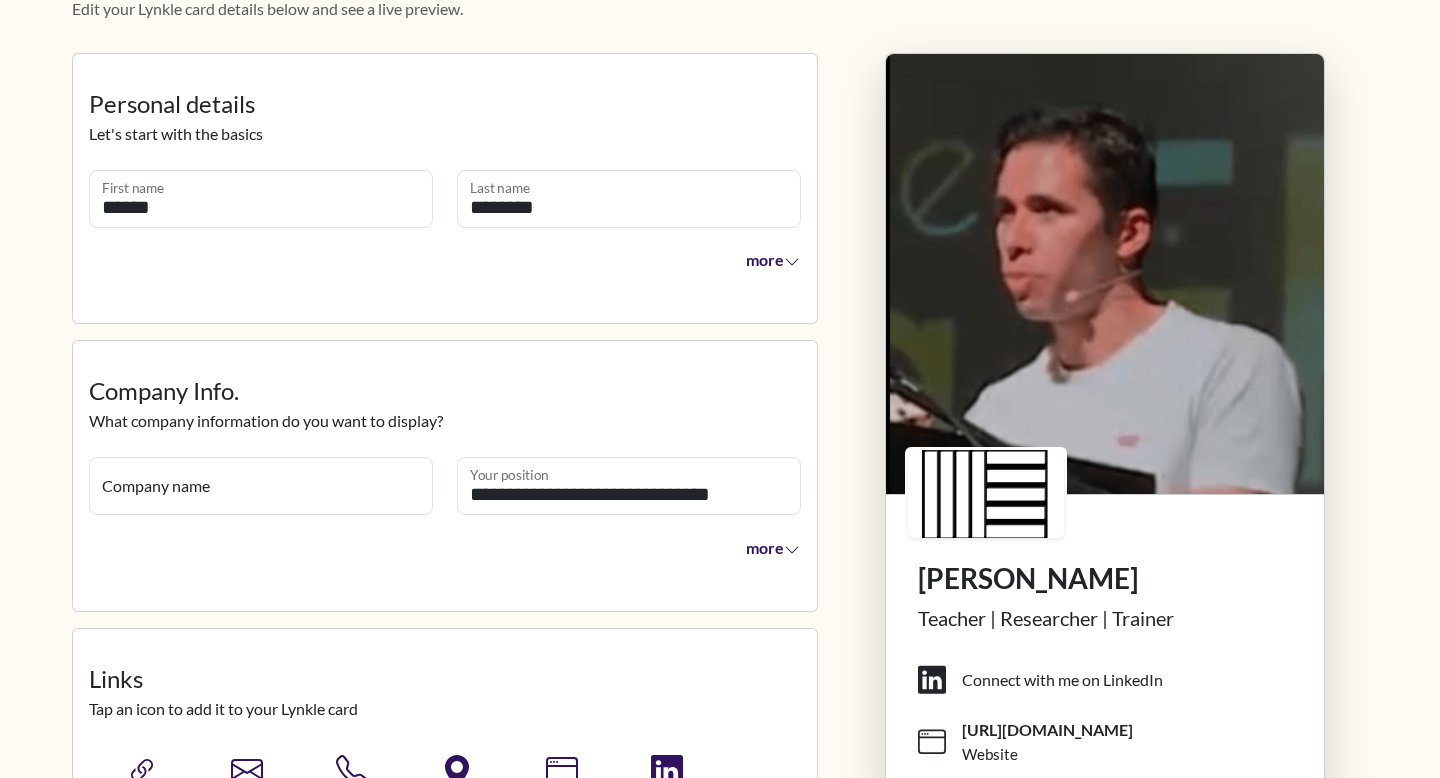 click on "Links Tap an icon to add it to your Lynkle card Link Email Phone Address Website LinkedIn   X Facebook Instagram Threads YouTube Calendly TikTok WhatsApp You can arrange the fields on your Lynkle card in any order you prefer. Connect with me on LinkedIn [URL][DOMAIN_NAME] Website
To pick up a draggable item, press the space bar.
While dragging, use the arrow keys to move the item.
Press space again to drop the item in its new position, or press escape to cancel." at bounding box center [445, 976] 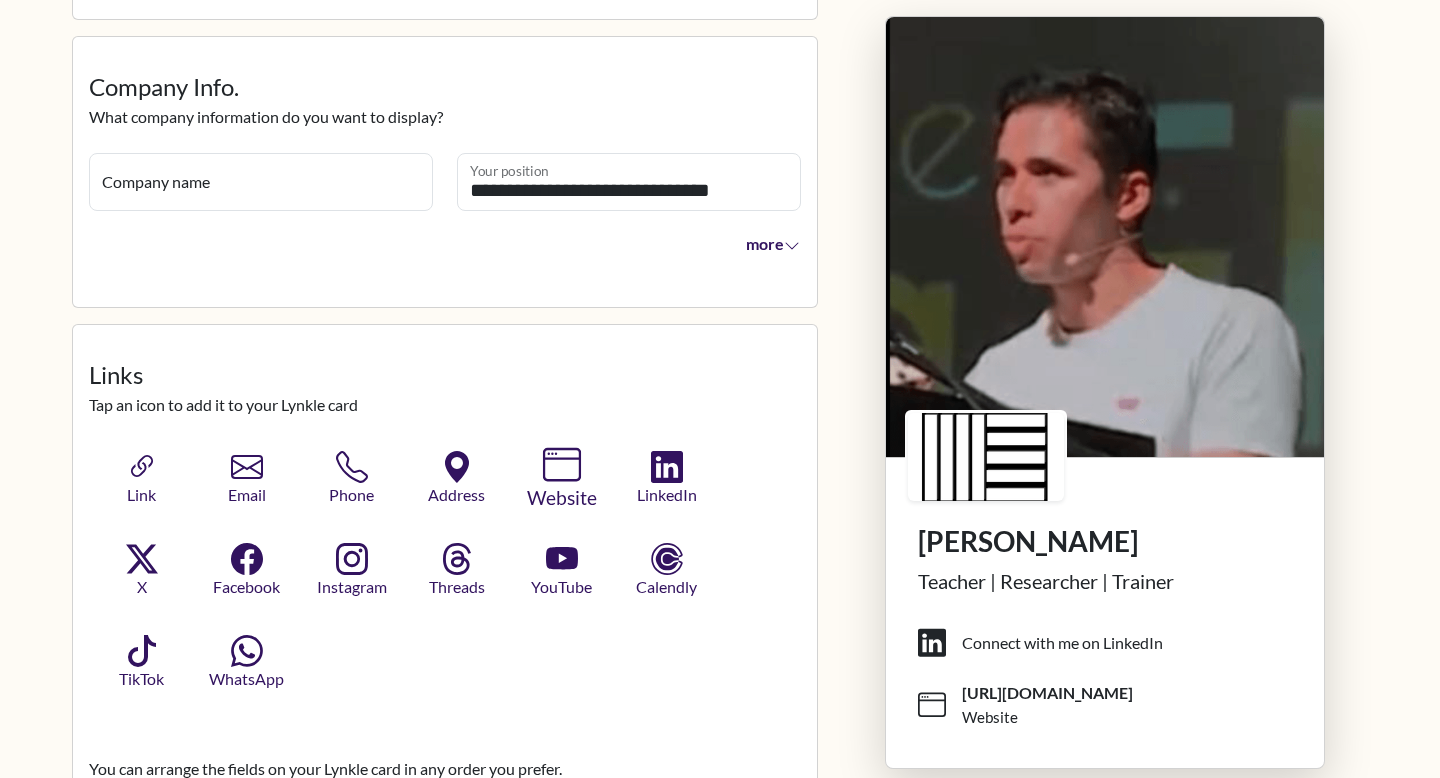scroll, scrollTop: 446, scrollLeft: 0, axis: vertical 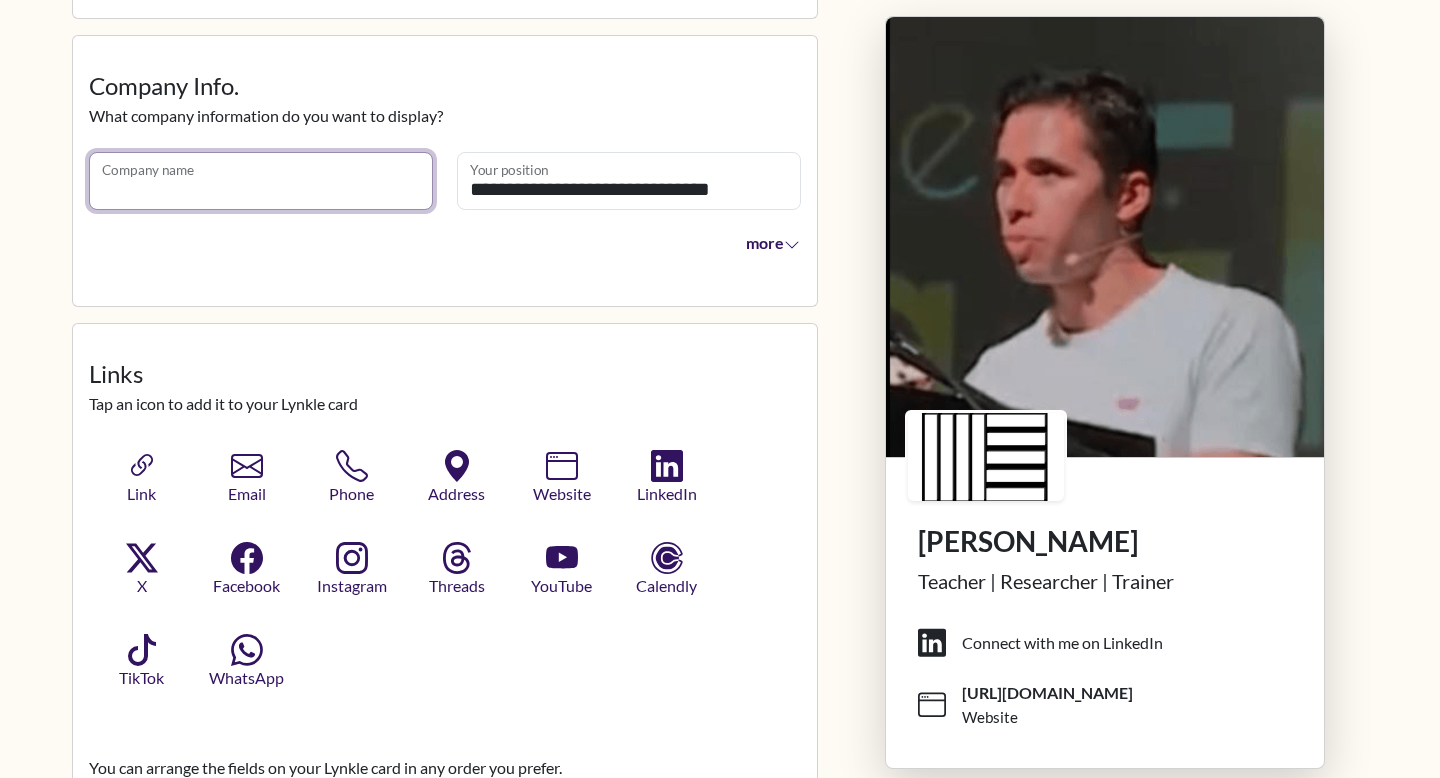 click on "Company name" at bounding box center (261, 181) 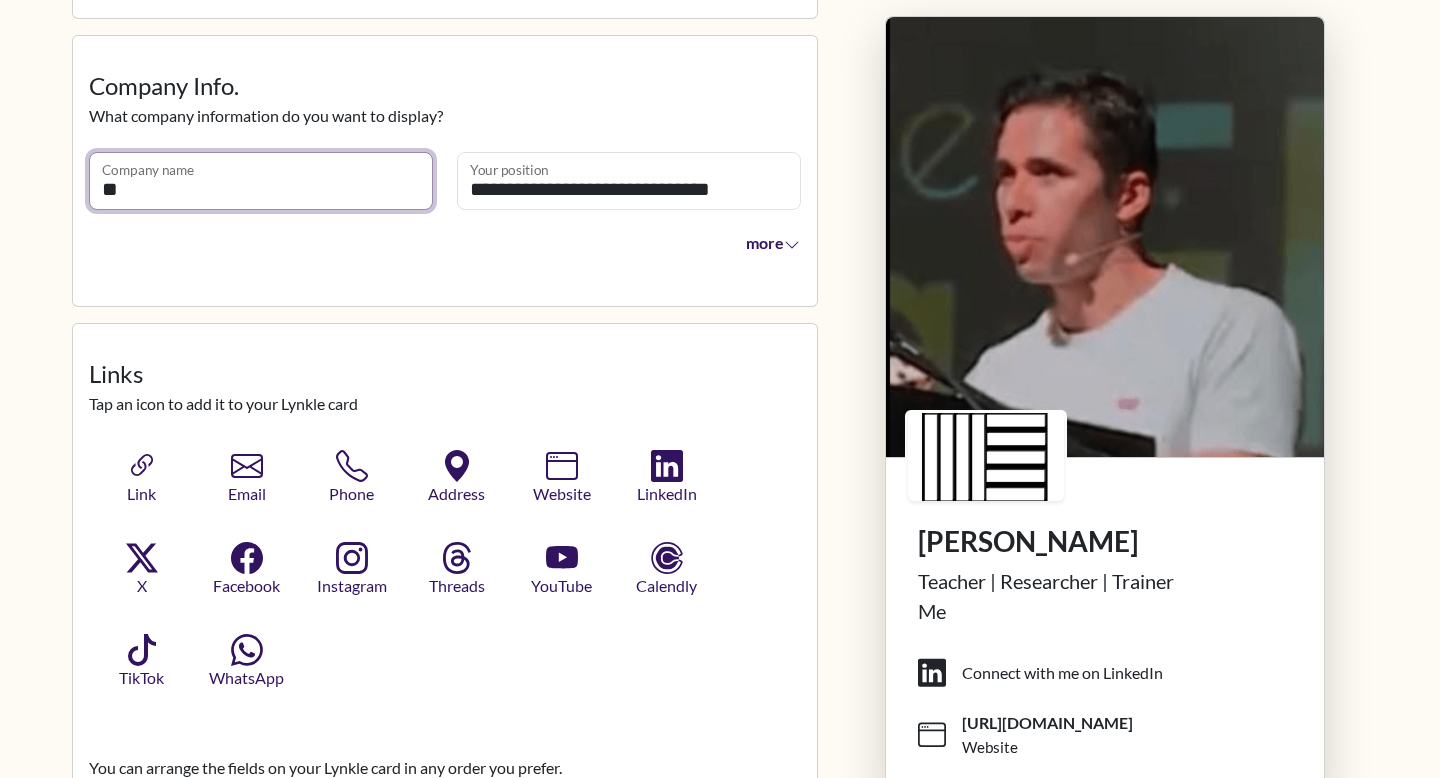 type on "*" 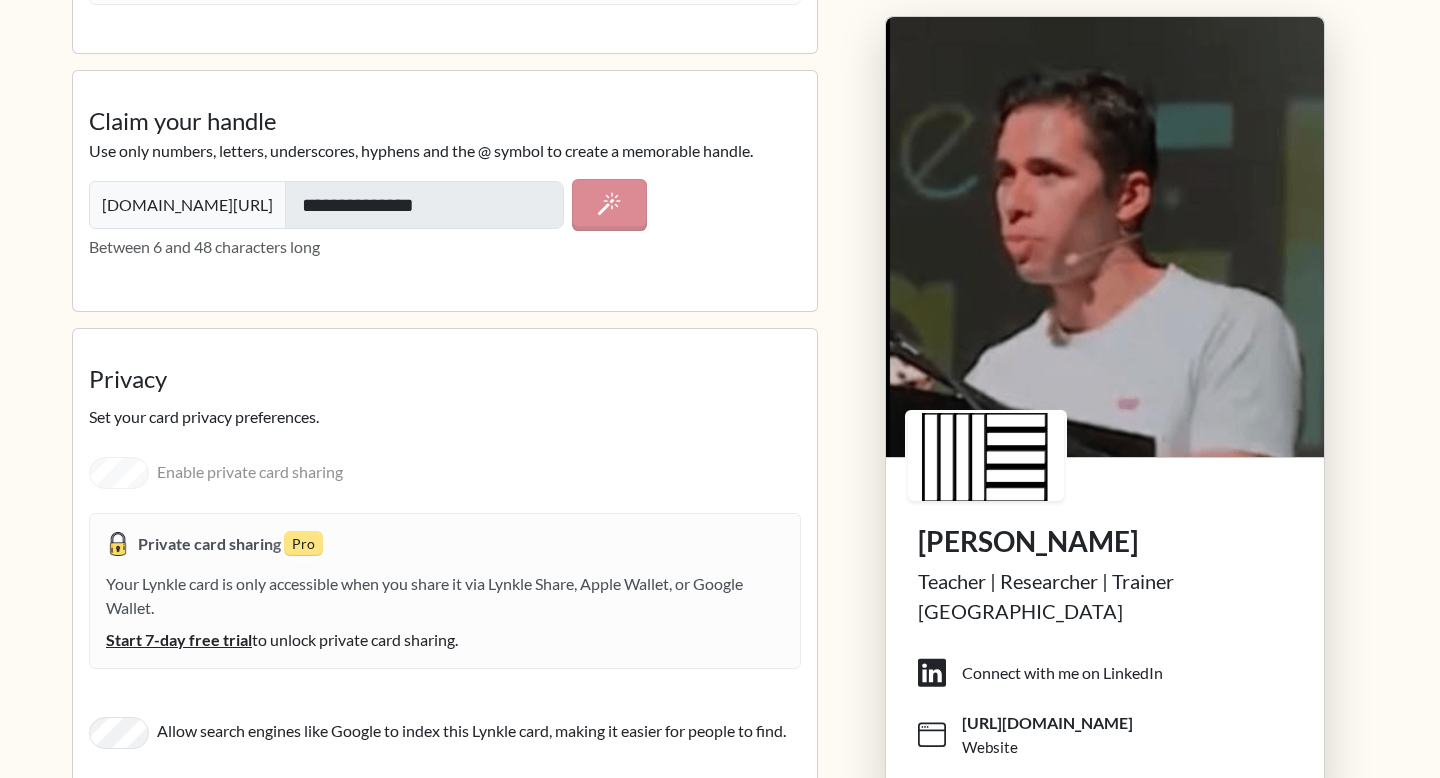 scroll, scrollTop: 3029, scrollLeft: 0, axis: vertical 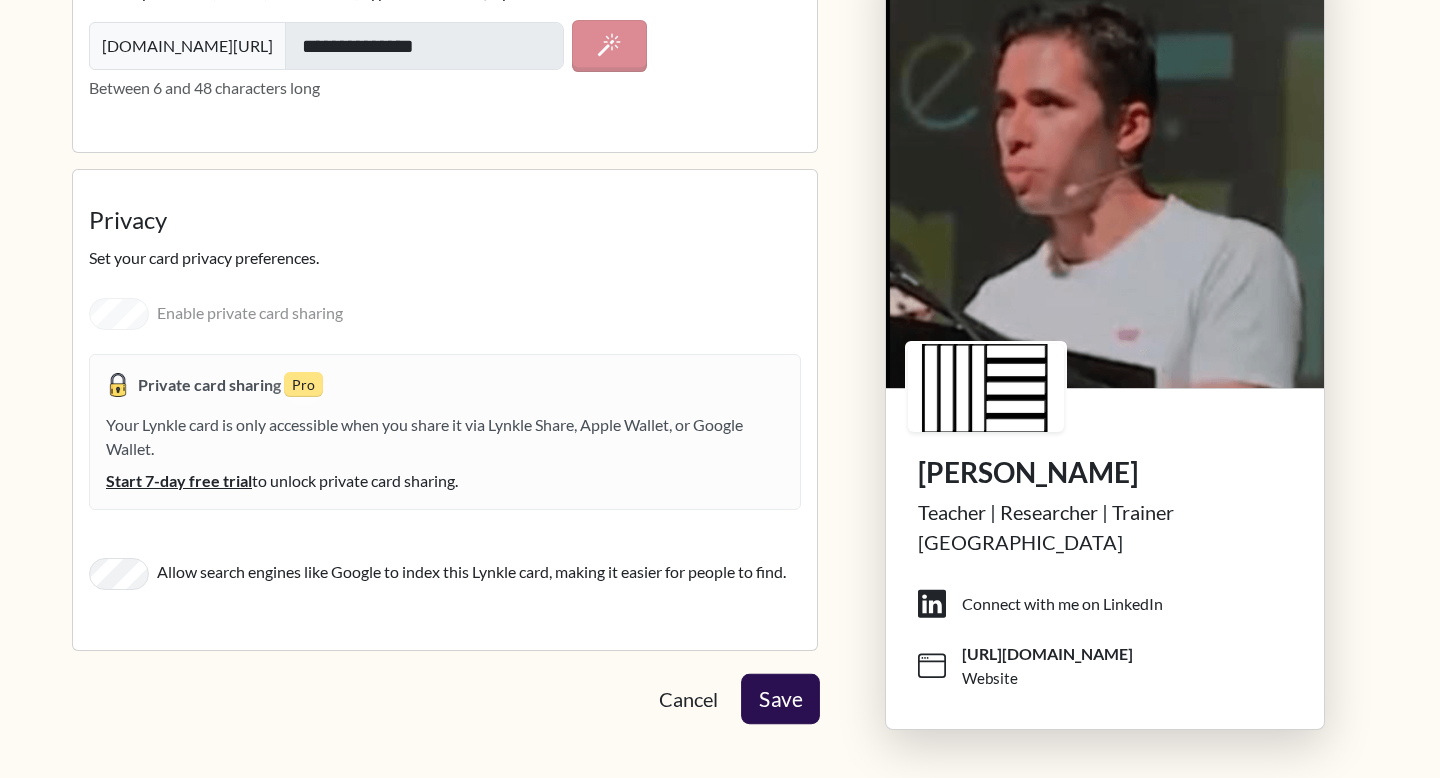 type on "**********" 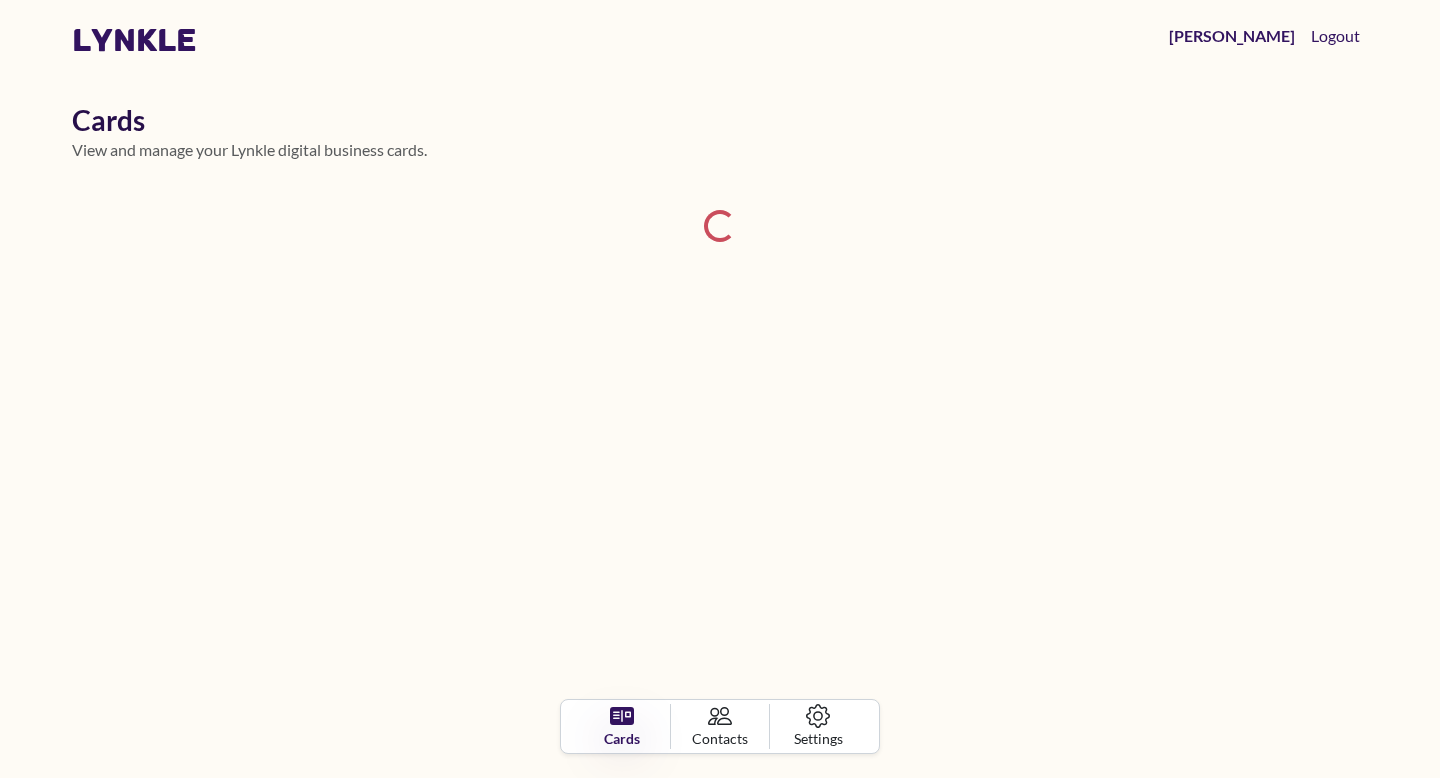 scroll, scrollTop: 0, scrollLeft: 0, axis: both 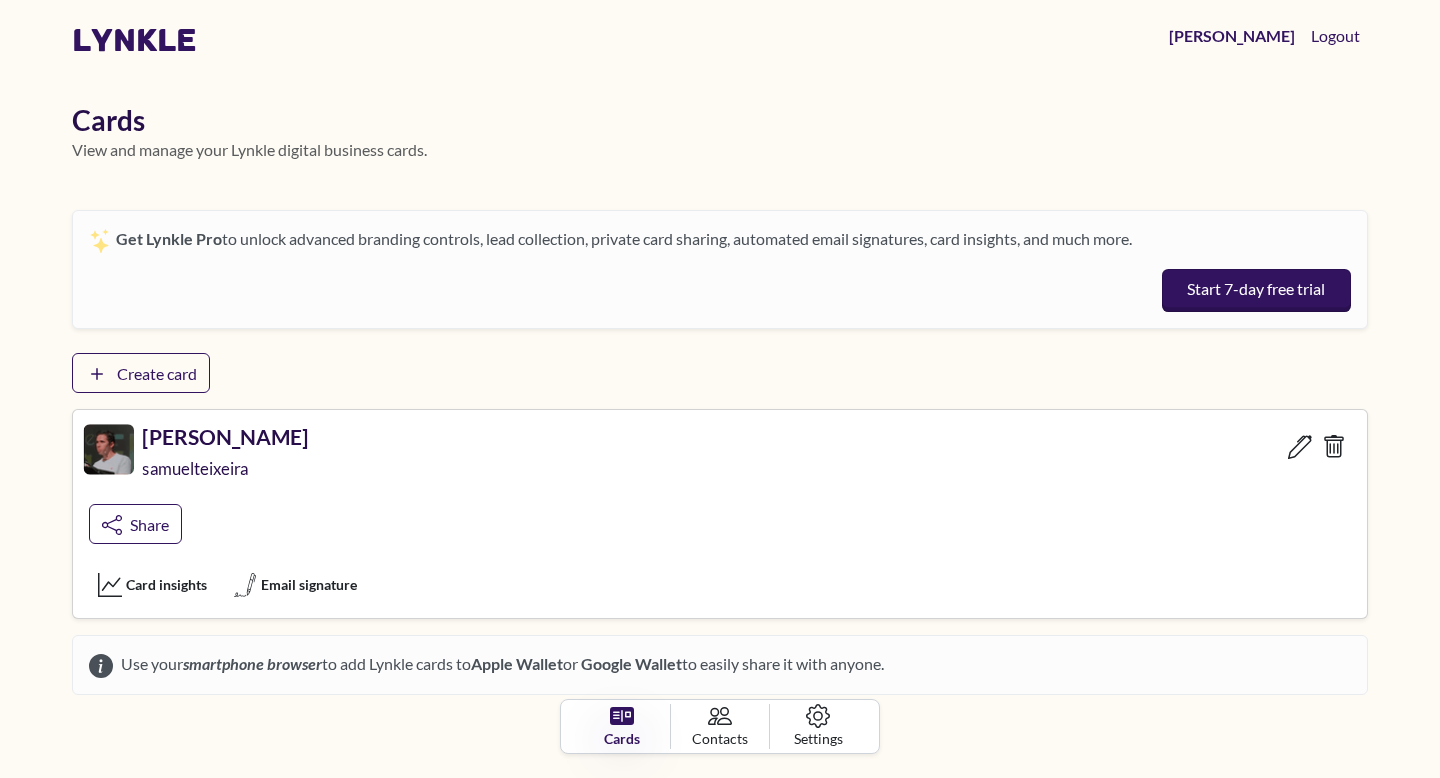 click on "[PERSON_NAME]" at bounding box center [225, 436] 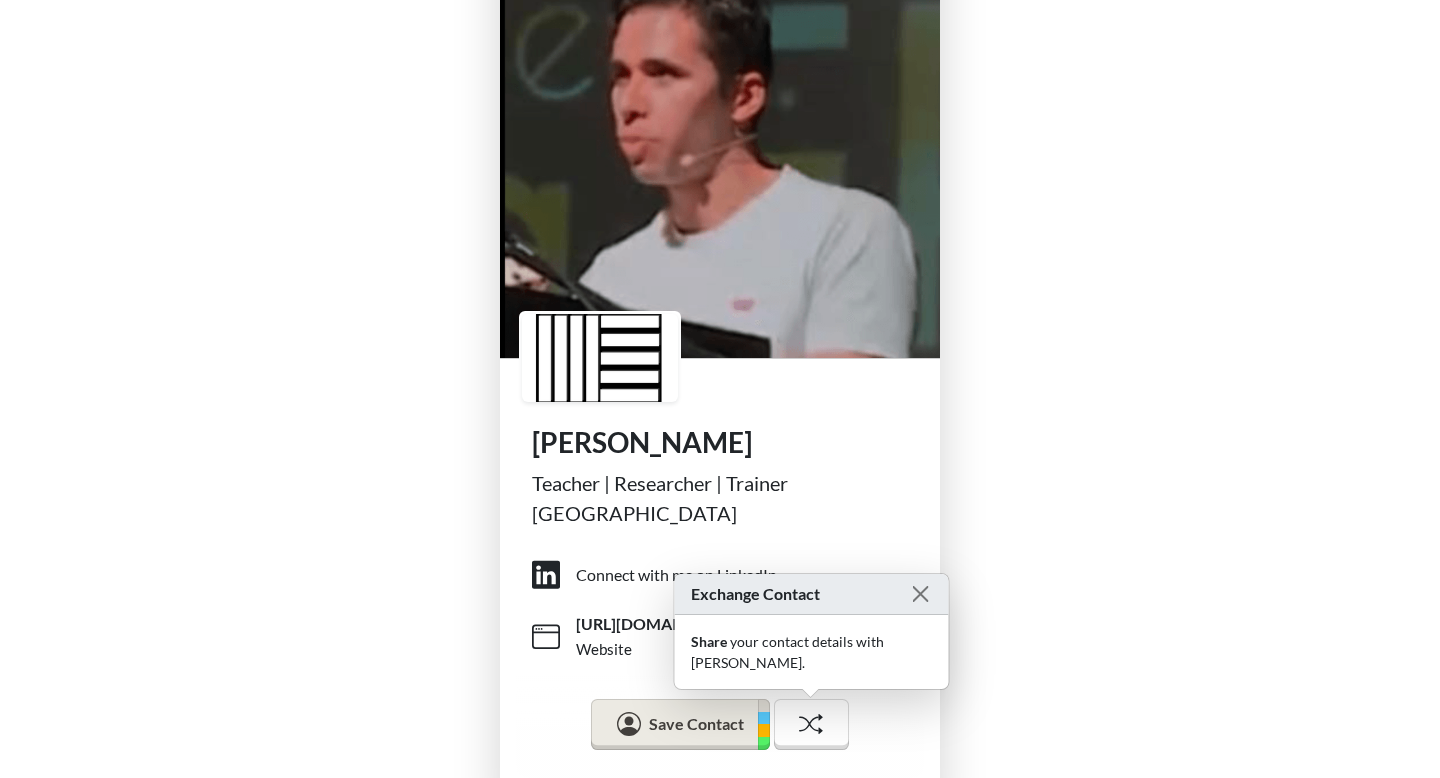 scroll, scrollTop: 164, scrollLeft: 0, axis: vertical 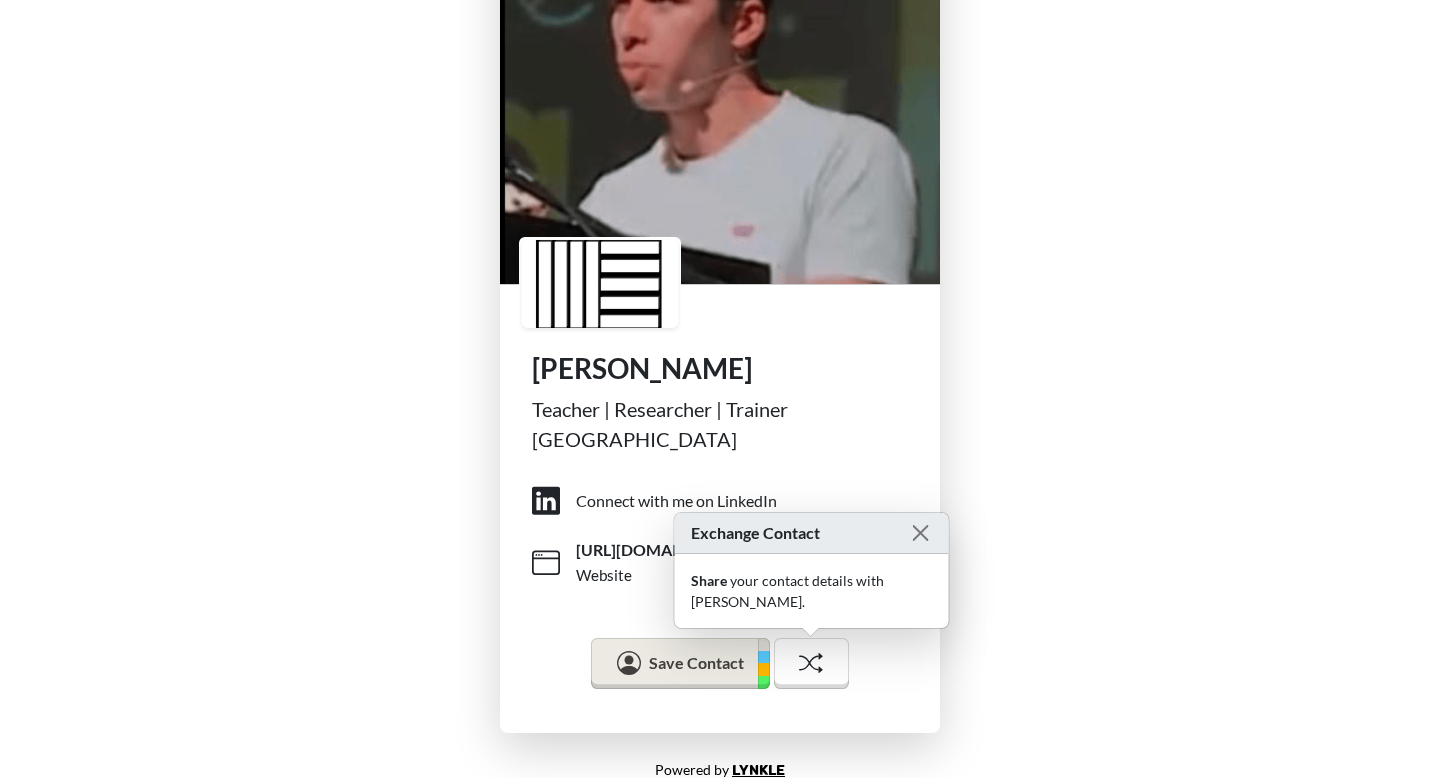 click on "[PERSON_NAME] Teacher | Researcher | Trainer [GEOGRAPHIC_DATA] Norte Connect with me on LinkedIn [URL][DOMAIN_NAME] Website Save Contact Exchange Contact Share   your contact details with [PERSON_NAME] ." at bounding box center [720, 288] 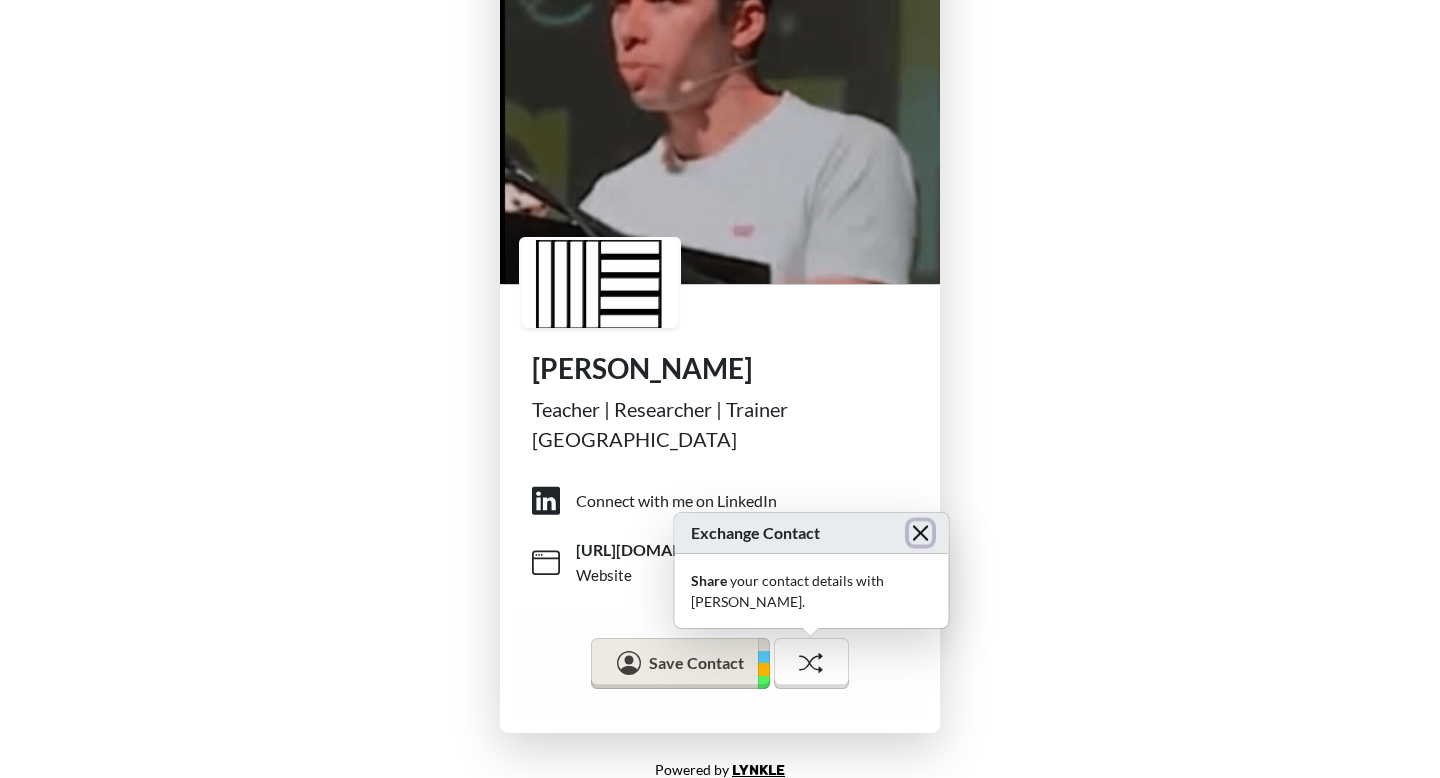 click at bounding box center (920, 533) 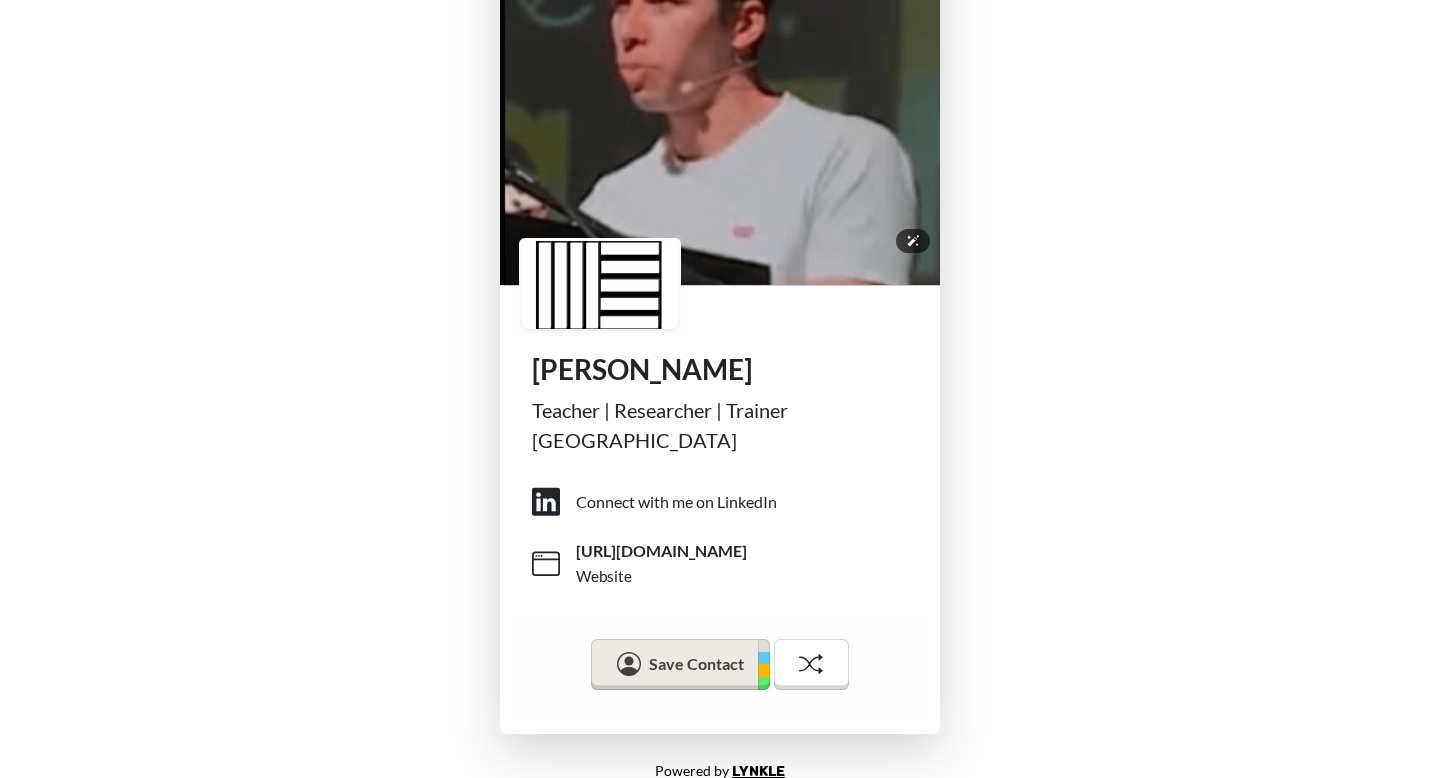scroll, scrollTop: 183, scrollLeft: 0, axis: vertical 